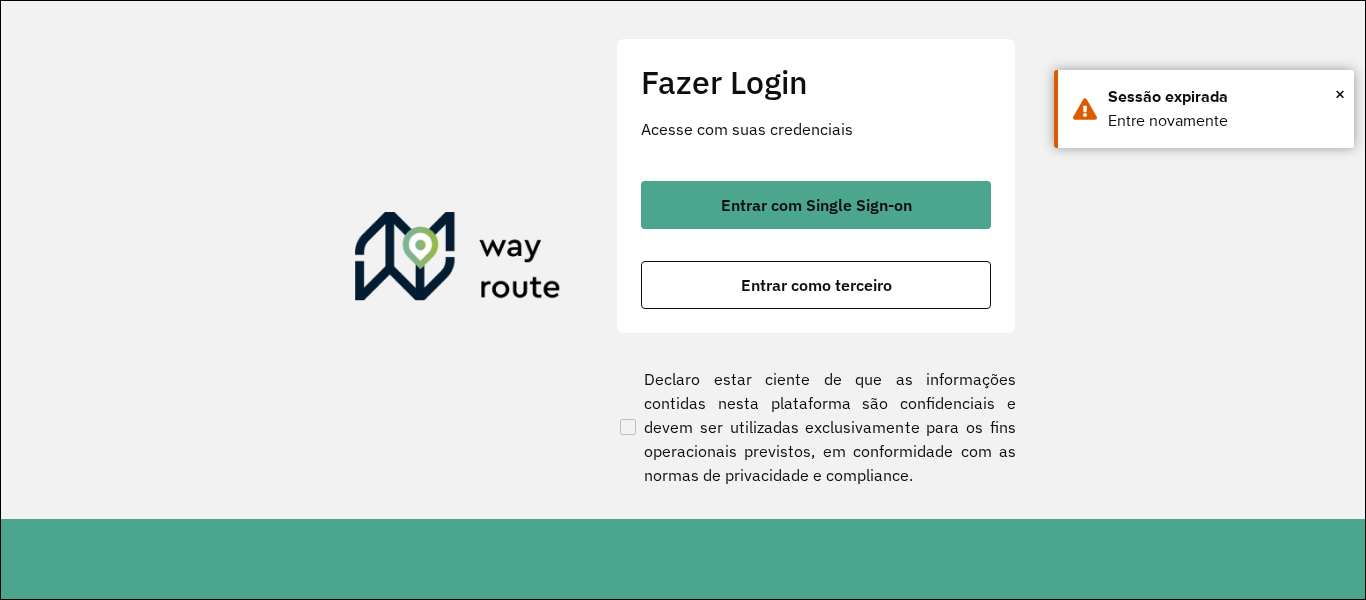 scroll, scrollTop: 0, scrollLeft: 0, axis: both 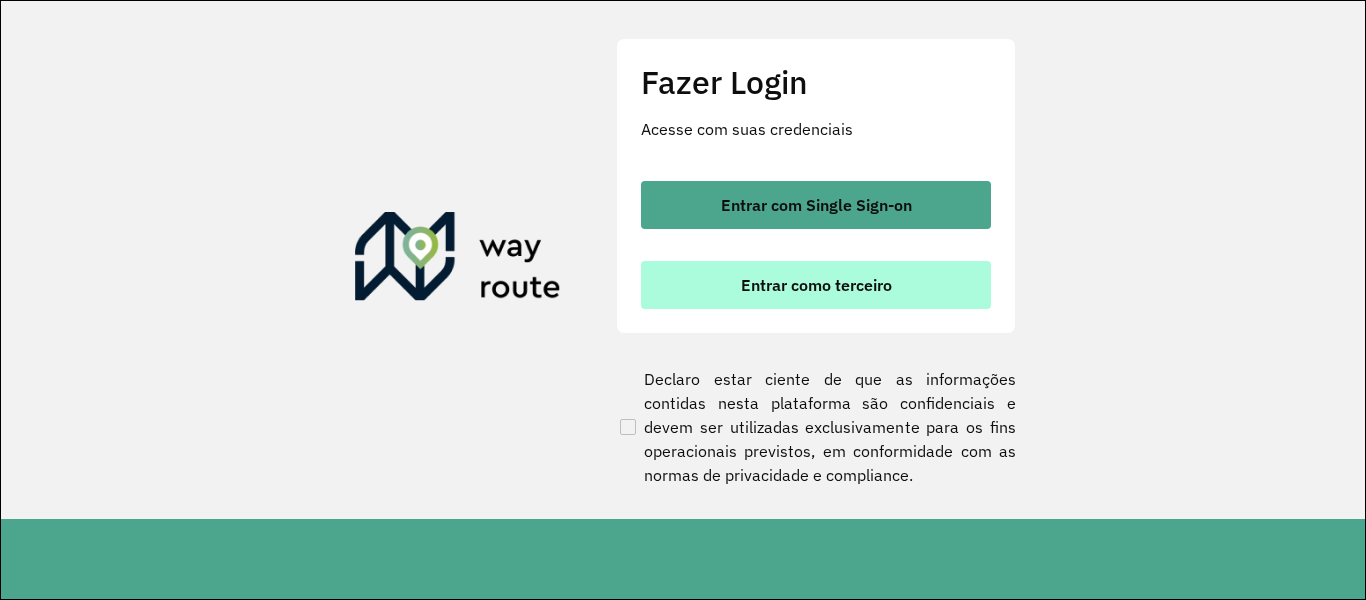 click on "Entrar como terceiro" at bounding box center (816, 285) 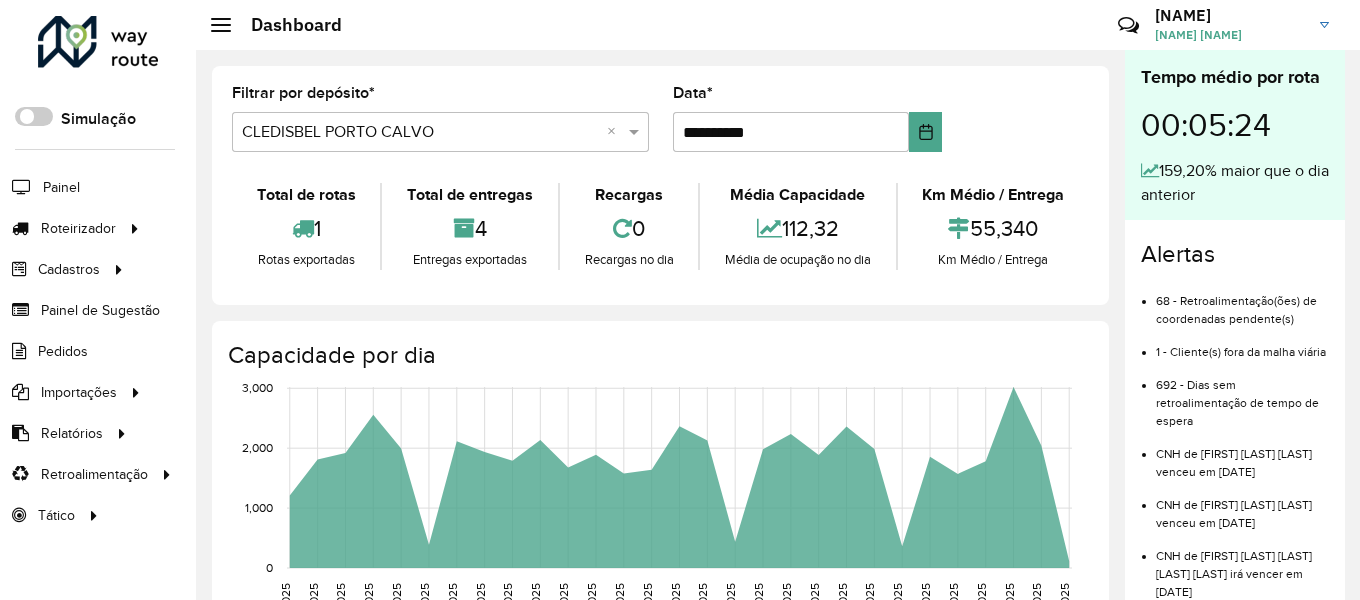 scroll, scrollTop: 0, scrollLeft: 0, axis: both 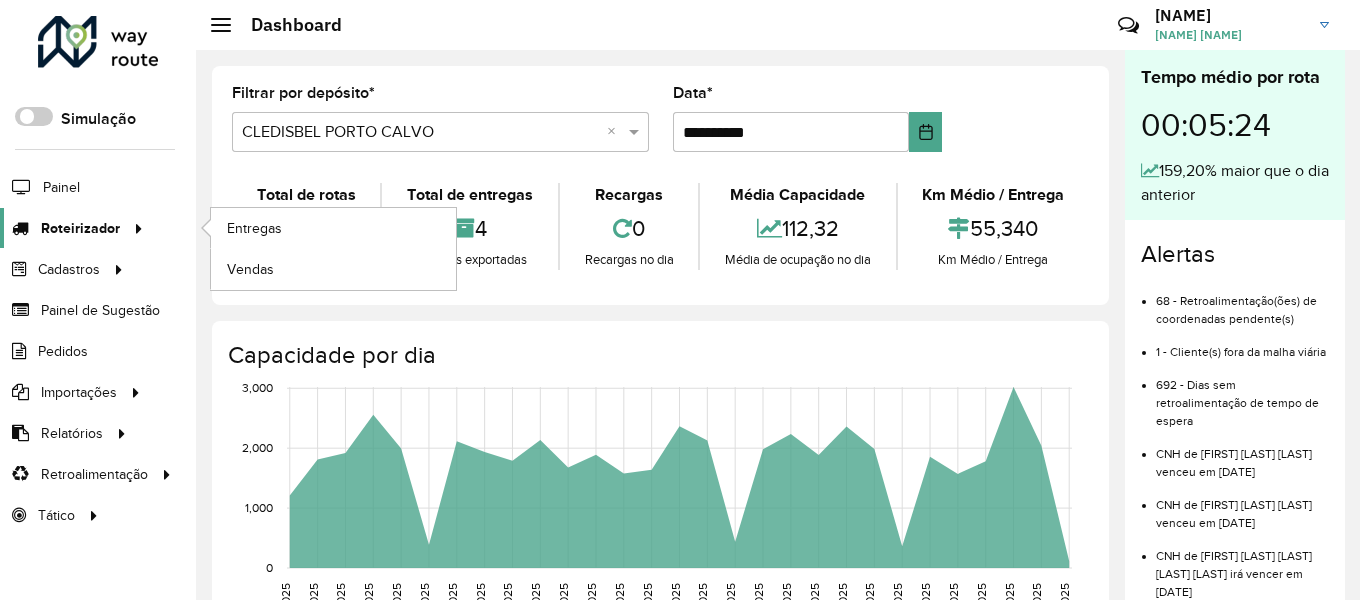 click 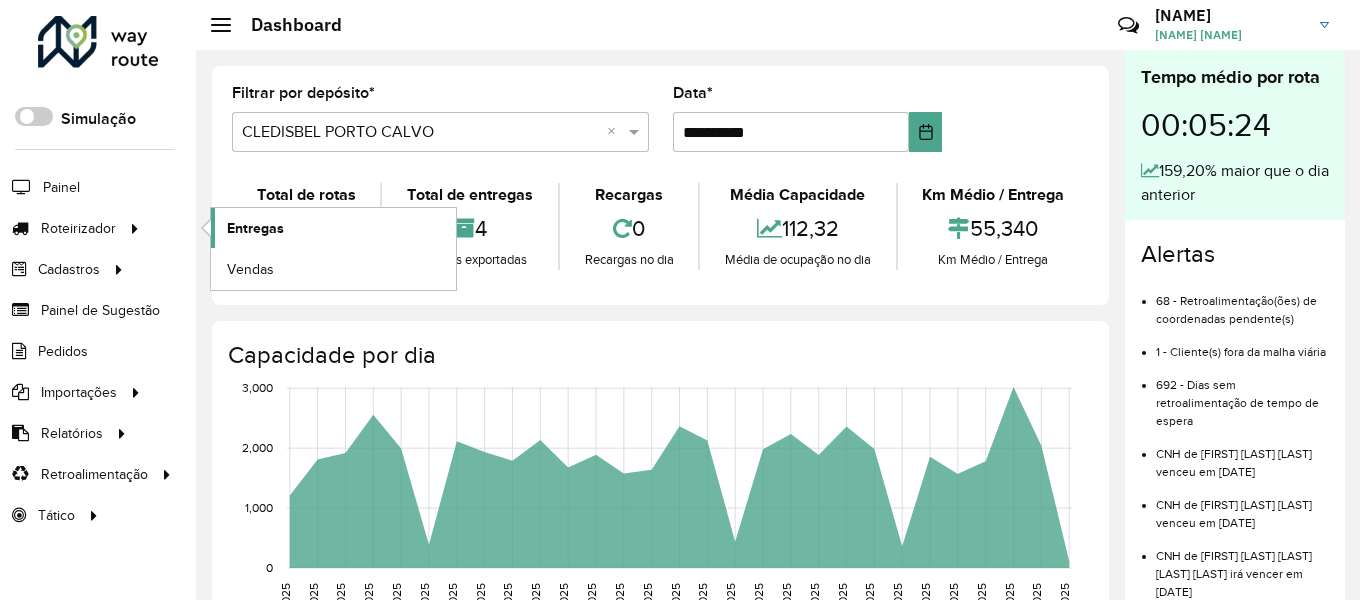 click on "Entregas" 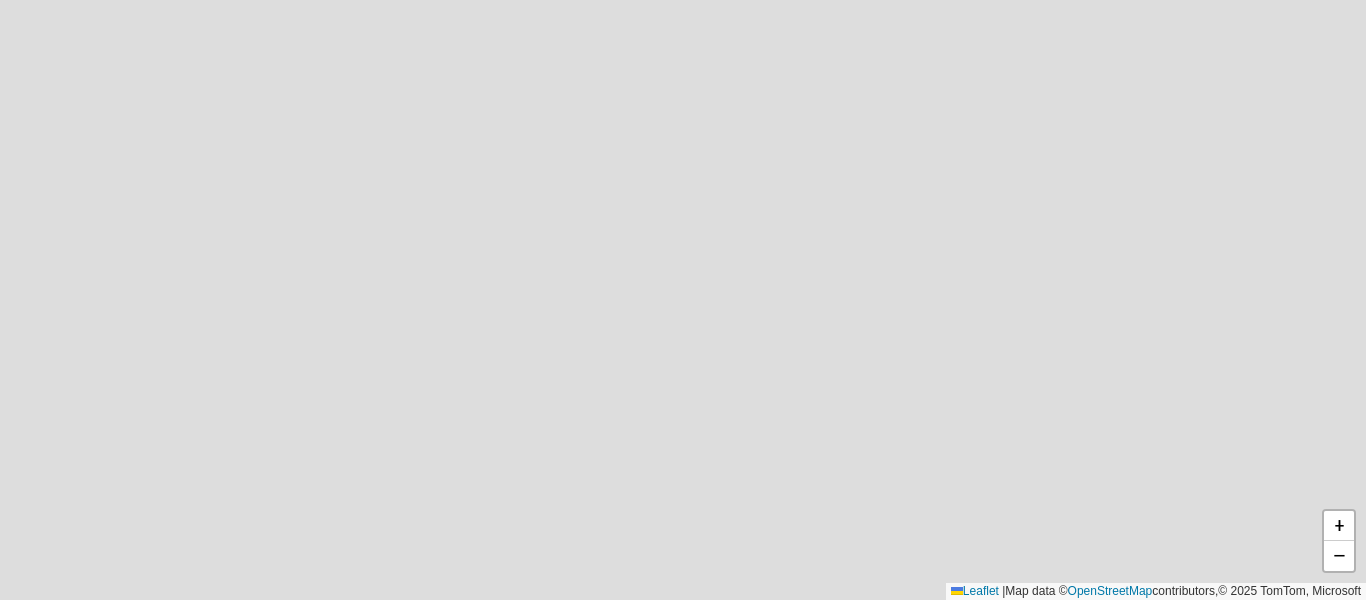 scroll, scrollTop: 0, scrollLeft: 0, axis: both 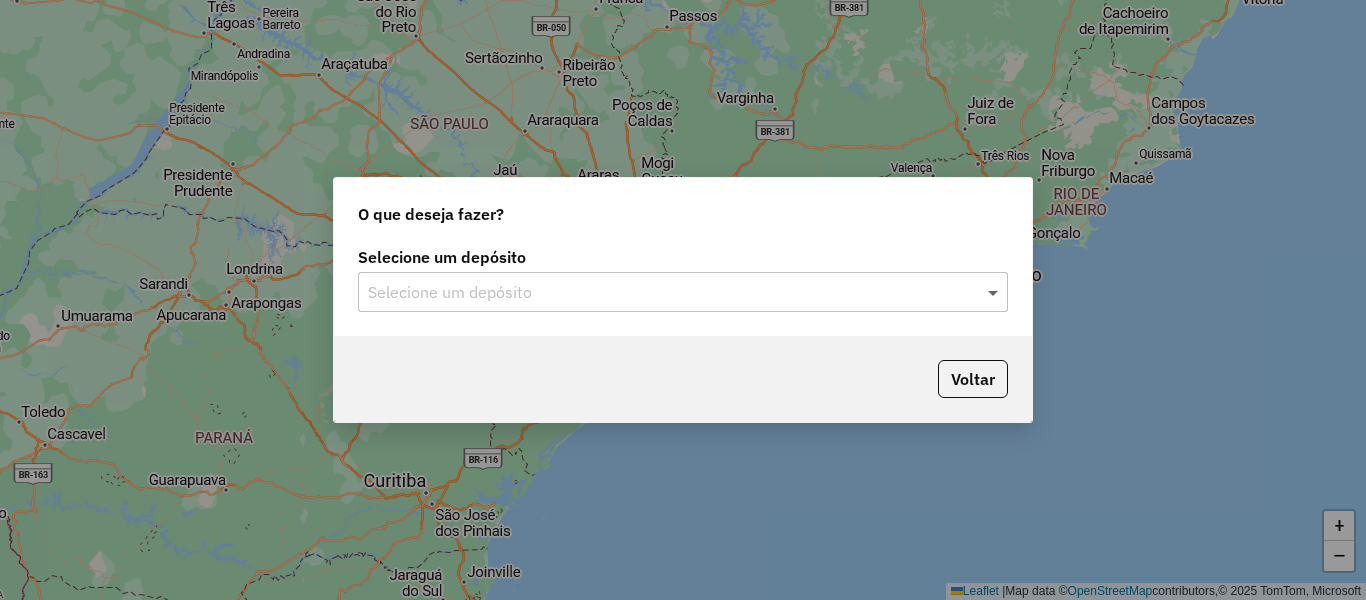 click 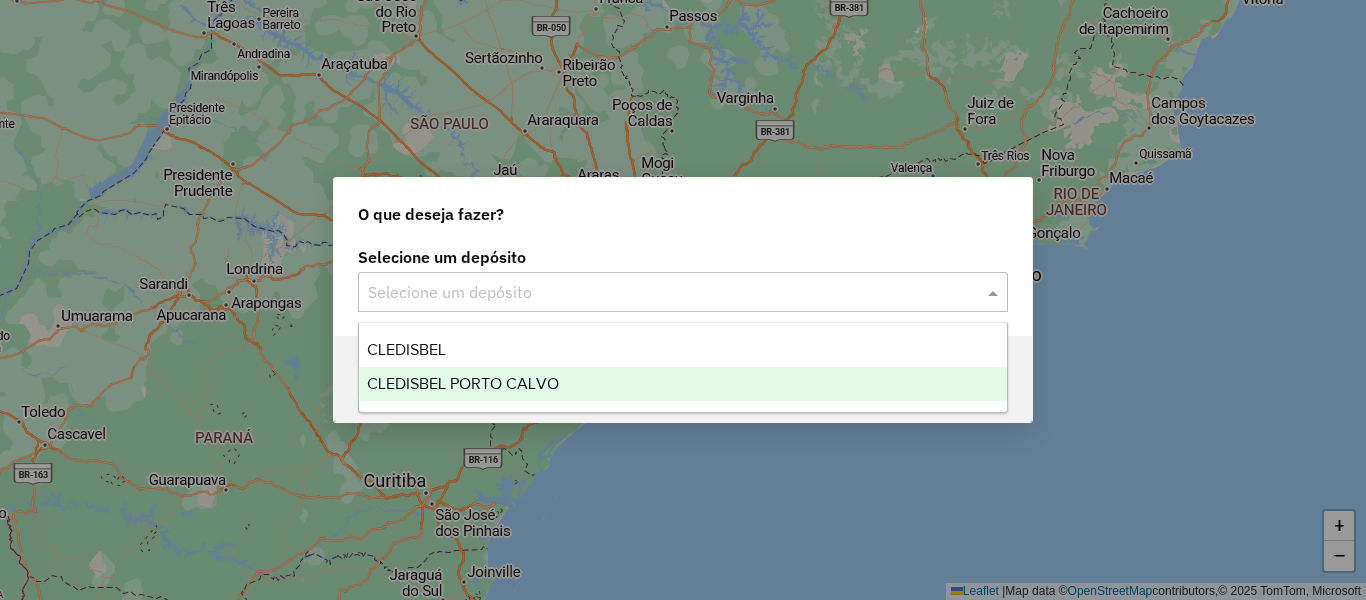 click on "CLEDISBEL PORTO CALVO" at bounding box center [463, 383] 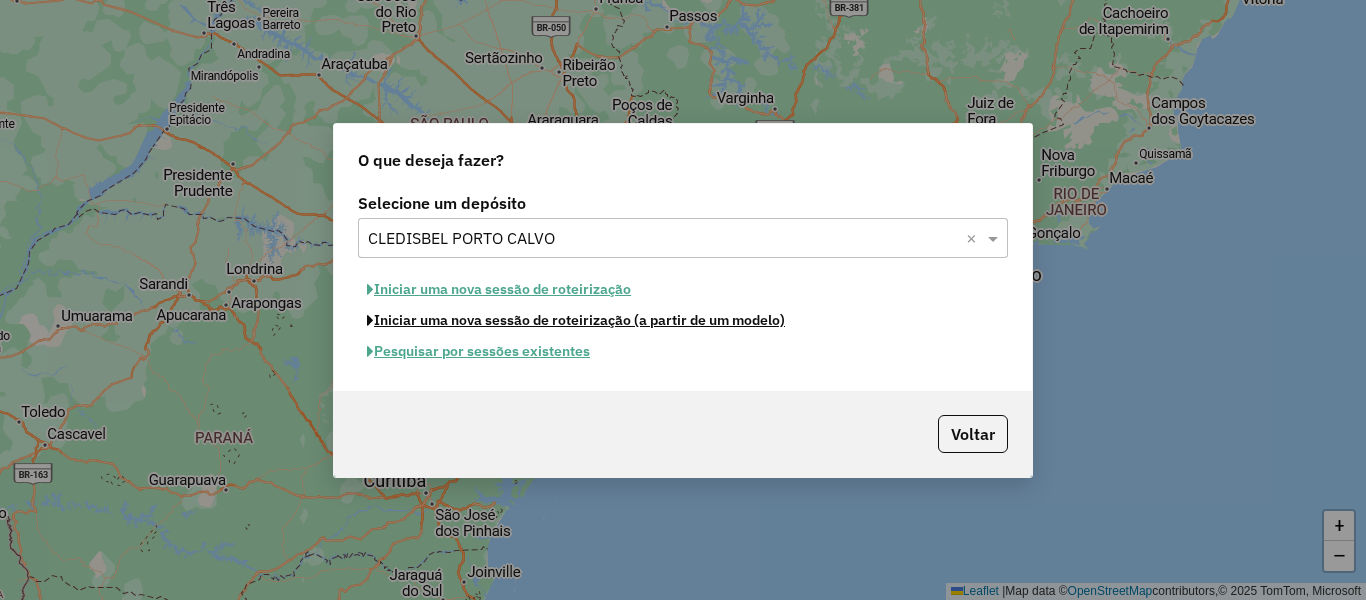 click on "Iniciar uma nova sessão de roteirização (a partir de um modelo)" 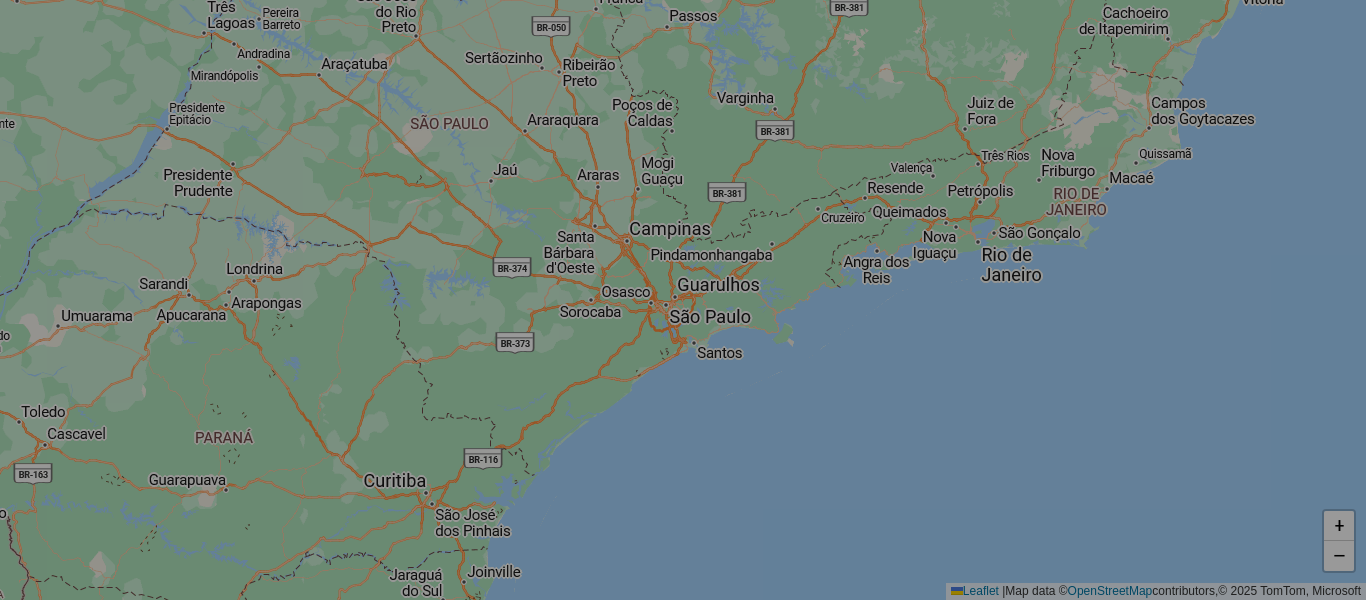 select on "*" 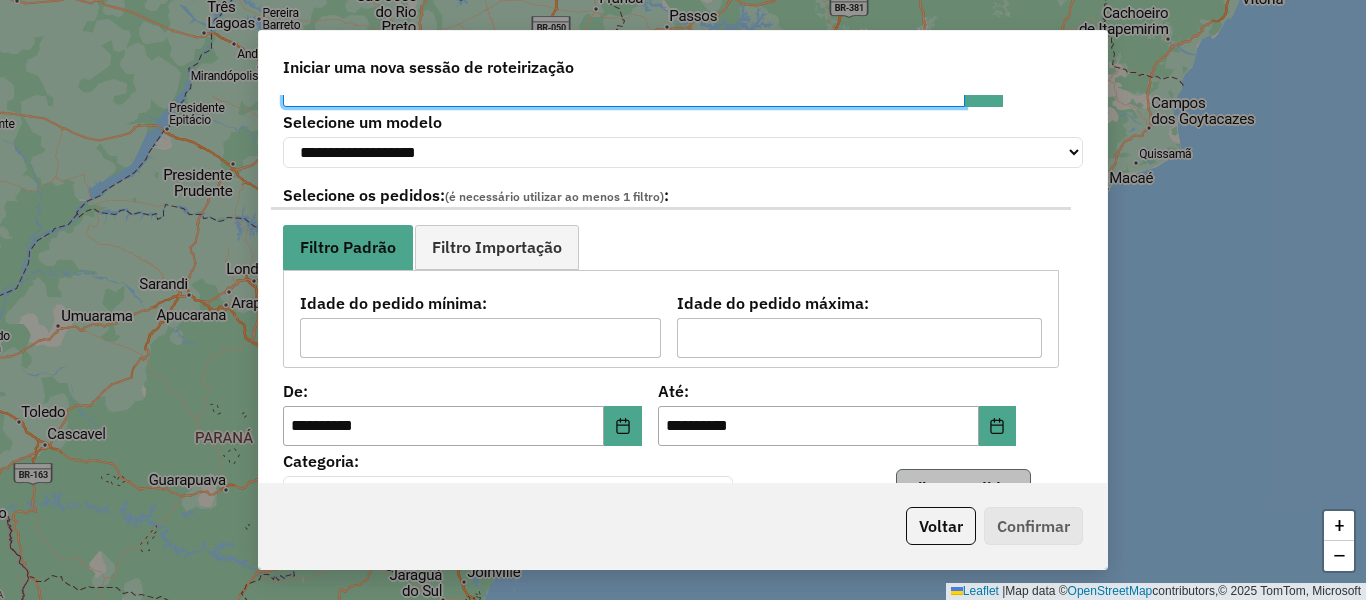 scroll, scrollTop: 300, scrollLeft: 0, axis: vertical 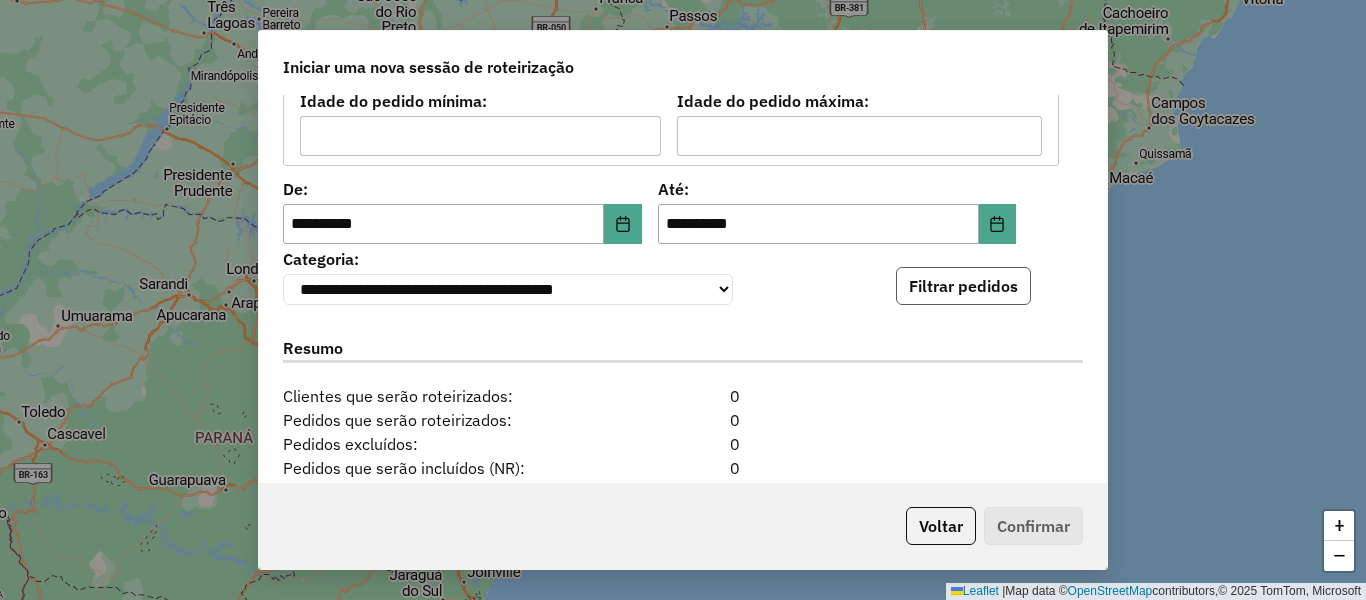 click on "Filtrar pedidos" 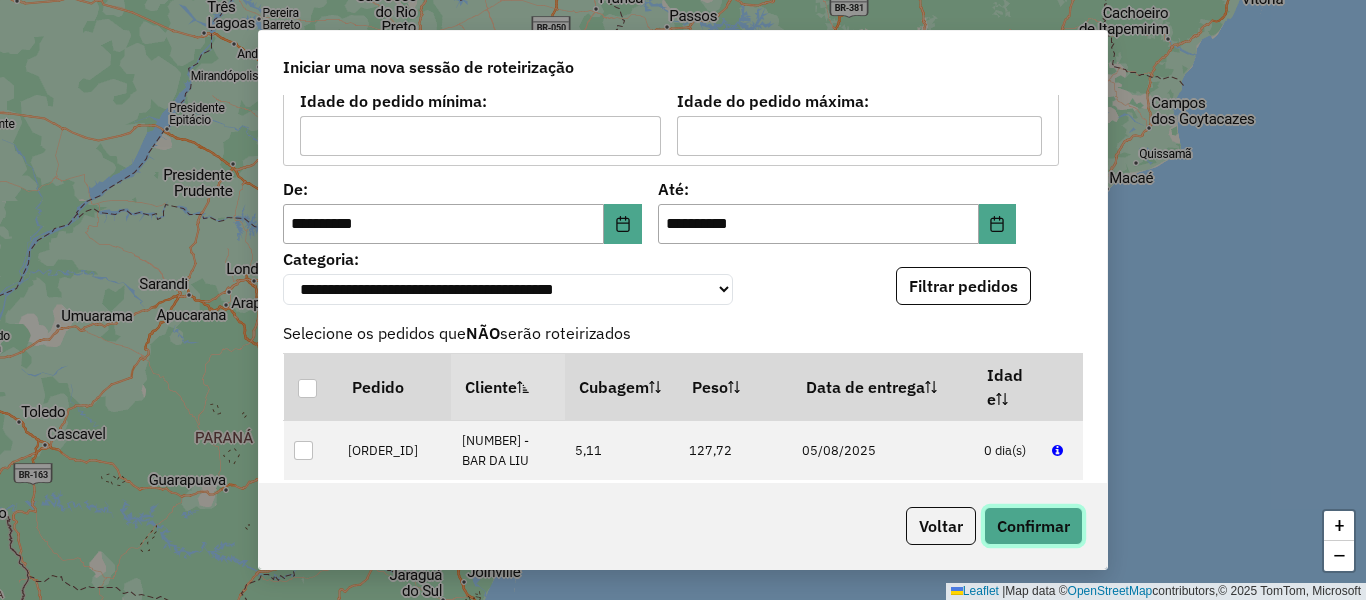 click on "Confirmar" 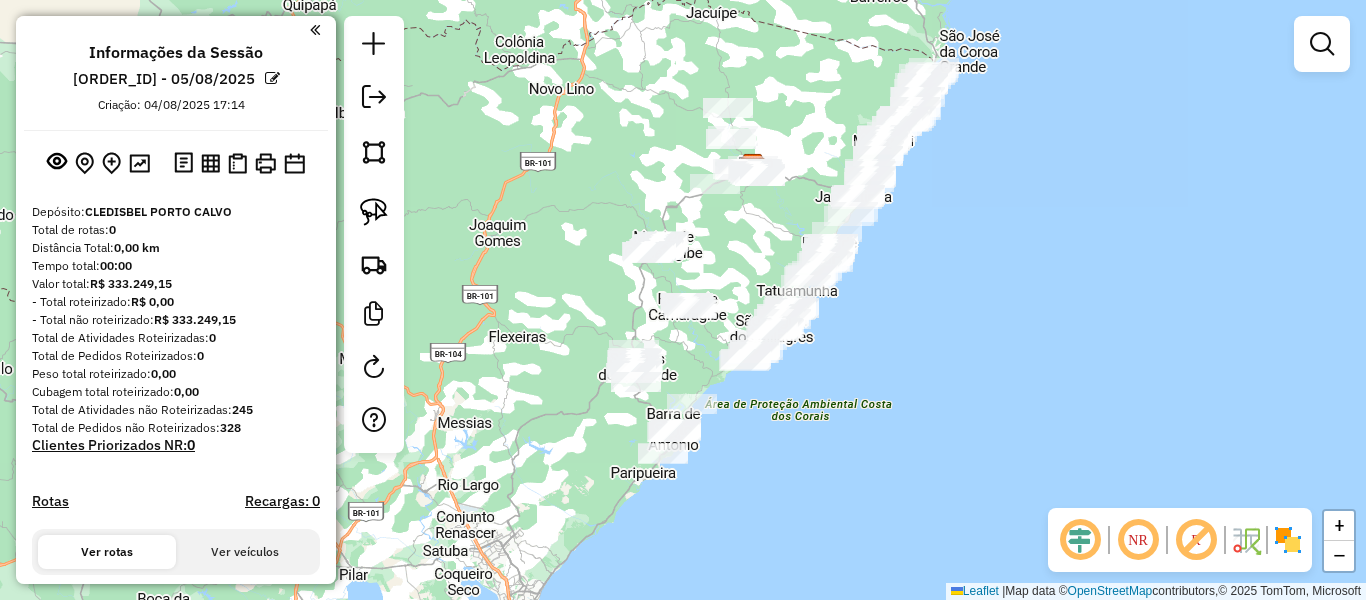 drag, startPoint x: 819, startPoint y: 473, endPoint x: 887, endPoint y: 340, distance: 149.37537 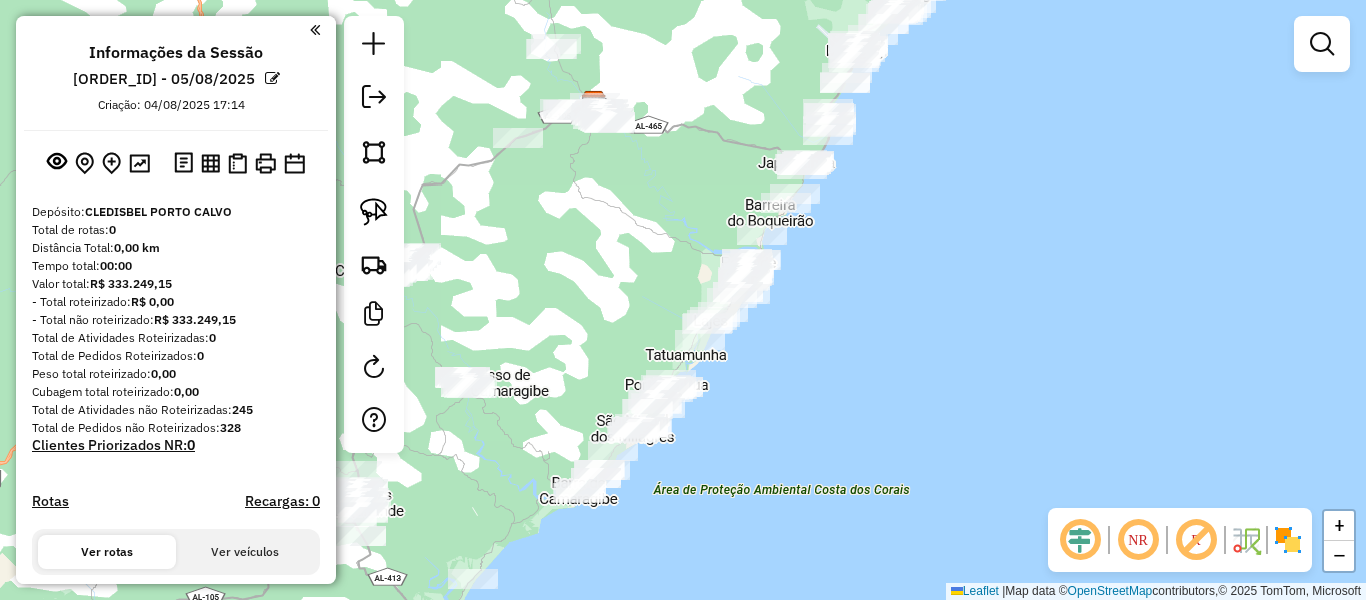 drag, startPoint x: 889, startPoint y: 292, endPoint x: 859, endPoint y: 472, distance: 182.48288 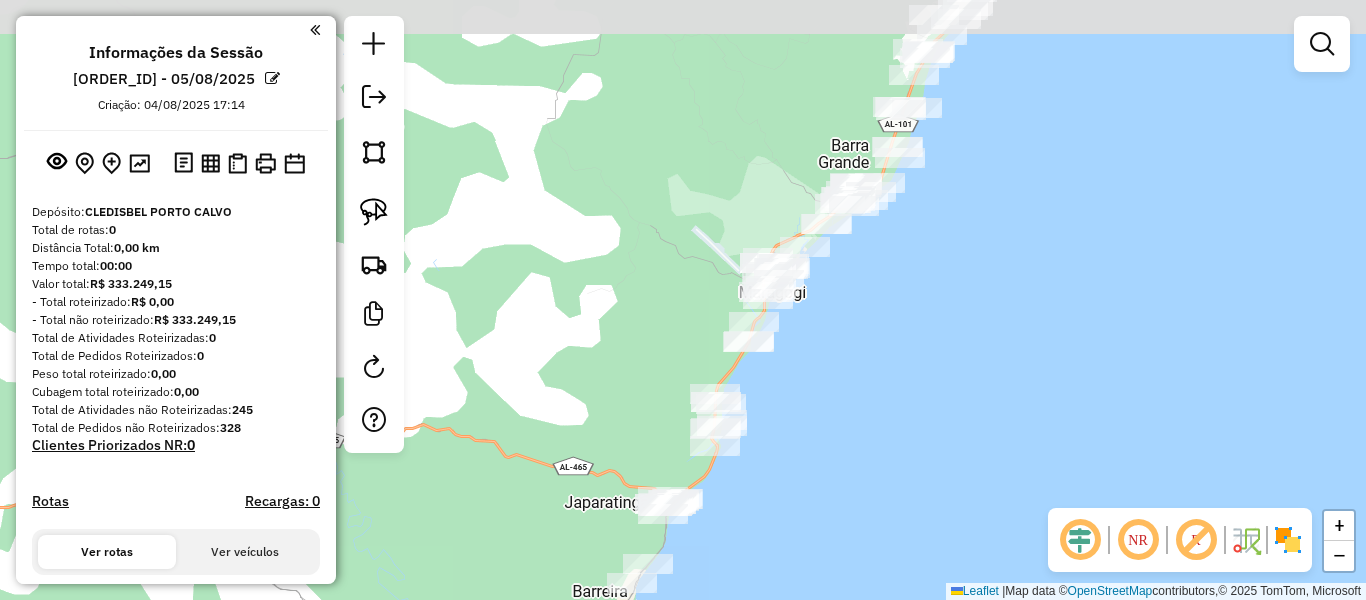 drag, startPoint x: 903, startPoint y: 282, endPoint x: 871, endPoint y: 504, distance: 224.29445 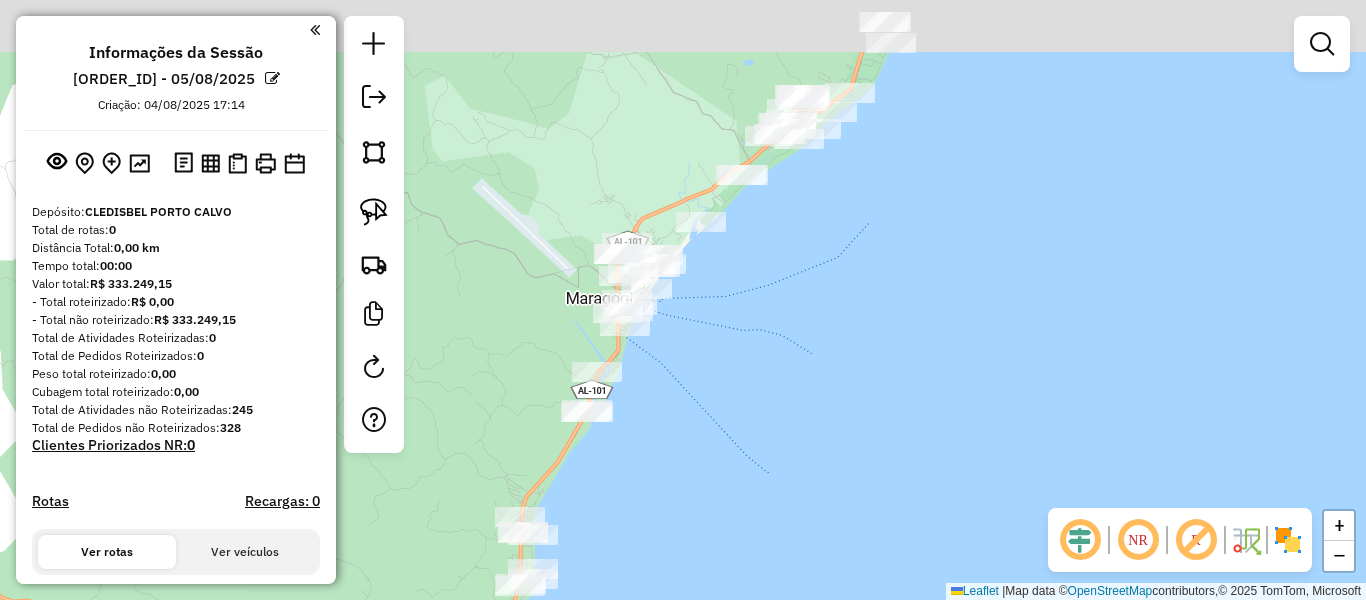 drag, startPoint x: 910, startPoint y: 415, endPoint x: 857, endPoint y: 656, distance: 246.75899 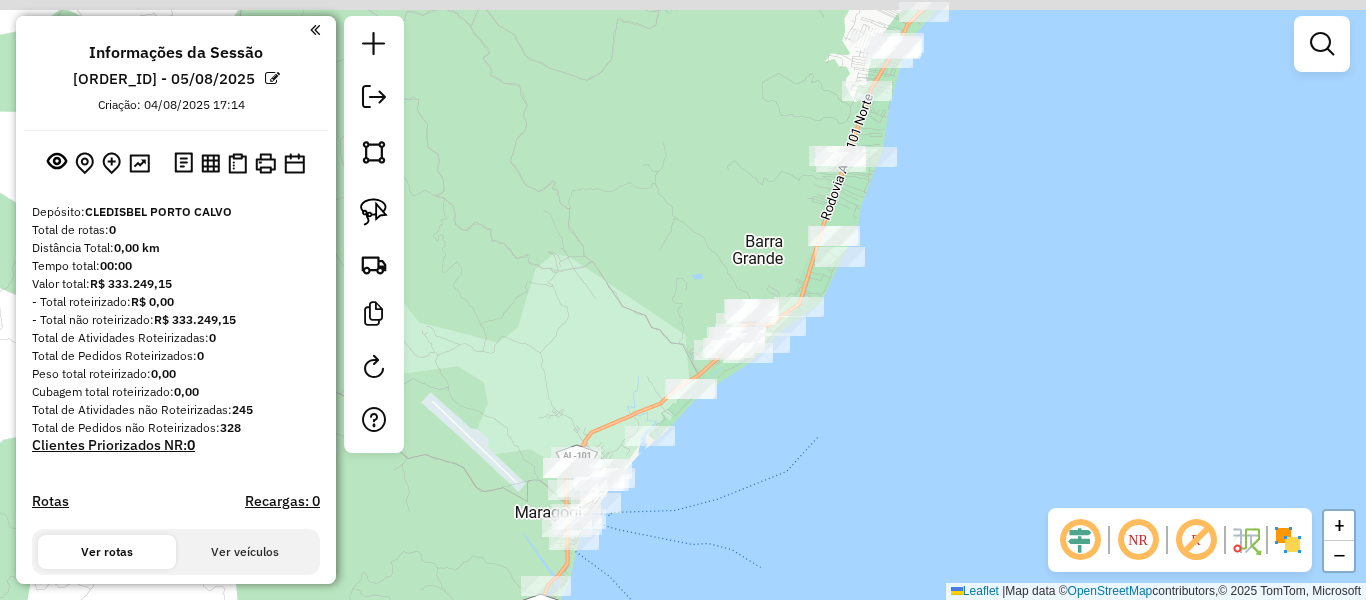 drag, startPoint x: 953, startPoint y: 373, endPoint x: 912, endPoint y: 543, distance: 174.87424 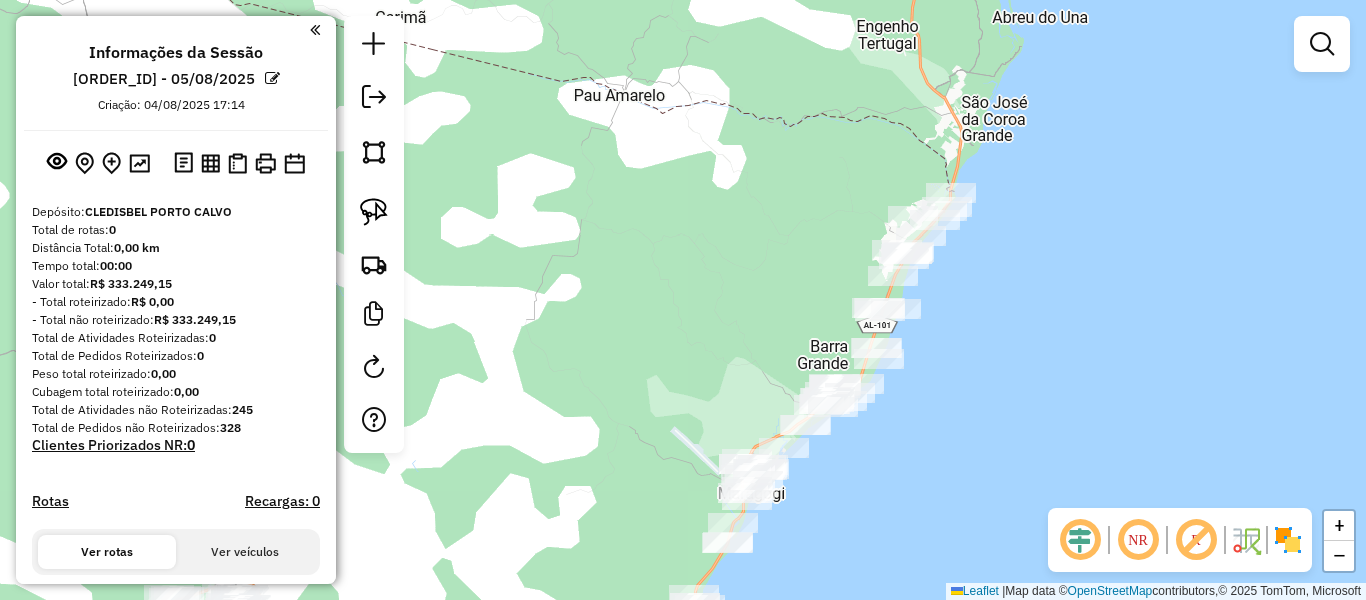 drag, startPoint x: 953, startPoint y: 431, endPoint x: 961, endPoint y: 381, distance: 50.635956 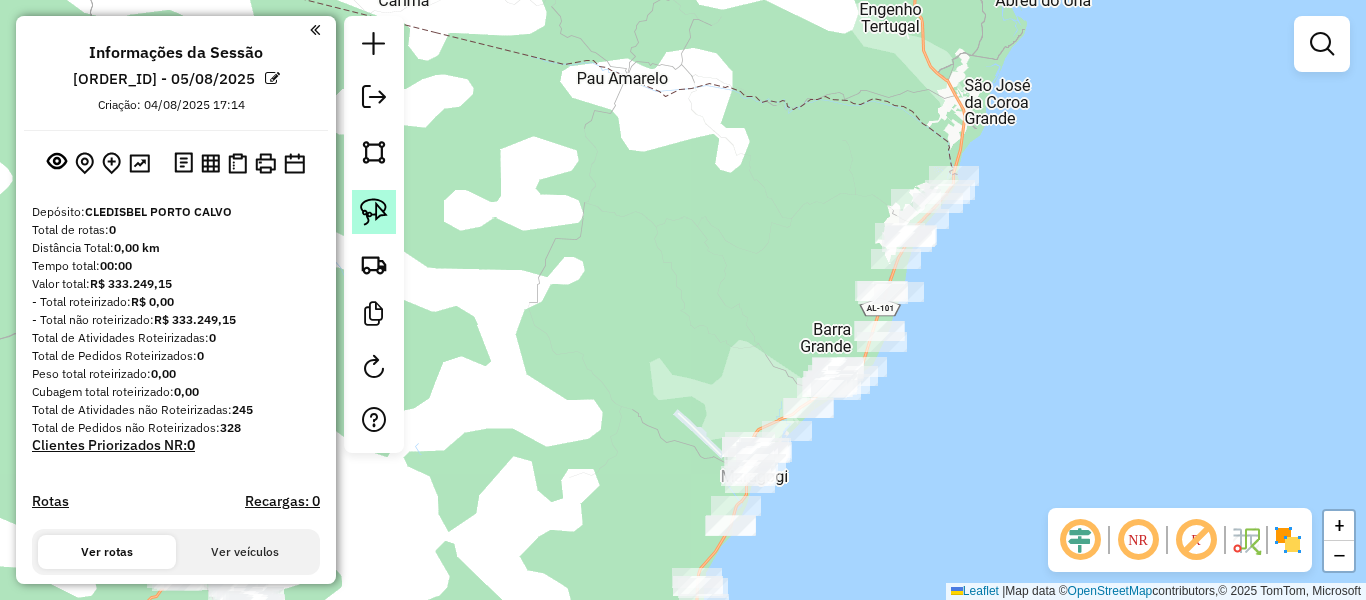 click 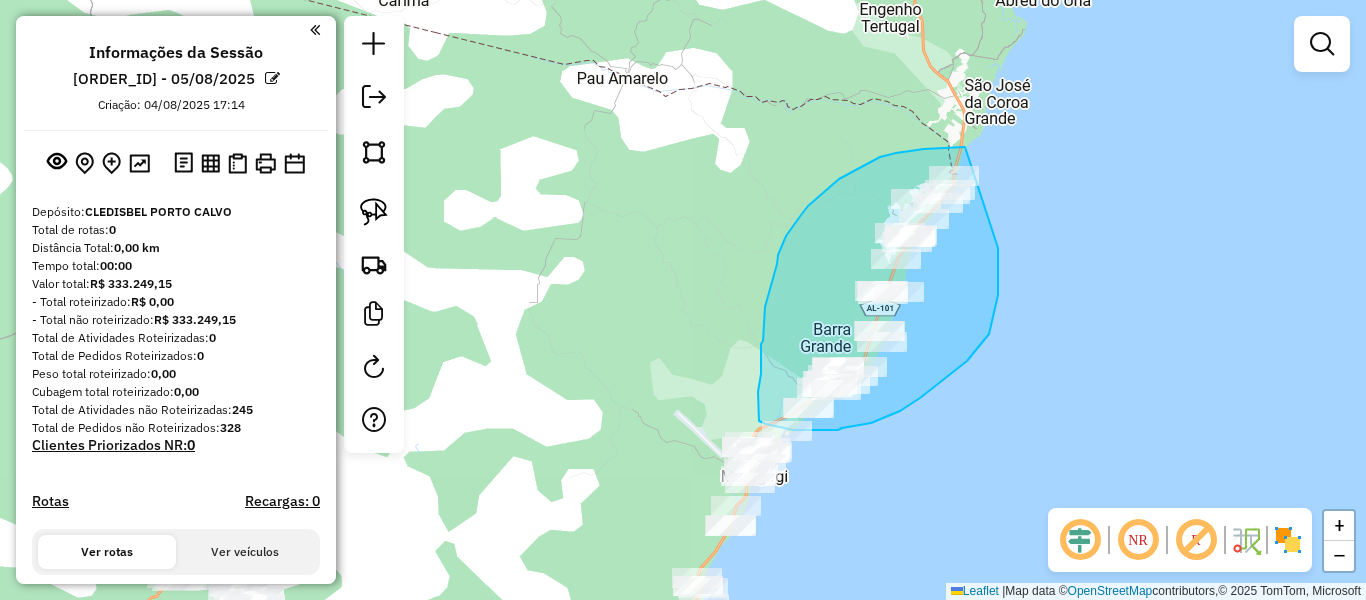 drag, startPoint x: 965, startPoint y: 147, endPoint x: 998, endPoint y: 229, distance: 88.391174 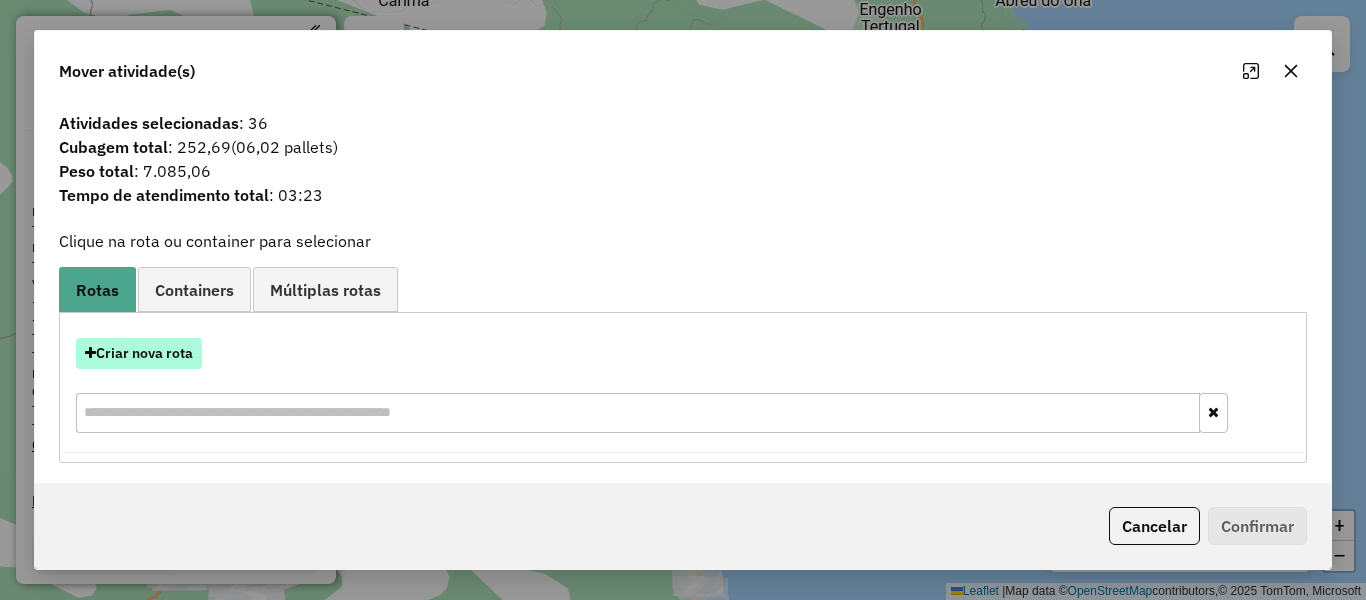 click on "Criar nova rota" at bounding box center [139, 353] 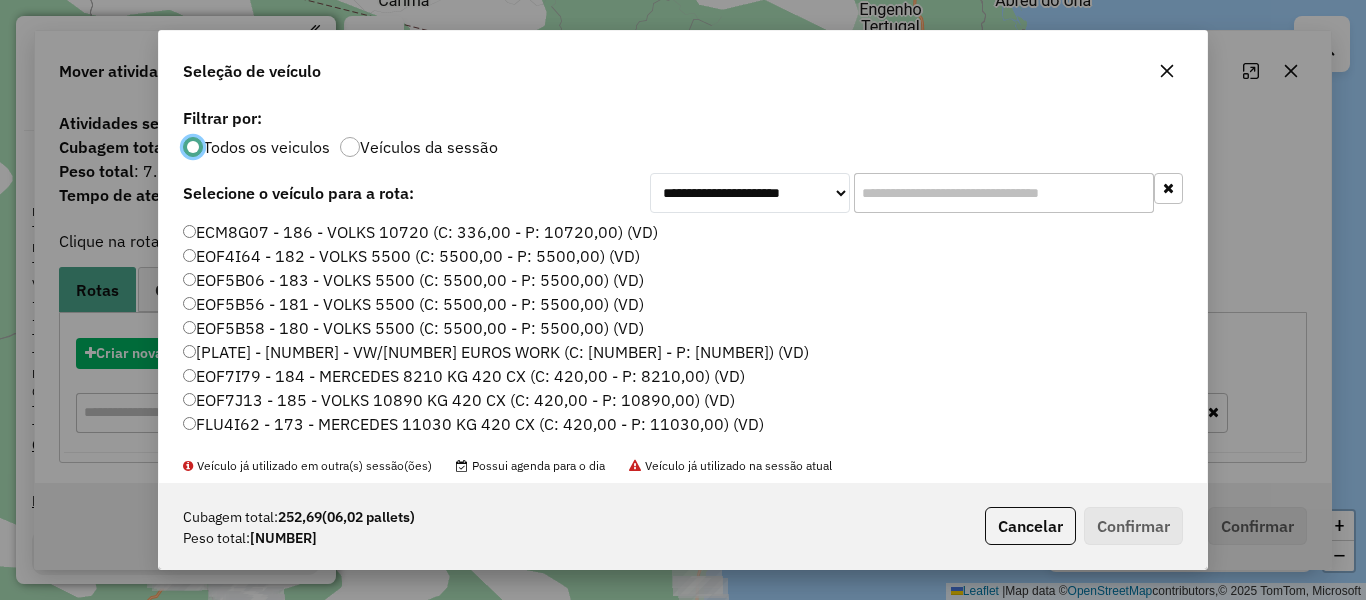 scroll, scrollTop: 11, scrollLeft: 6, axis: both 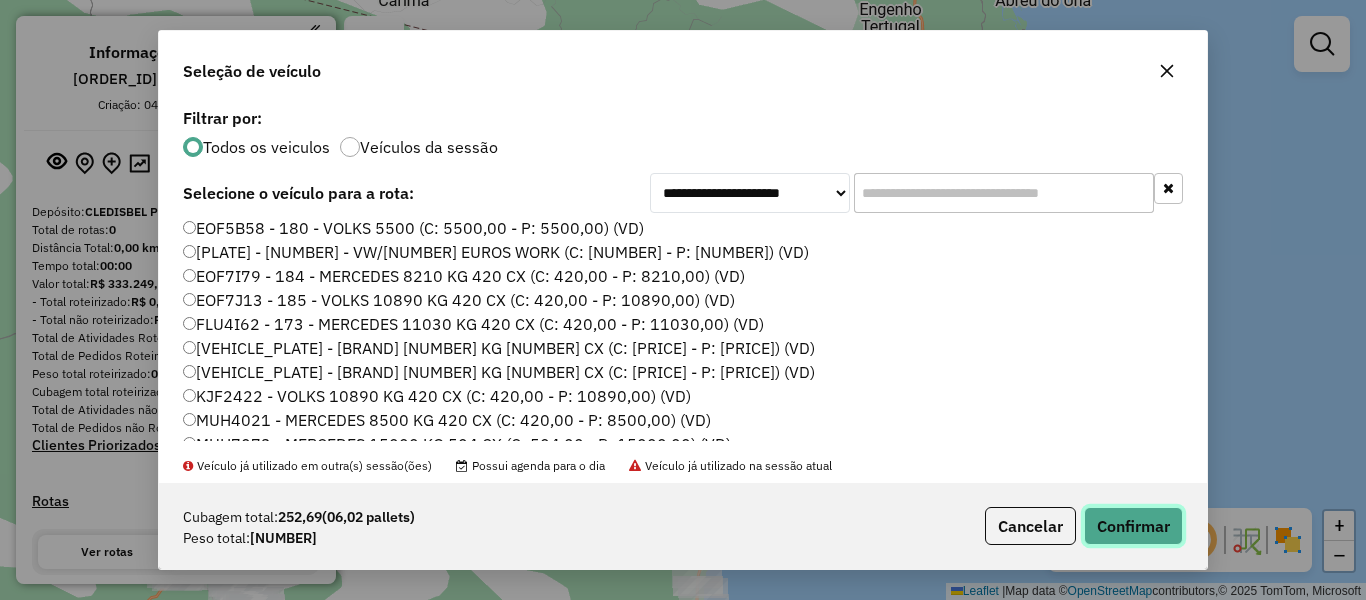 click on "Confirmar" 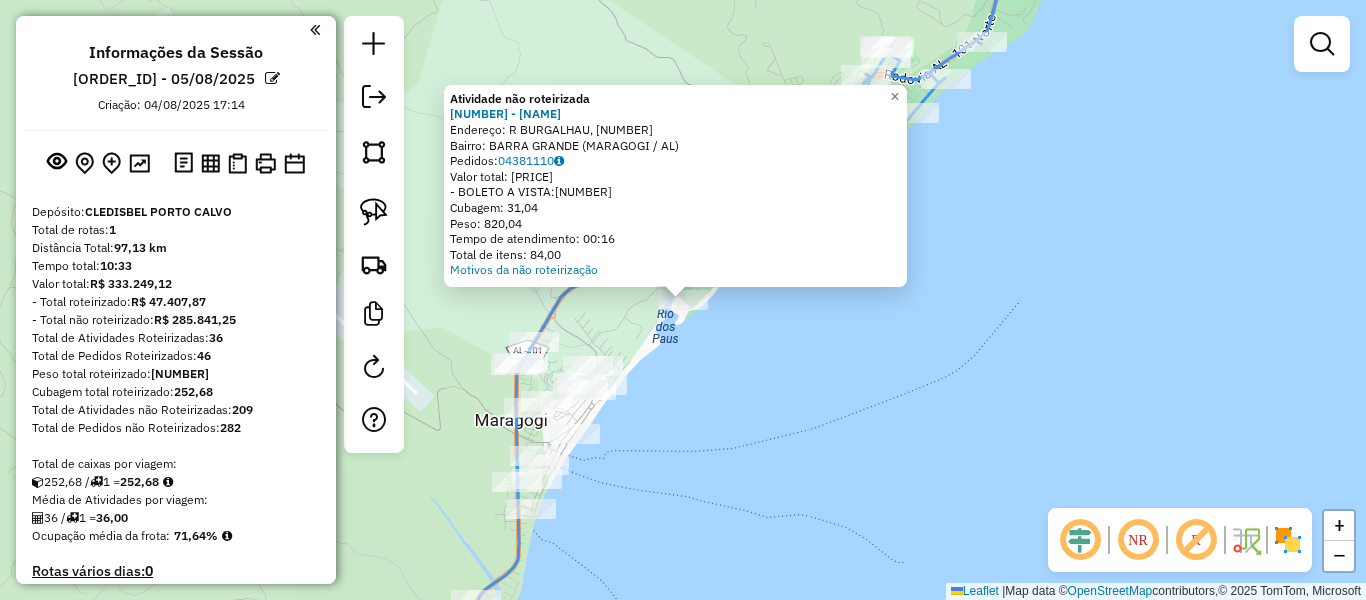 click on "Atividade não roteirizada 4252 - PONTAL DO MARAGOGI  Endereço: R   BURGALHAU, 1   Bairro: BARRA GRANDE ([CITY] / [STATE])   Pedidos:  [ORDER_ID]   Valor total: R$ 5.976,58   - BOLETO A VISTA:  R$ 5.976,58   Cubagem: 31,04   Peso: 820,04   Tempo de atendimento: 00:16   Total de itens: 84,00  Motivos da não roteirização × Janela de atendimento Grade de atendimento Capacidade Transportadoras Veículos Cliente Pedidos  Rotas Selecione os dias de semana para filtrar as janelas de atendimento  Seg   Ter   Qua   Qui   Sex   Sáb   Dom  Informe o período da janela de atendimento: De: Até:  Filtrar exatamente a janela do cliente  Considerar janela de atendimento padrão  Selecione os dias de semana para filtrar as grades de atendimento  Seg   Ter   Qua   Qui   Sex   Sáb   Dom   Considerar clientes sem dia de atendimento cadastrado  Clientes fora do dia de atendimento selecionado Filtrar as atividades entre os valores definidos abaixo:  Peso mínimo:   Peso máximo:   Cubagem mínima:   Cubagem máxima:   De:  De:" 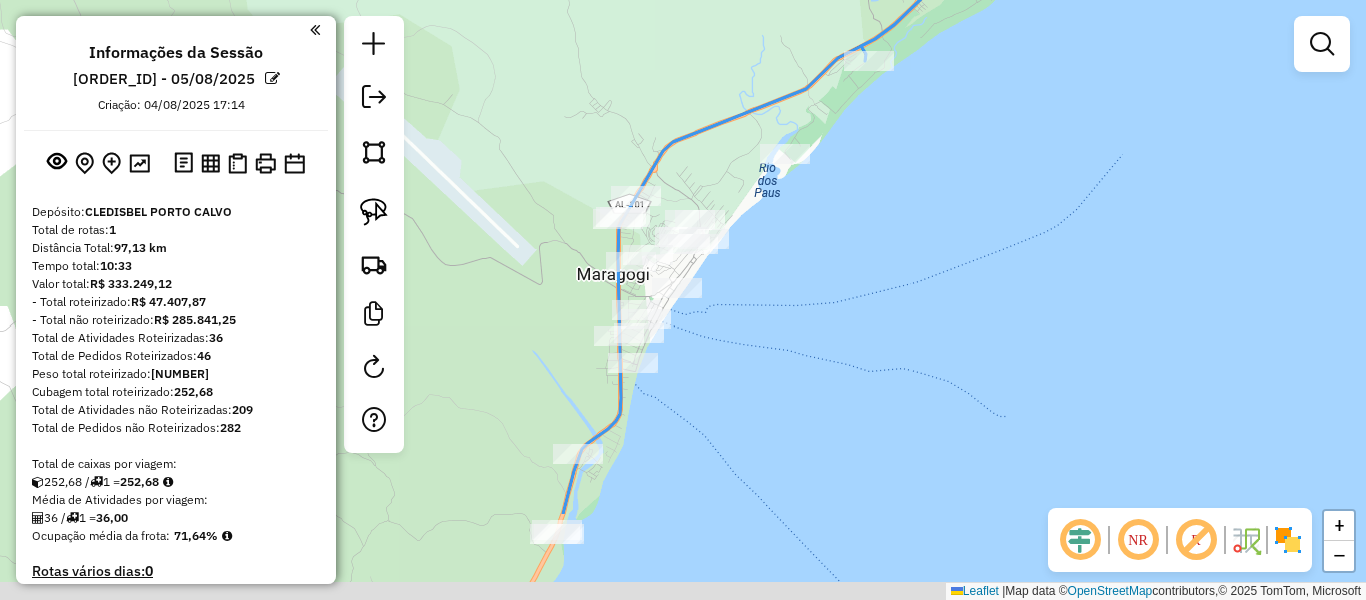 drag, startPoint x: 746, startPoint y: 454, endPoint x: 875, endPoint y: 238, distance: 251.58894 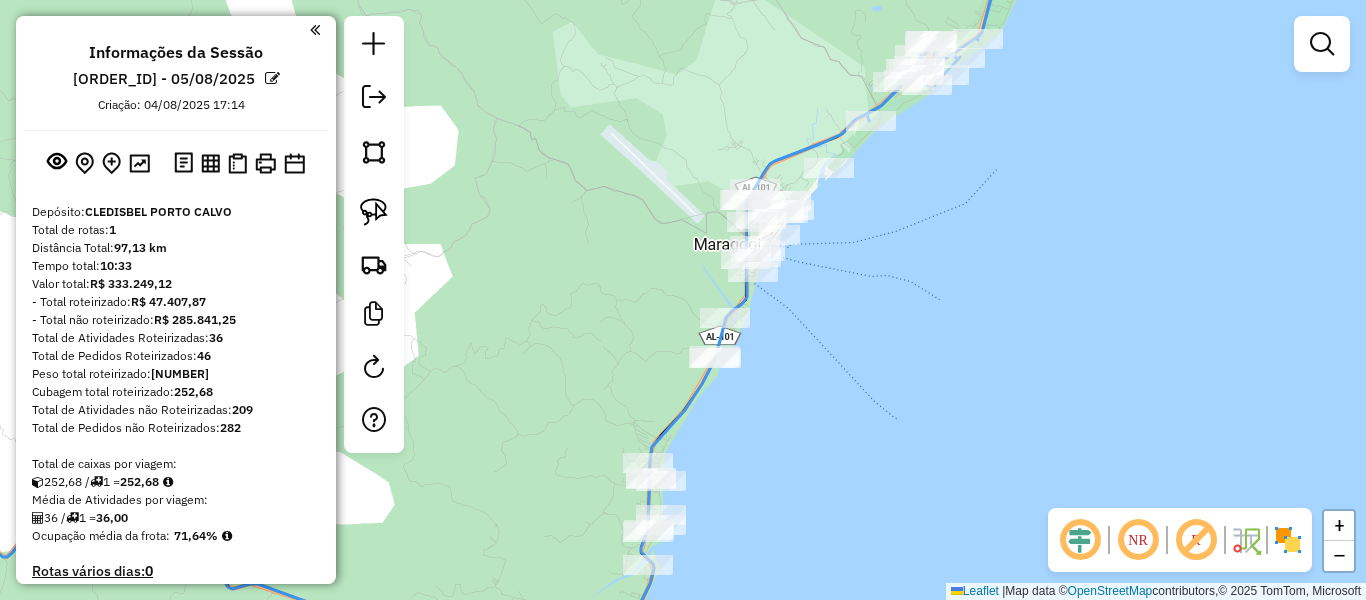 drag, startPoint x: 874, startPoint y: 280, endPoint x: 860, endPoint y: 284, distance: 14.56022 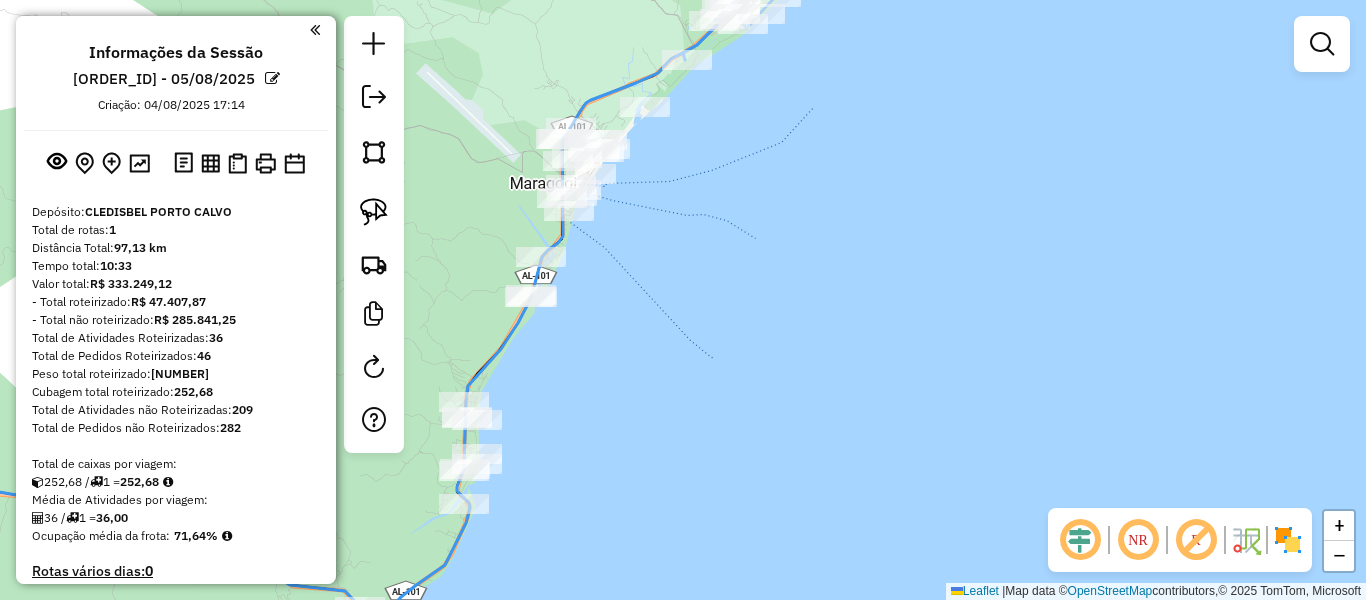 drag, startPoint x: 691, startPoint y: 342, endPoint x: 723, endPoint y: 418, distance: 82.46211 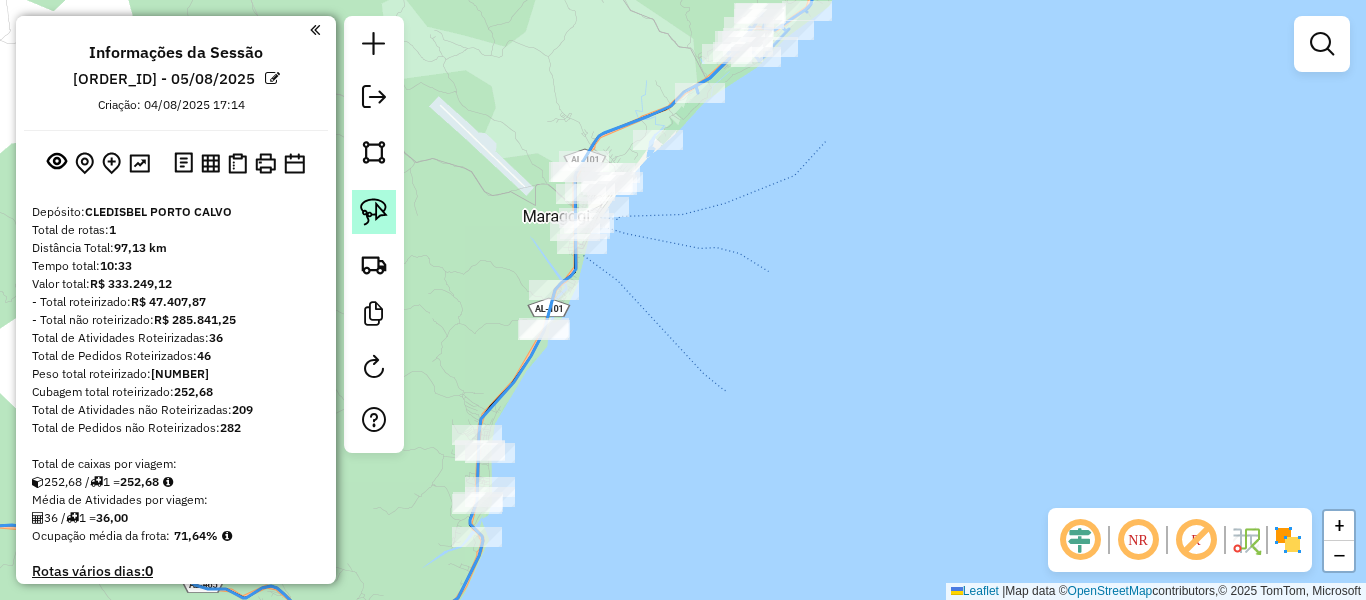 click 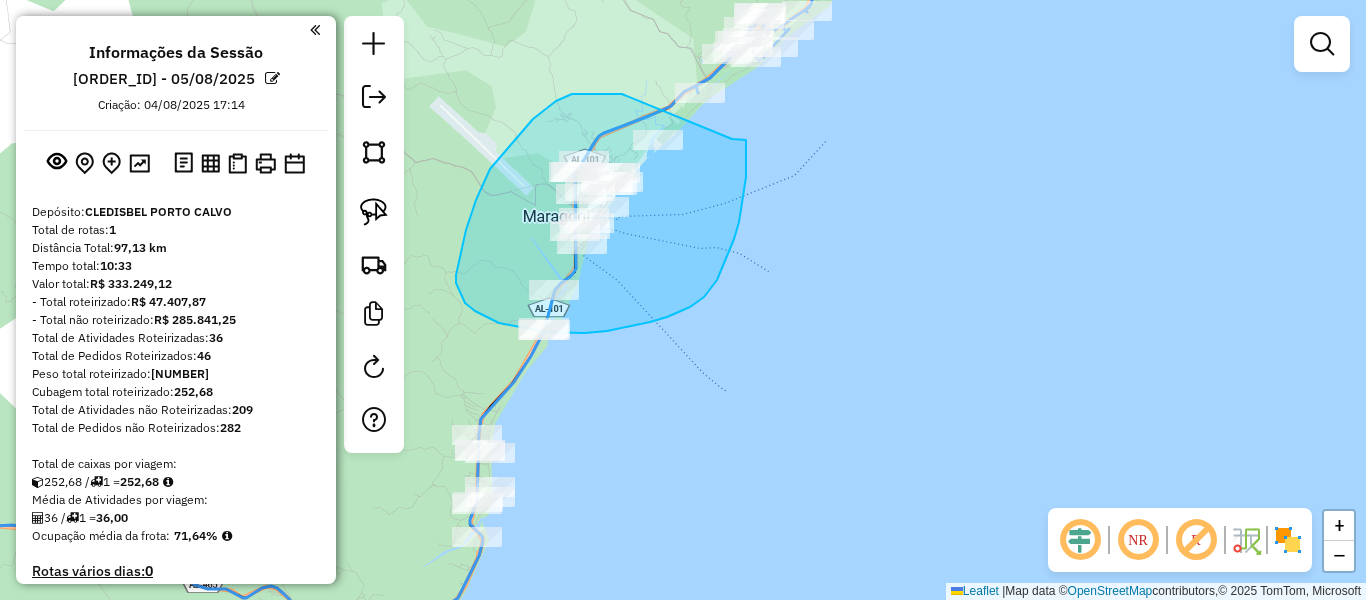 drag, startPoint x: 622, startPoint y: 94, endPoint x: 713, endPoint y: 137, distance: 100.6479 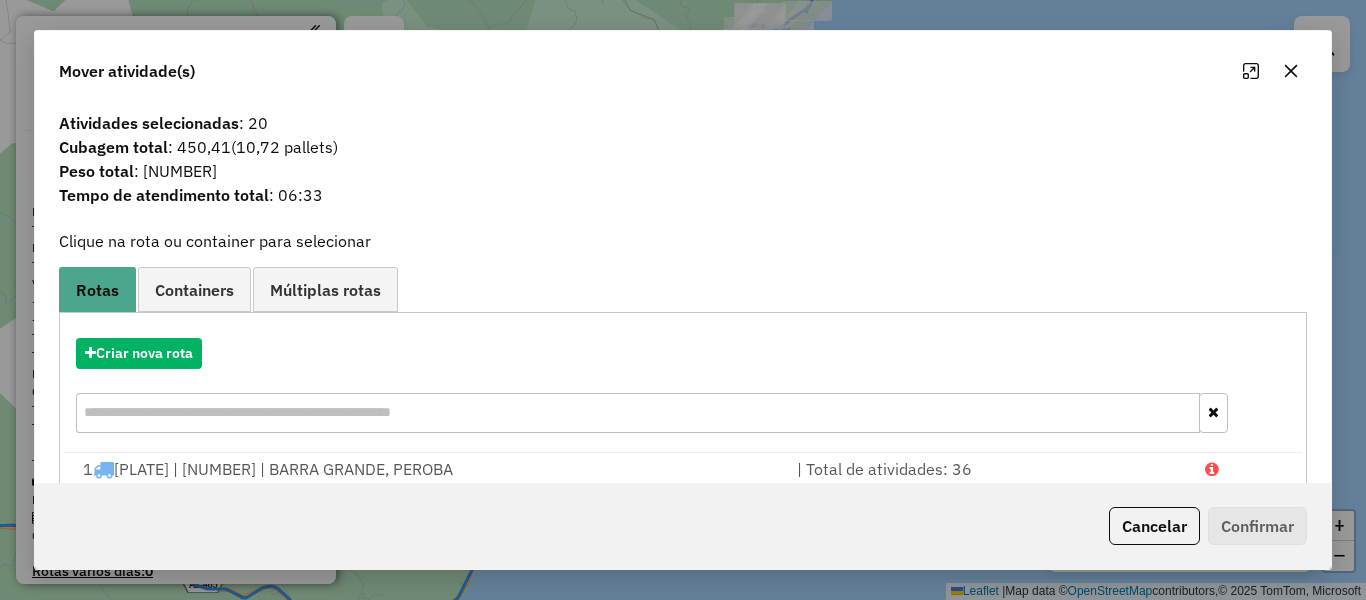 click 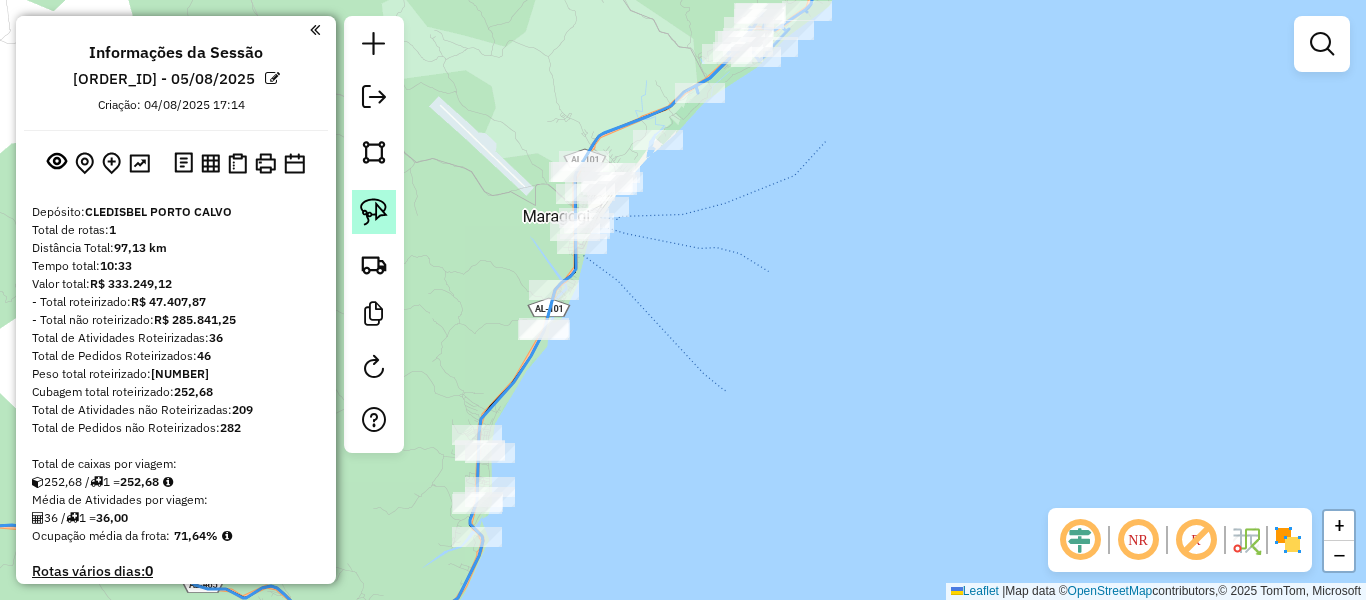 click 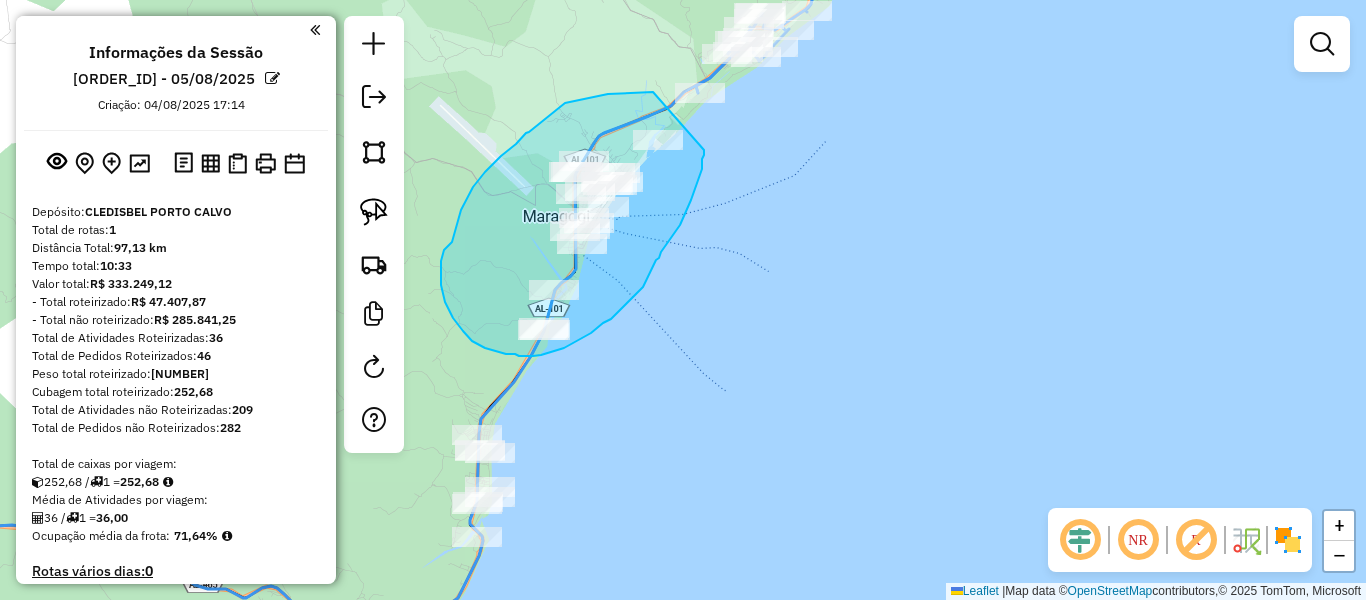 drag, startPoint x: 653, startPoint y: 92, endPoint x: 704, endPoint y: 150, distance: 77.23341 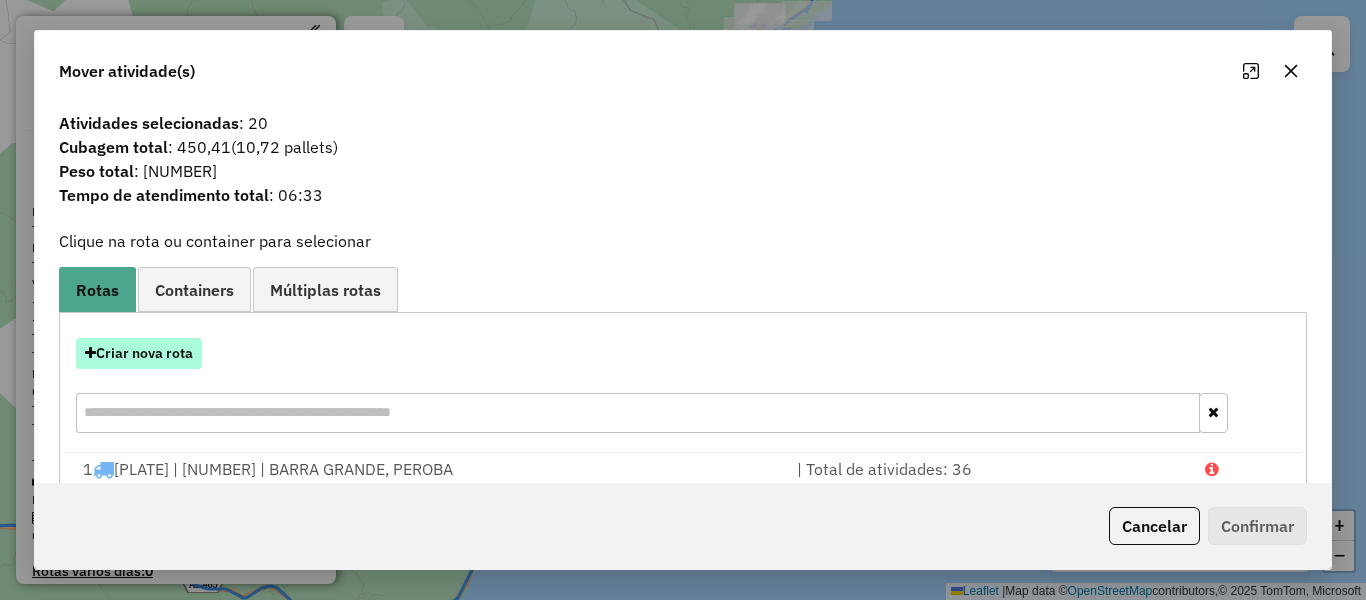 click on "Criar nova rota" at bounding box center [139, 353] 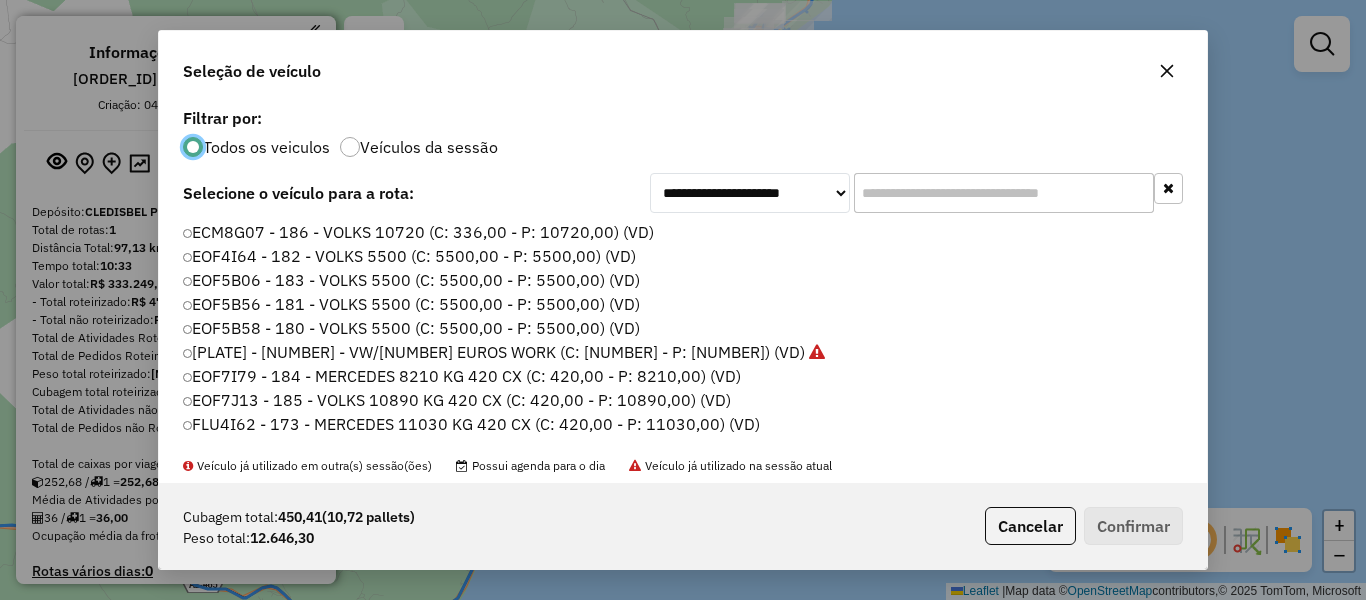 scroll, scrollTop: 11, scrollLeft: 6, axis: both 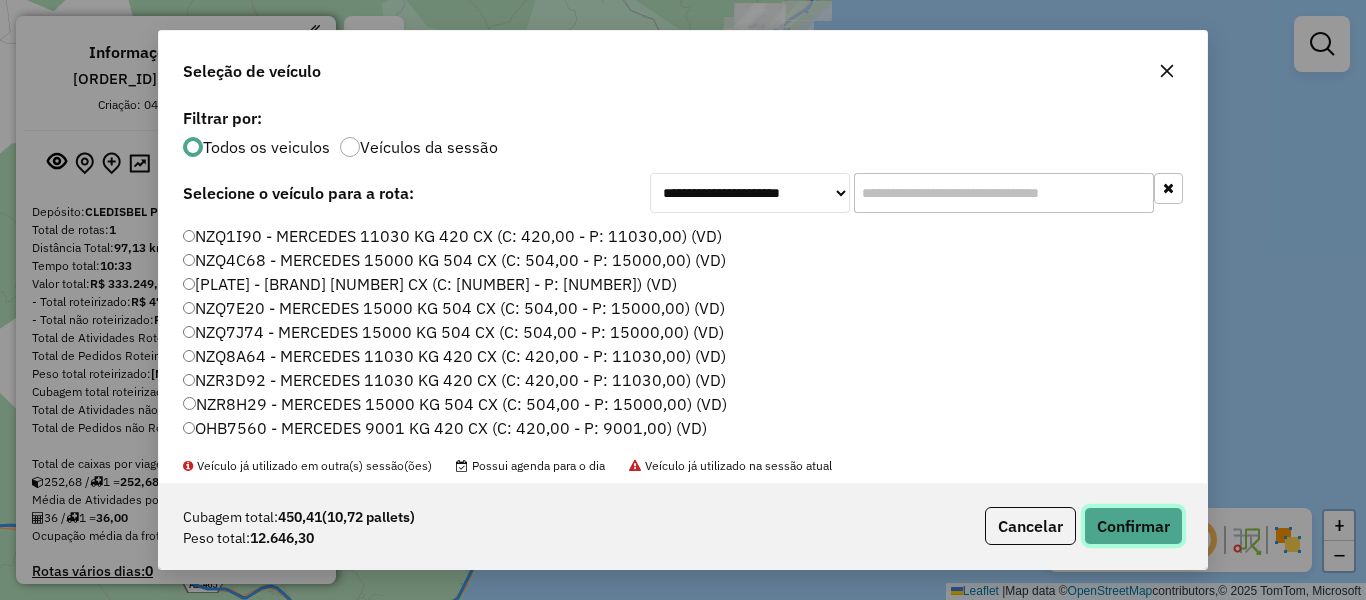 click on "Confirmar" 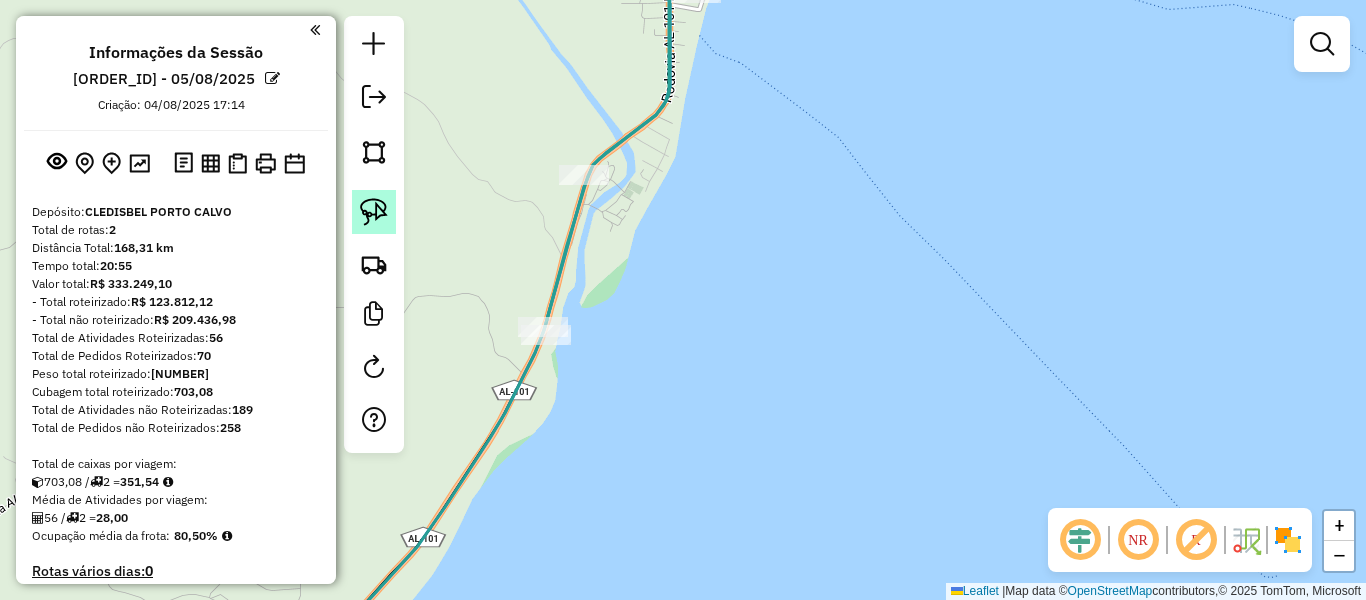 click 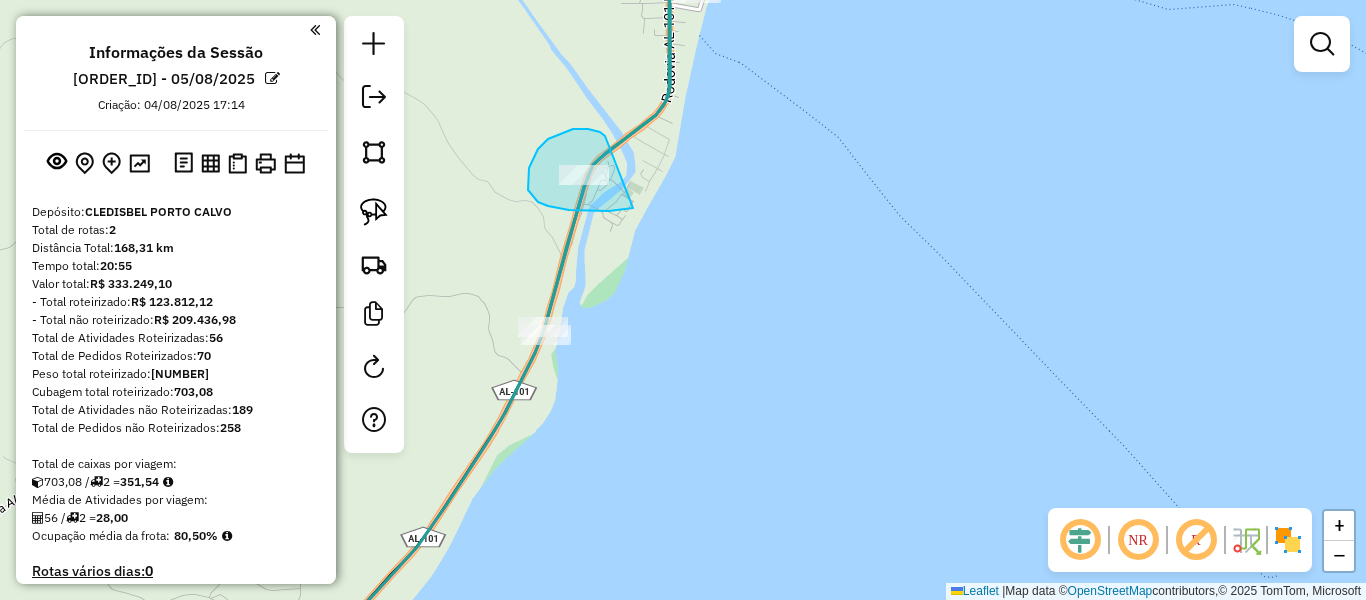 drag, startPoint x: 605, startPoint y: 136, endPoint x: 635, endPoint y: 206, distance: 76.15773 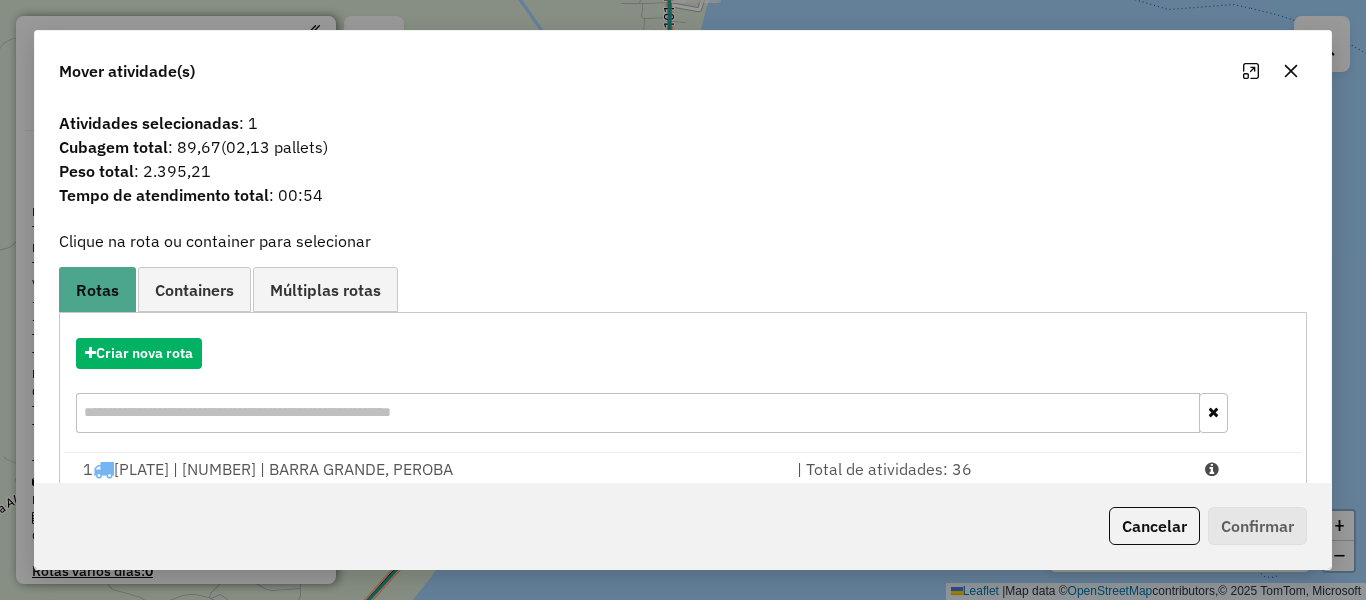 click 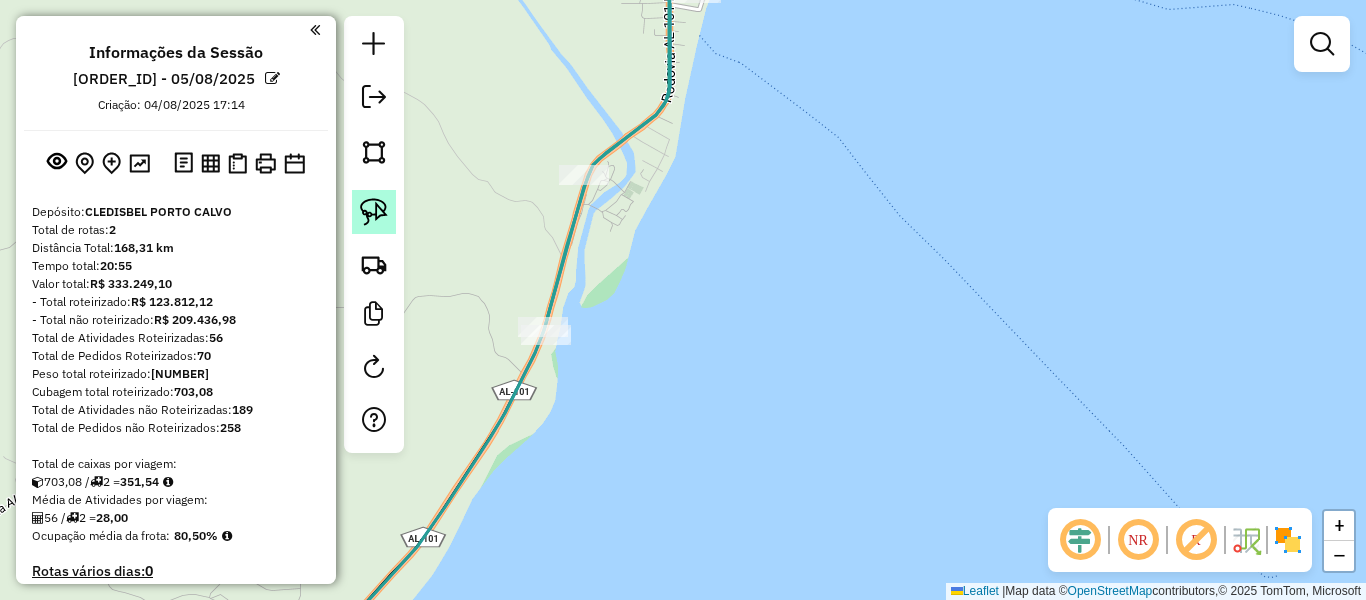 click 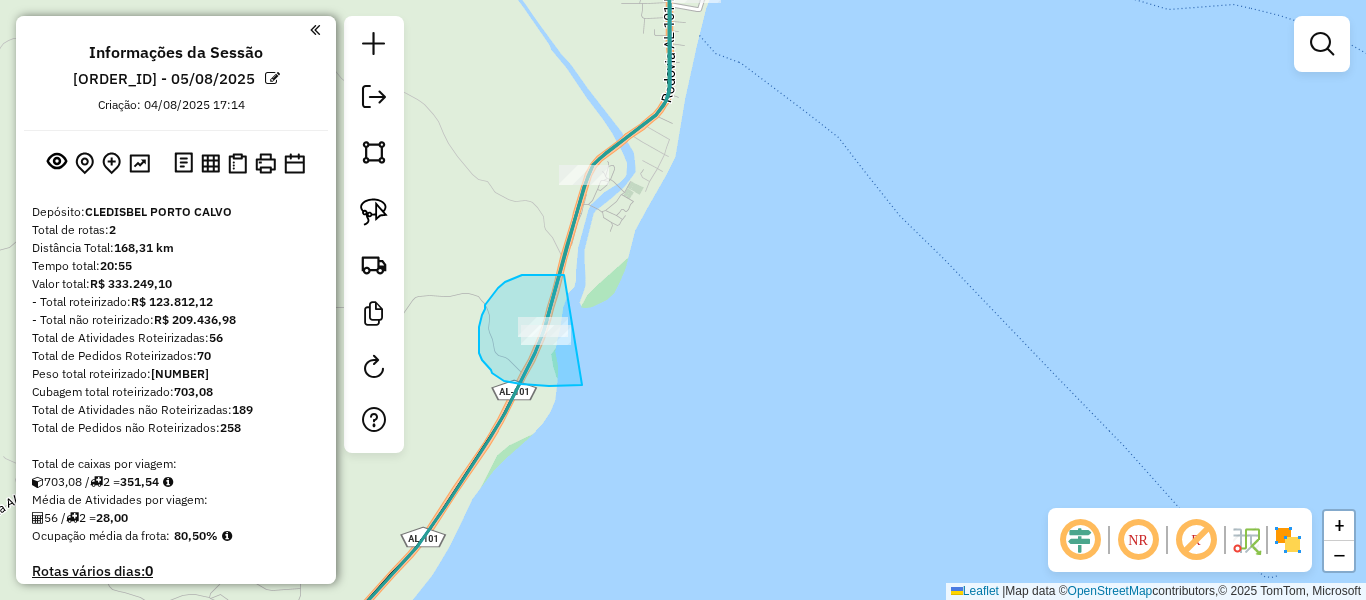 drag, startPoint x: 564, startPoint y: 275, endPoint x: 610, endPoint y: 373, distance: 108.25895 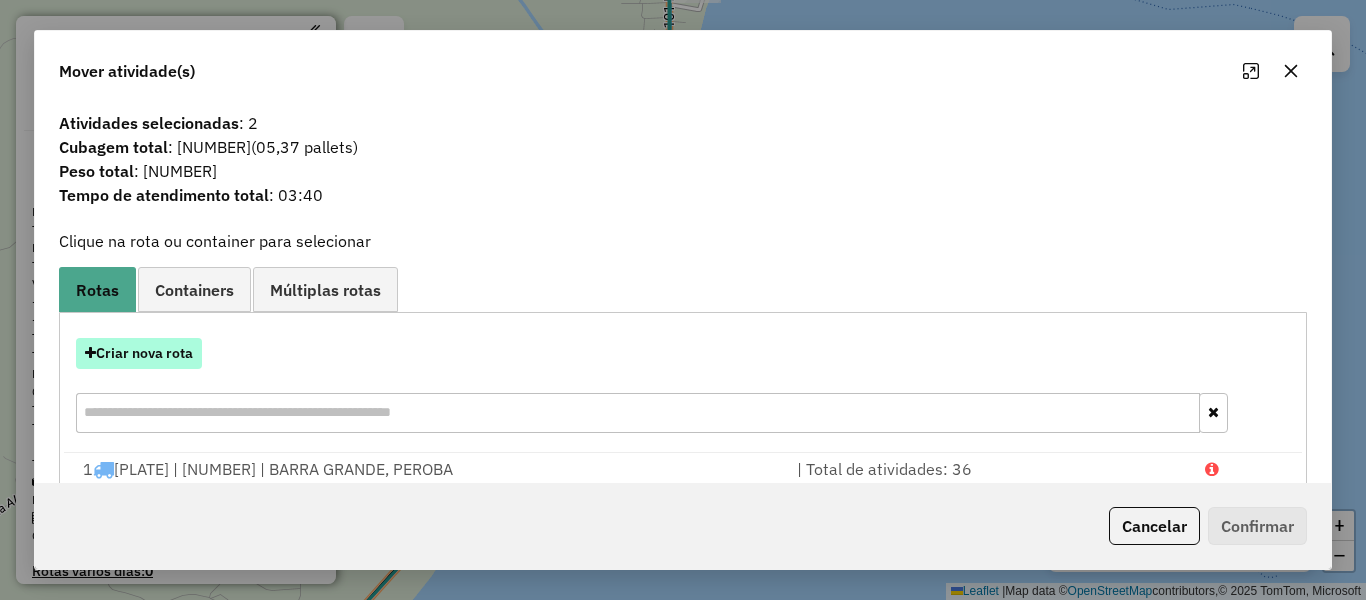 click on "Criar nova rota" at bounding box center (139, 353) 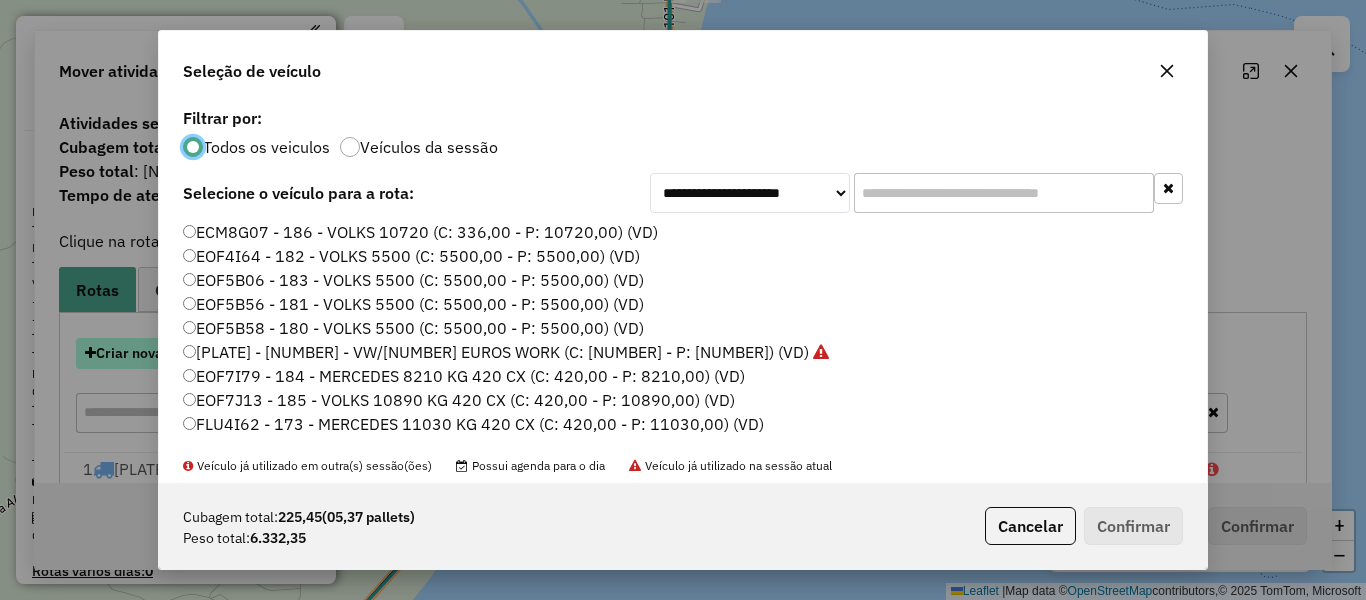 scroll, scrollTop: 11, scrollLeft: 6, axis: both 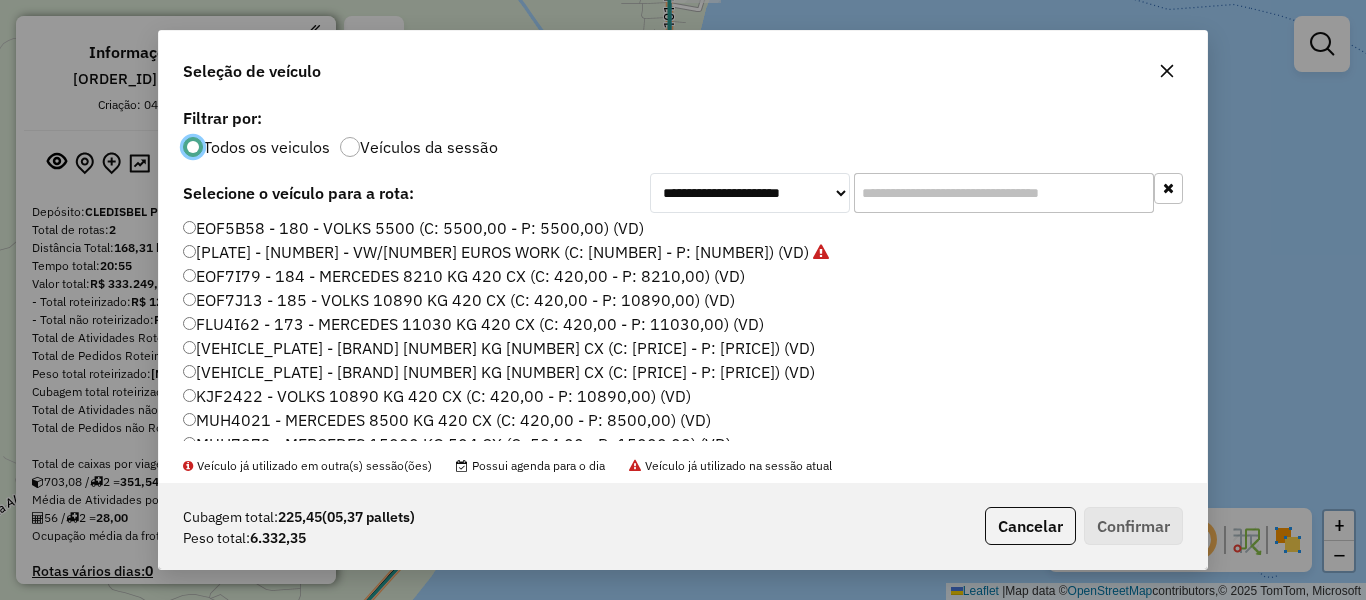 click 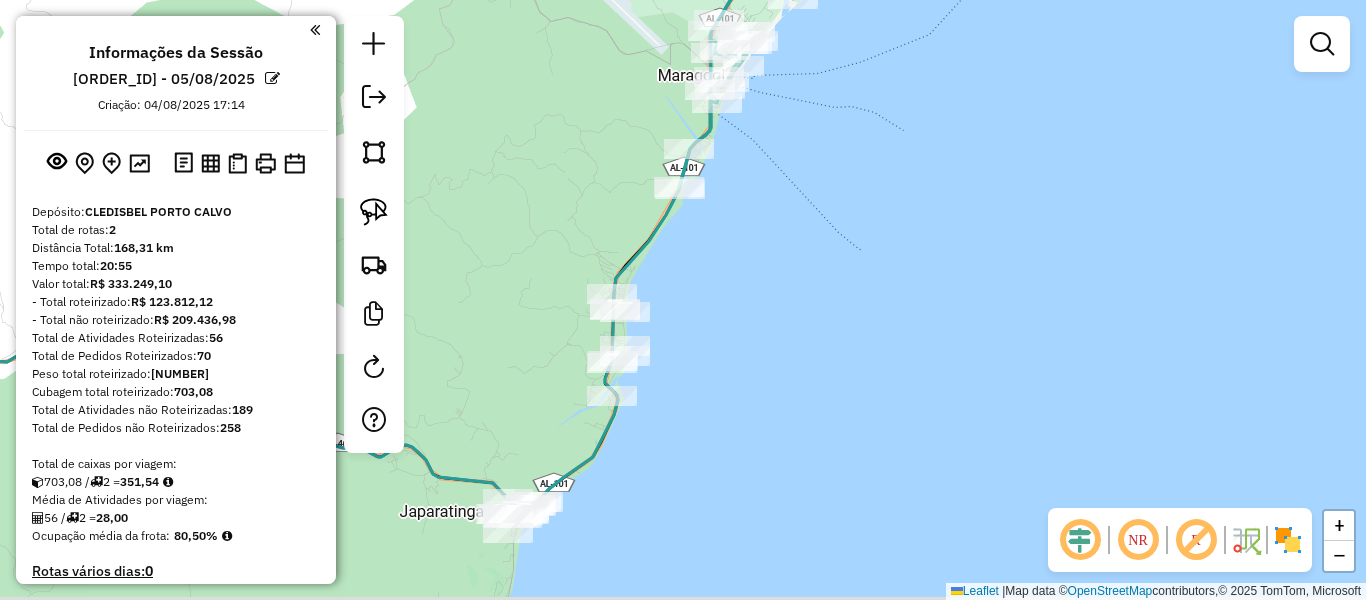 drag, startPoint x: 751, startPoint y: 280, endPoint x: 752, endPoint y: 230, distance: 50.01 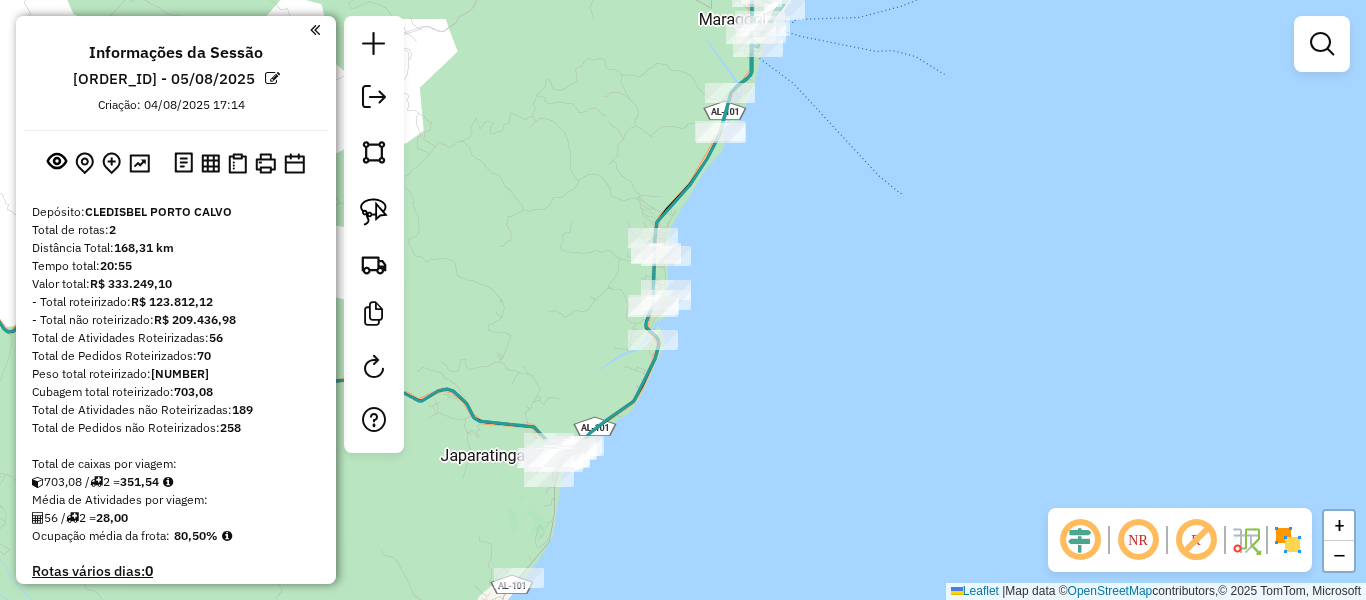 drag, startPoint x: 719, startPoint y: 293, endPoint x: 807, endPoint y: 153, distance: 165.36021 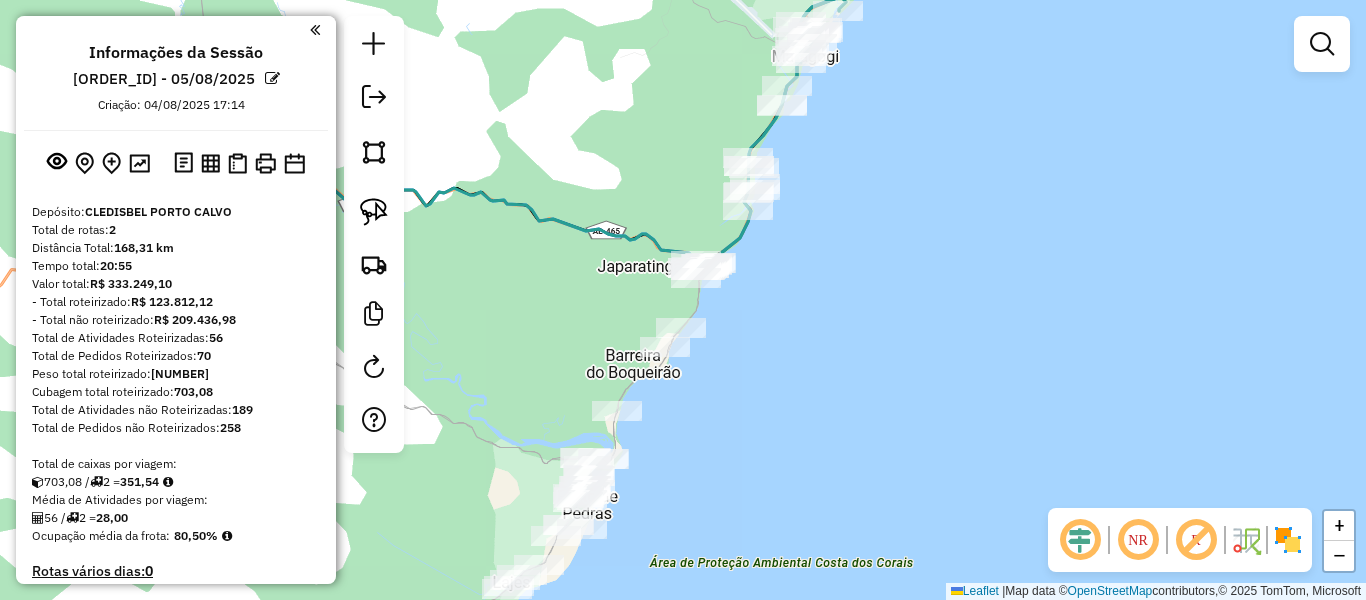 drag, startPoint x: 793, startPoint y: 287, endPoint x: 770, endPoint y: 283, distance: 23.345236 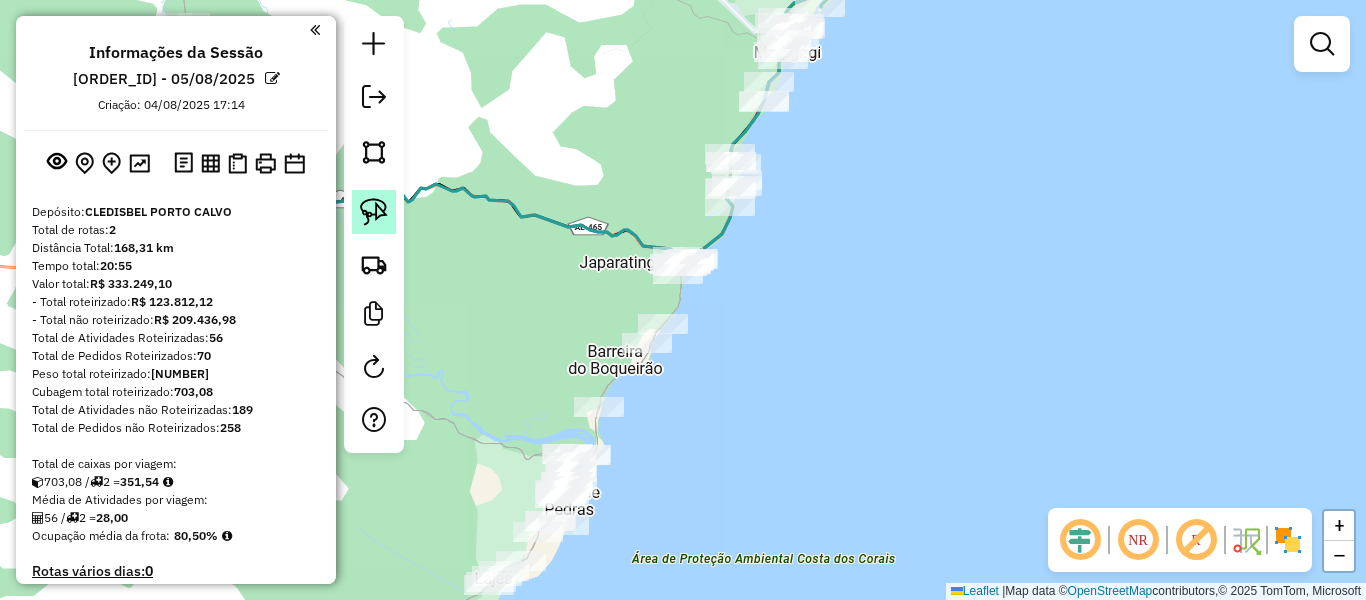 click 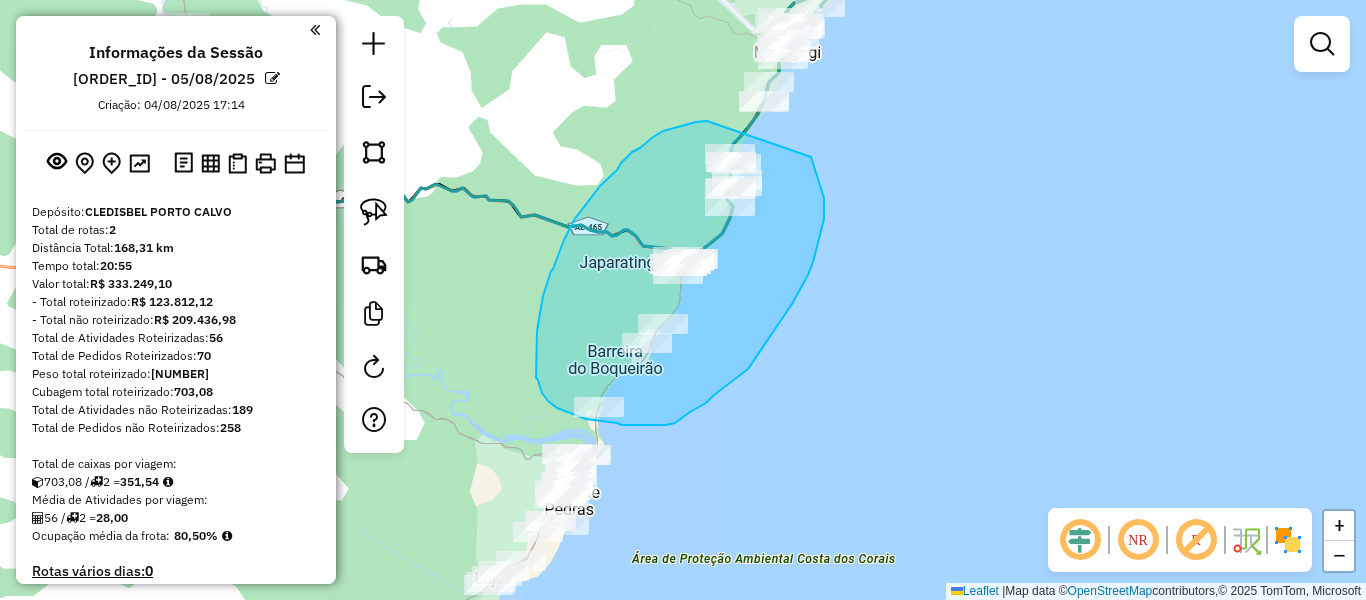 drag, startPoint x: 707, startPoint y: 121, endPoint x: 808, endPoint y: 150, distance: 105.080925 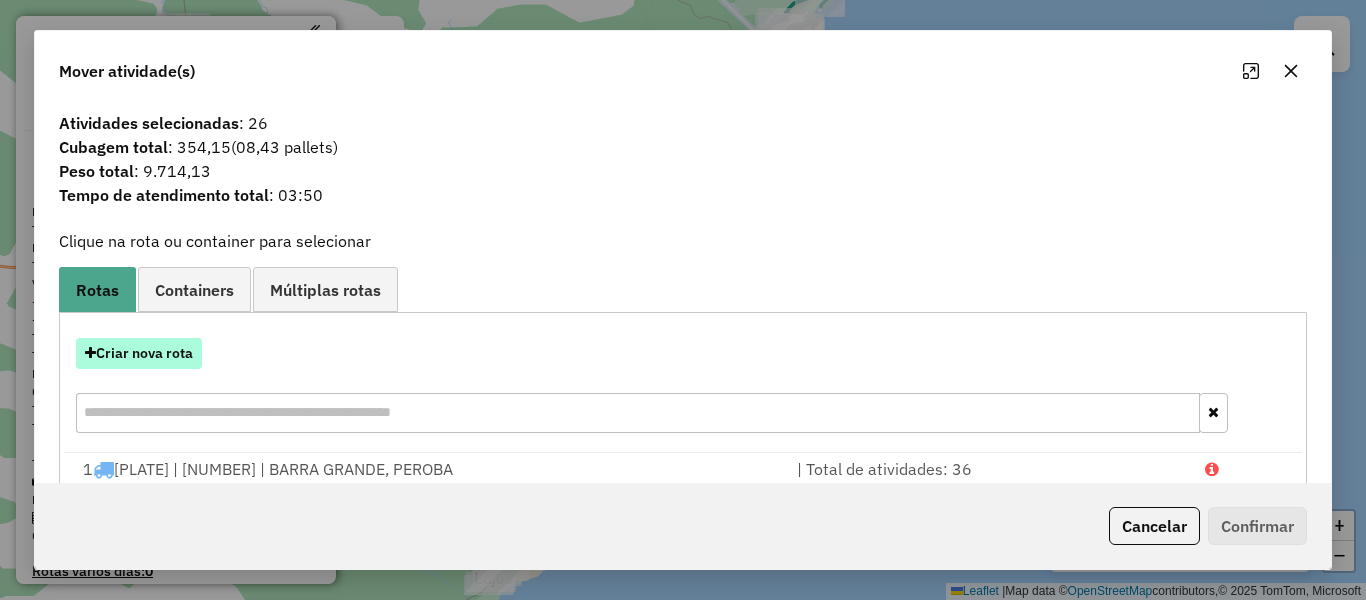 click on "Criar nova rota" at bounding box center [139, 353] 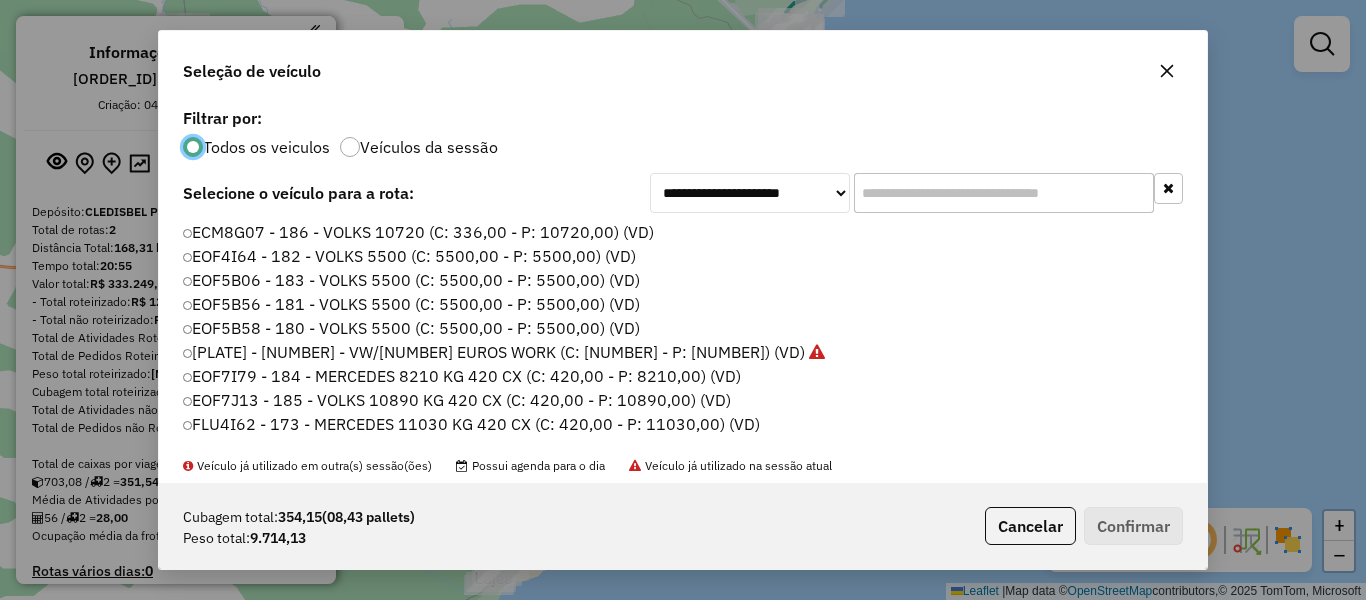 scroll, scrollTop: 11, scrollLeft: 6, axis: both 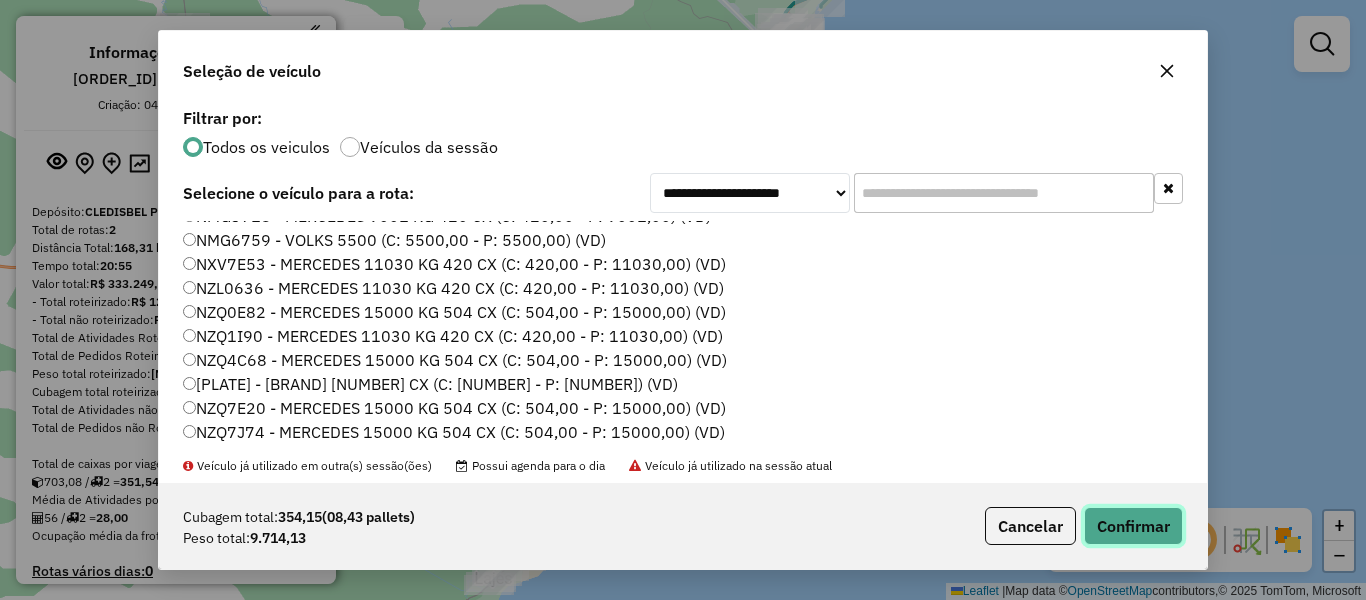 click on "Confirmar" 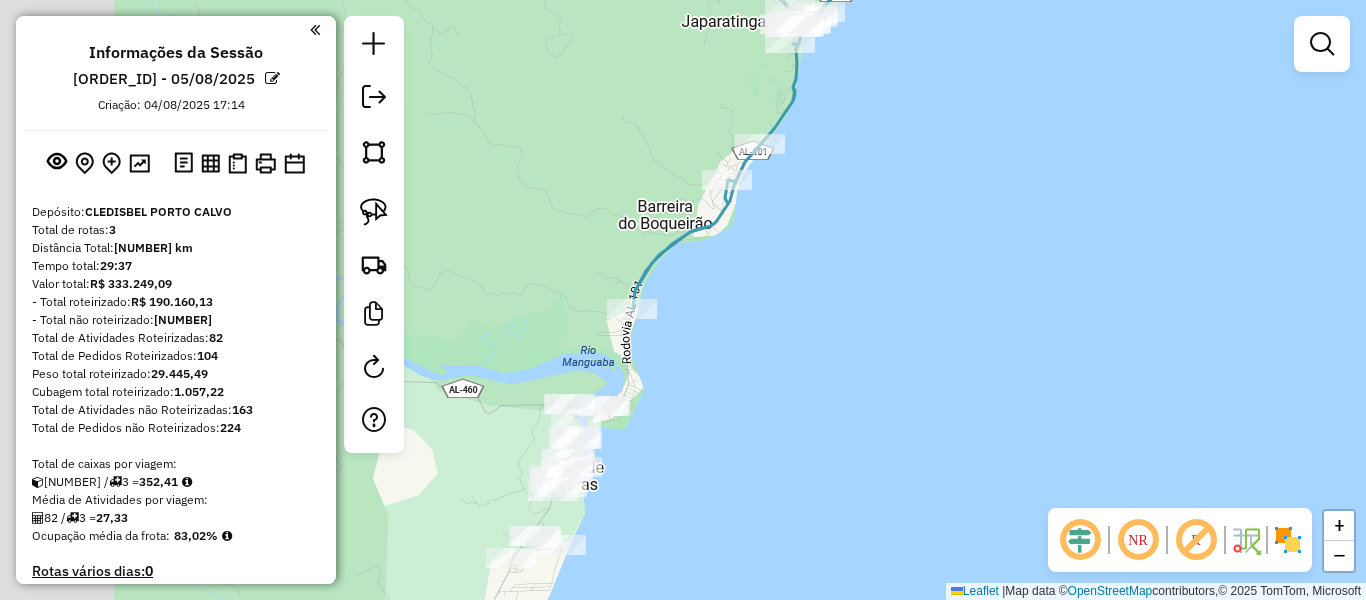 drag, startPoint x: 681, startPoint y: 452, endPoint x: 852, endPoint y: 378, distance: 186.32498 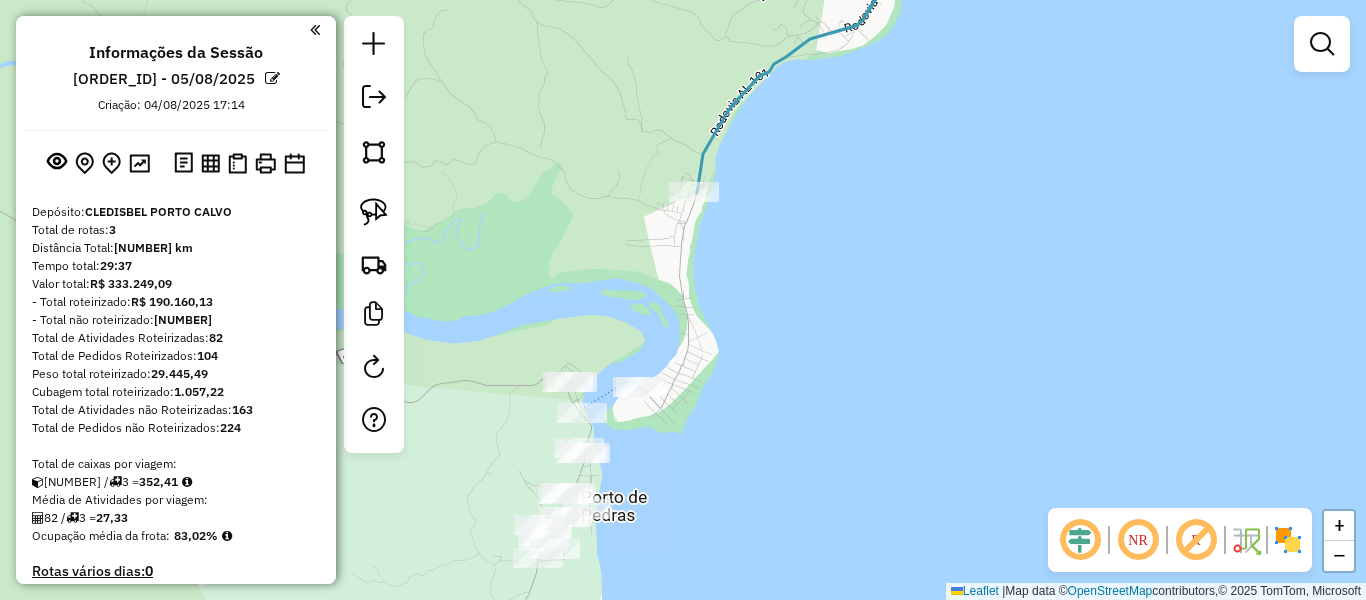 drag, startPoint x: 735, startPoint y: 395, endPoint x: 759, endPoint y: 389, distance: 24.738634 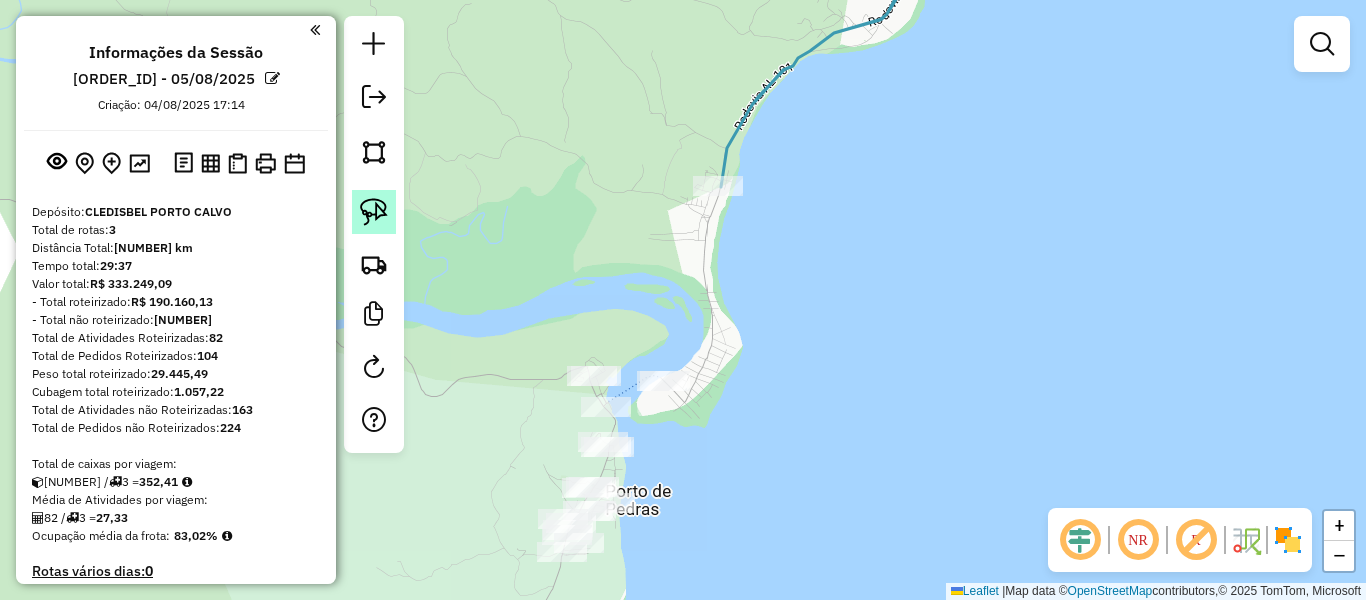 click 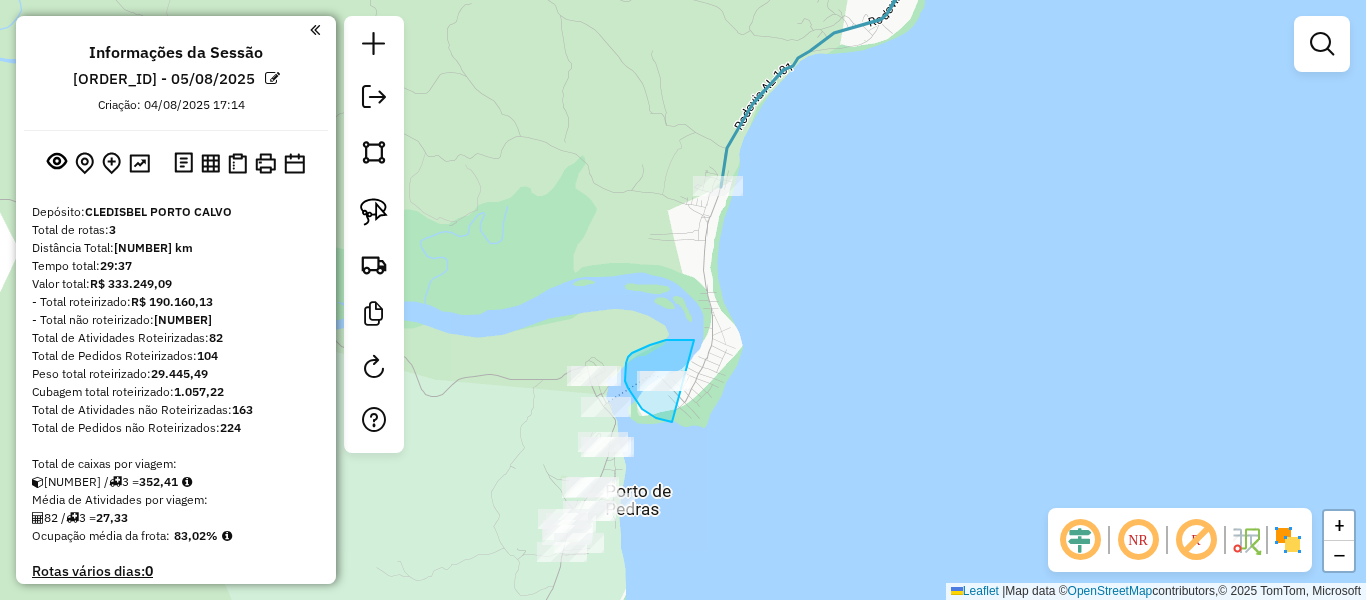 drag, startPoint x: 694, startPoint y: 340, endPoint x: 682, endPoint y: 422, distance: 82.8734 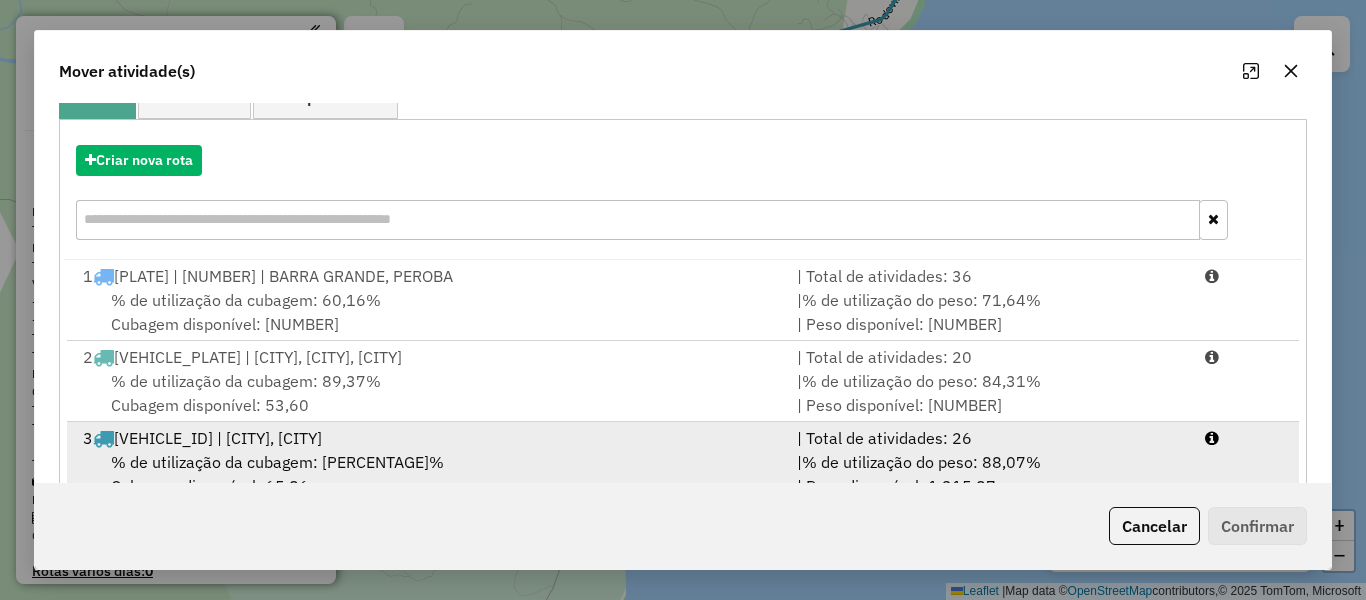 scroll, scrollTop: 200, scrollLeft: 0, axis: vertical 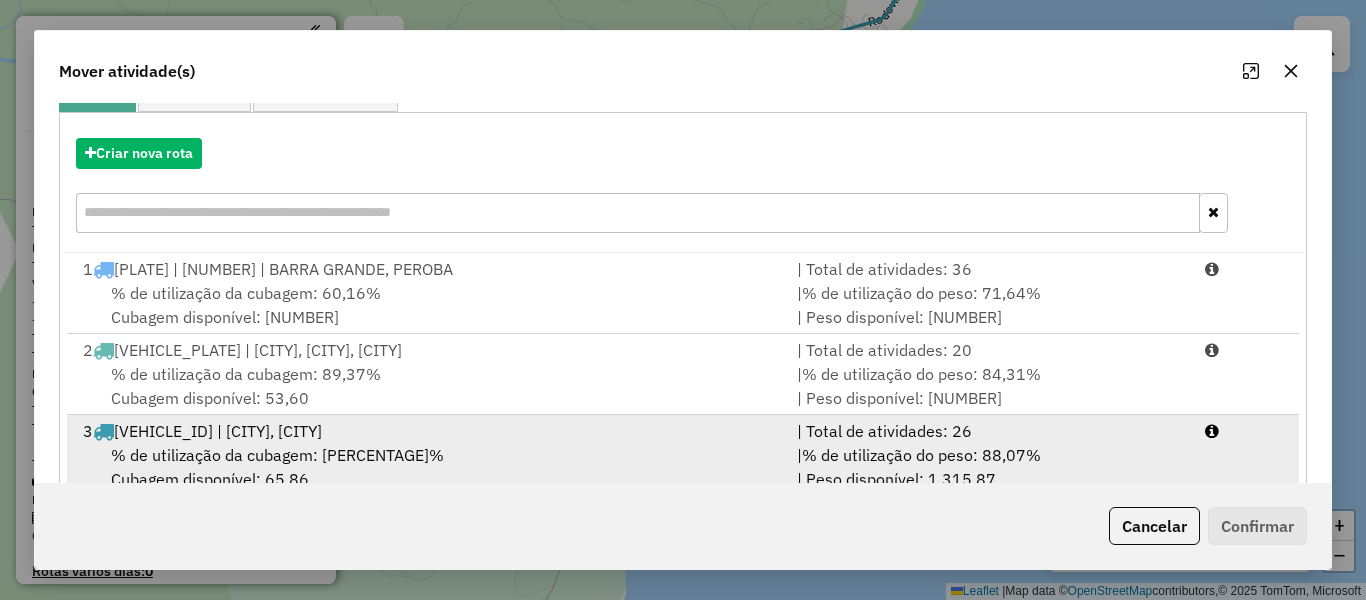click on "% de utilização da cubagem: 84,32%  Cubagem disponível: 65,86" at bounding box center (428, 467) 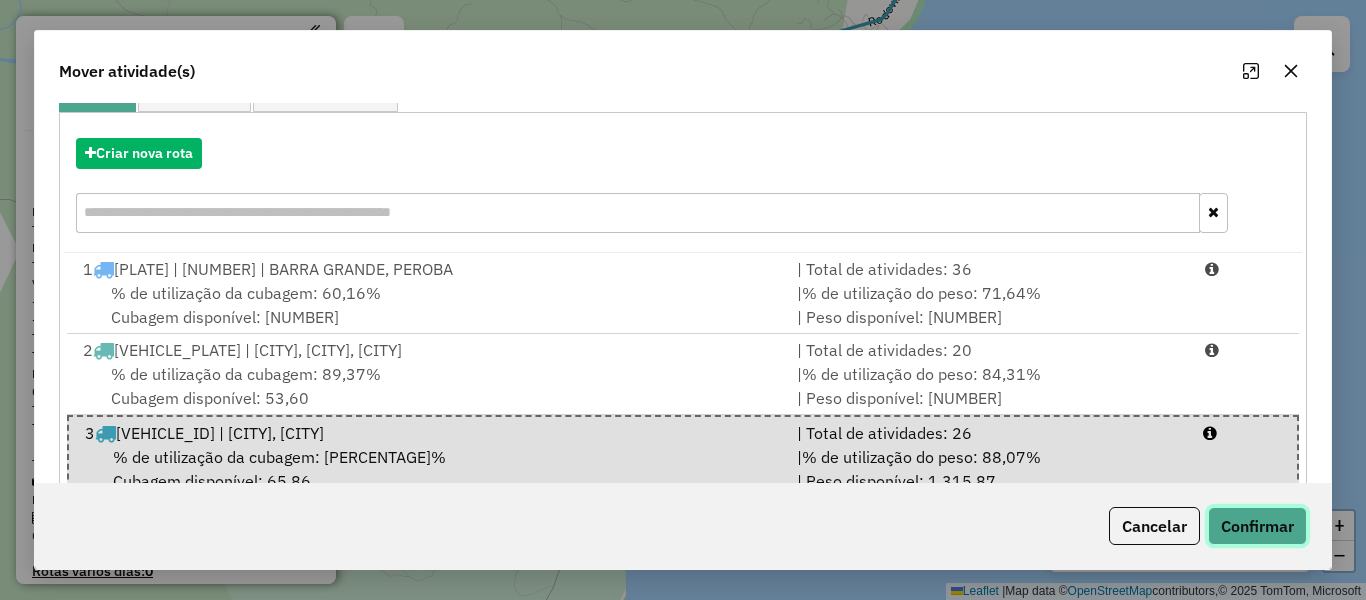 click on "Confirmar" 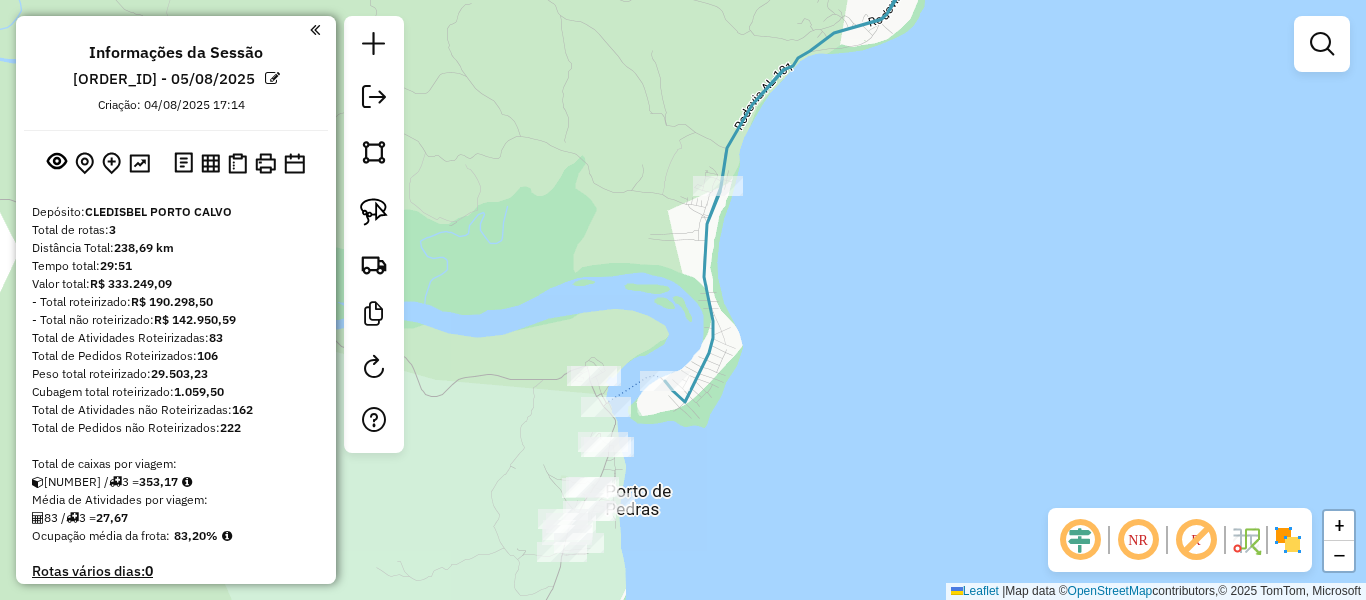 scroll, scrollTop: 0, scrollLeft: 0, axis: both 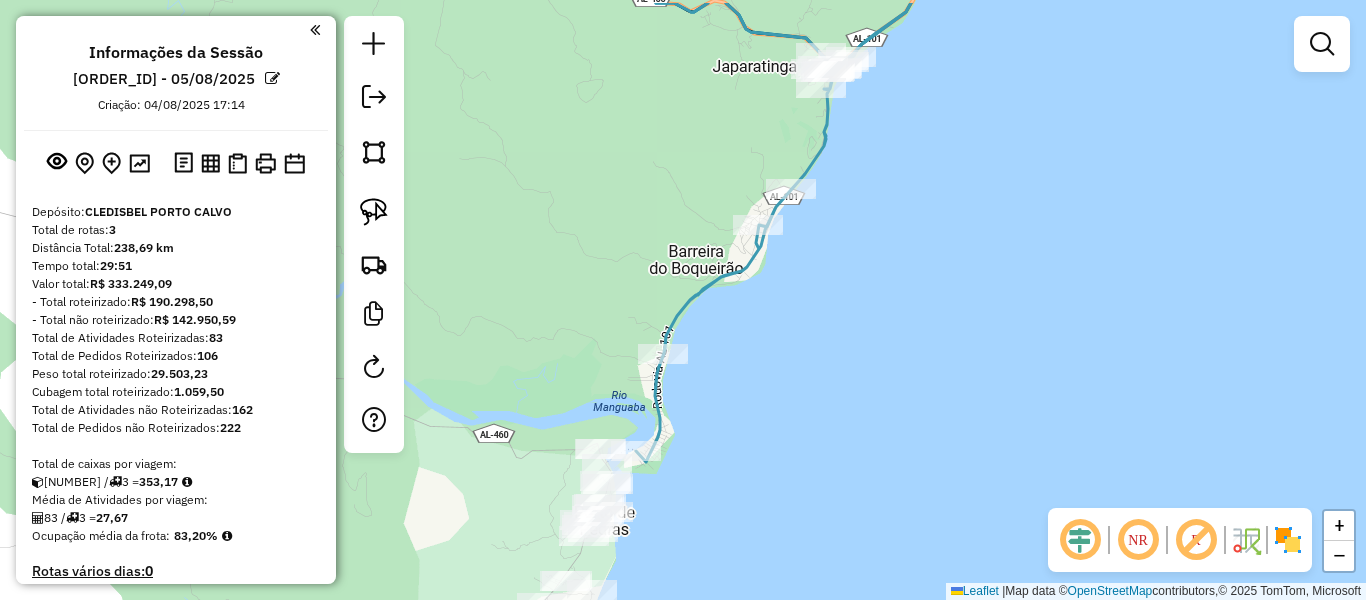 drag, startPoint x: 836, startPoint y: 311, endPoint x: 801, endPoint y: 404, distance: 99.368004 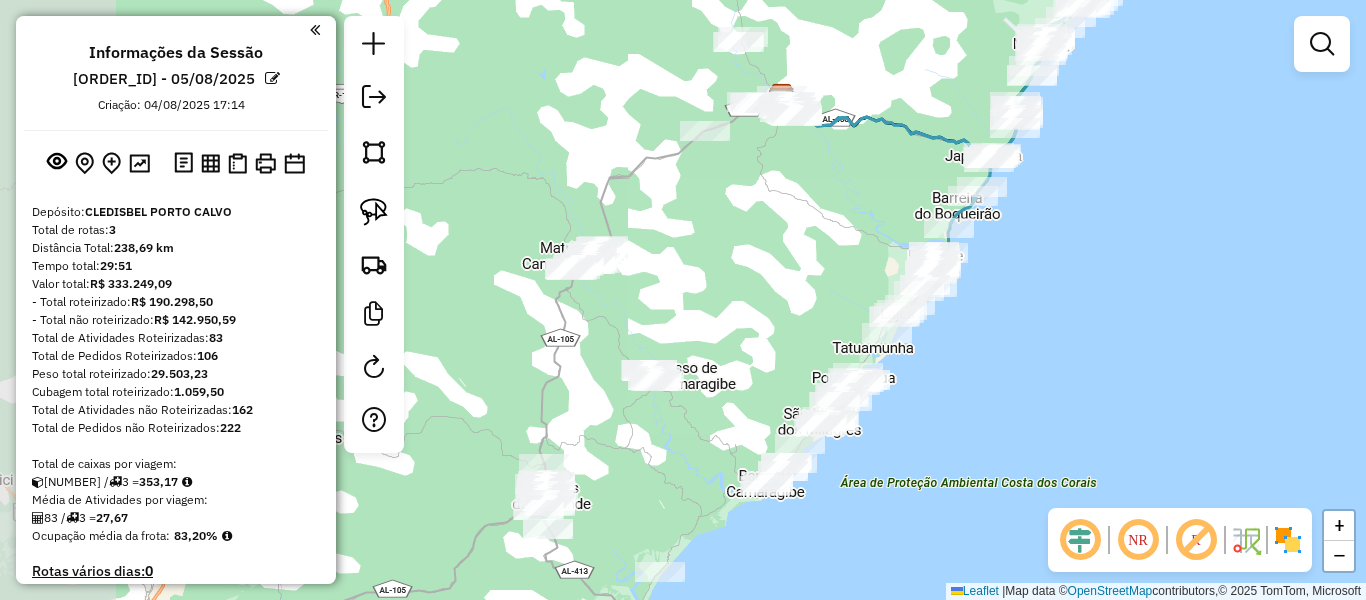 drag, startPoint x: 892, startPoint y: 424, endPoint x: 1035, endPoint y: 252, distance: 223.68057 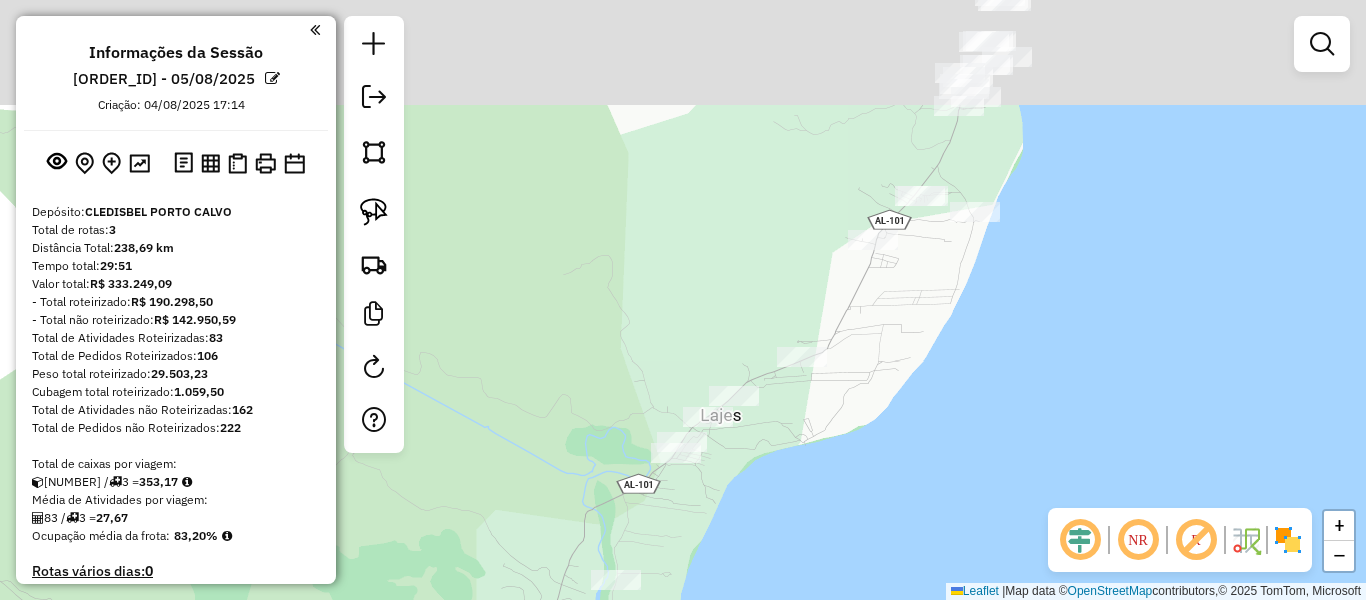 drag, startPoint x: 960, startPoint y: 293, endPoint x: 956, endPoint y: 428, distance: 135.05925 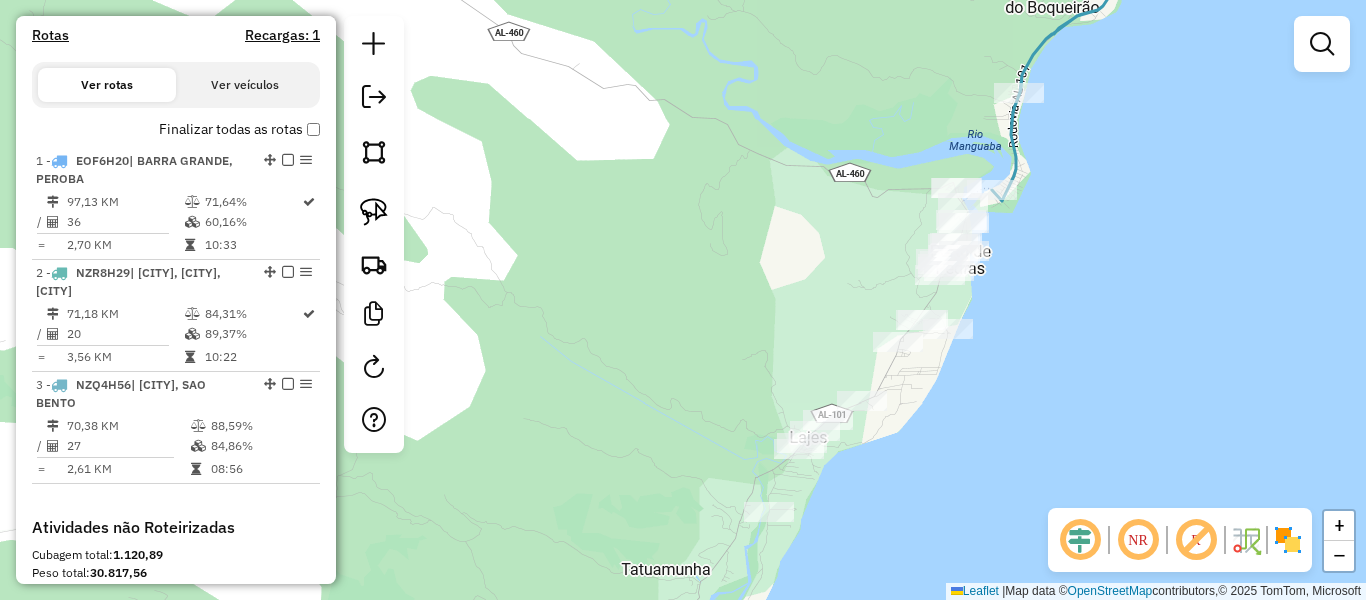 scroll, scrollTop: 700, scrollLeft: 0, axis: vertical 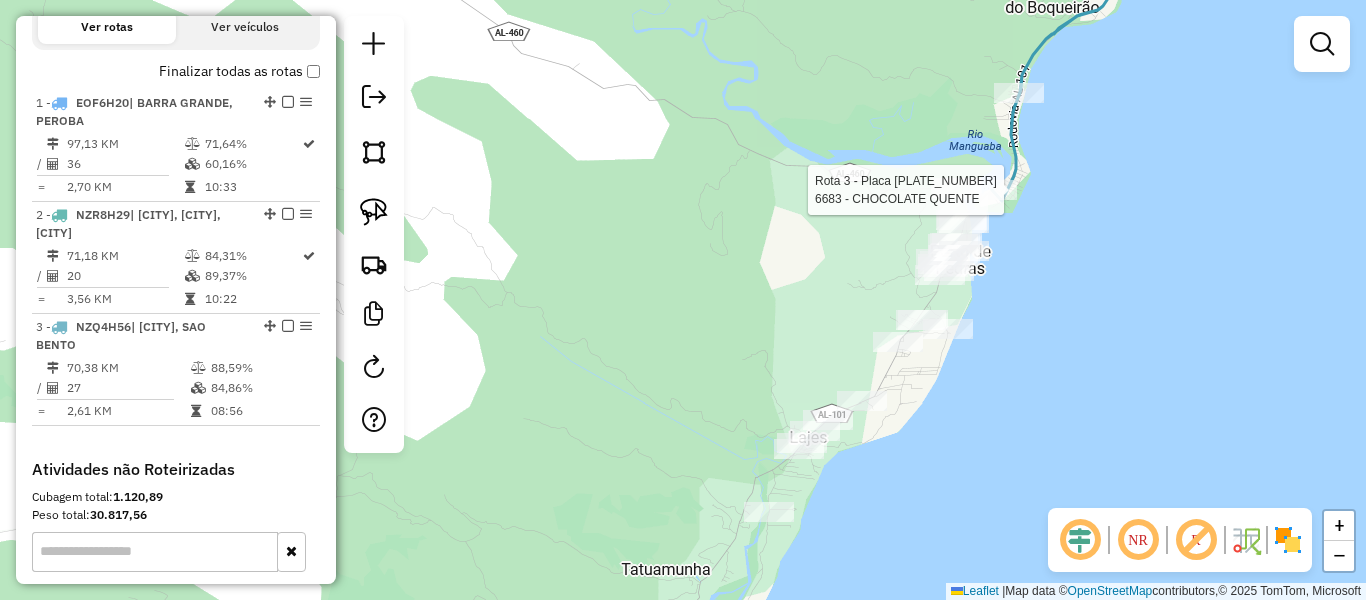 select on "**********" 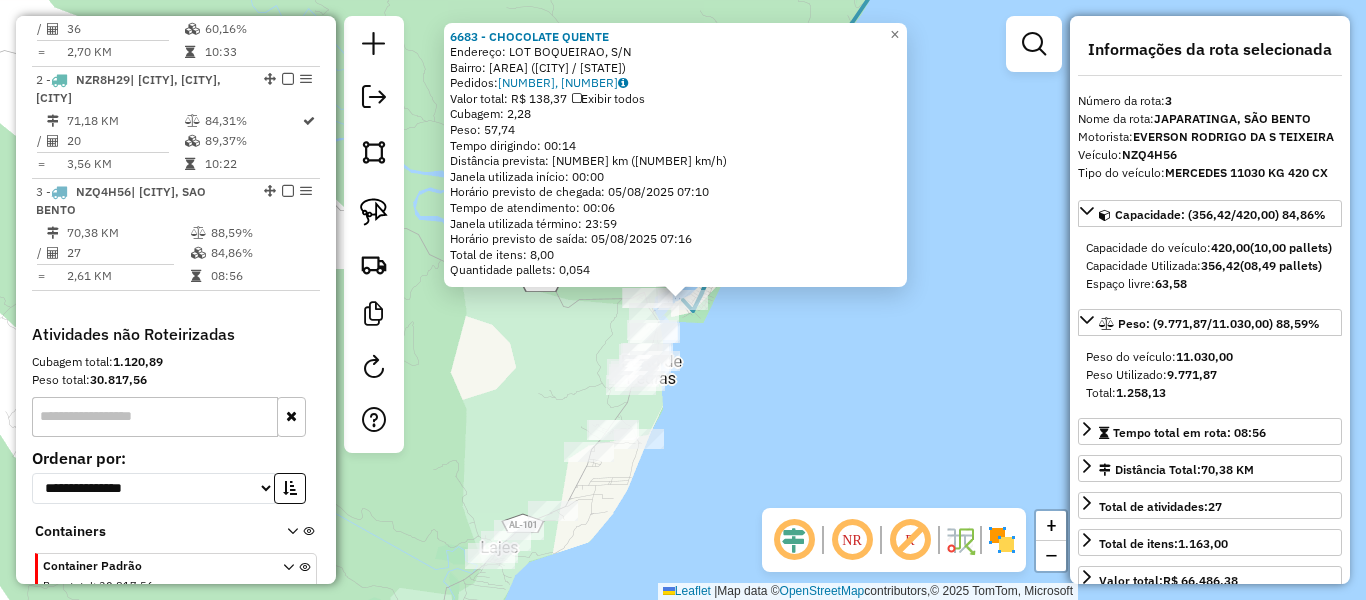 scroll, scrollTop: 936, scrollLeft: 0, axis: vertical 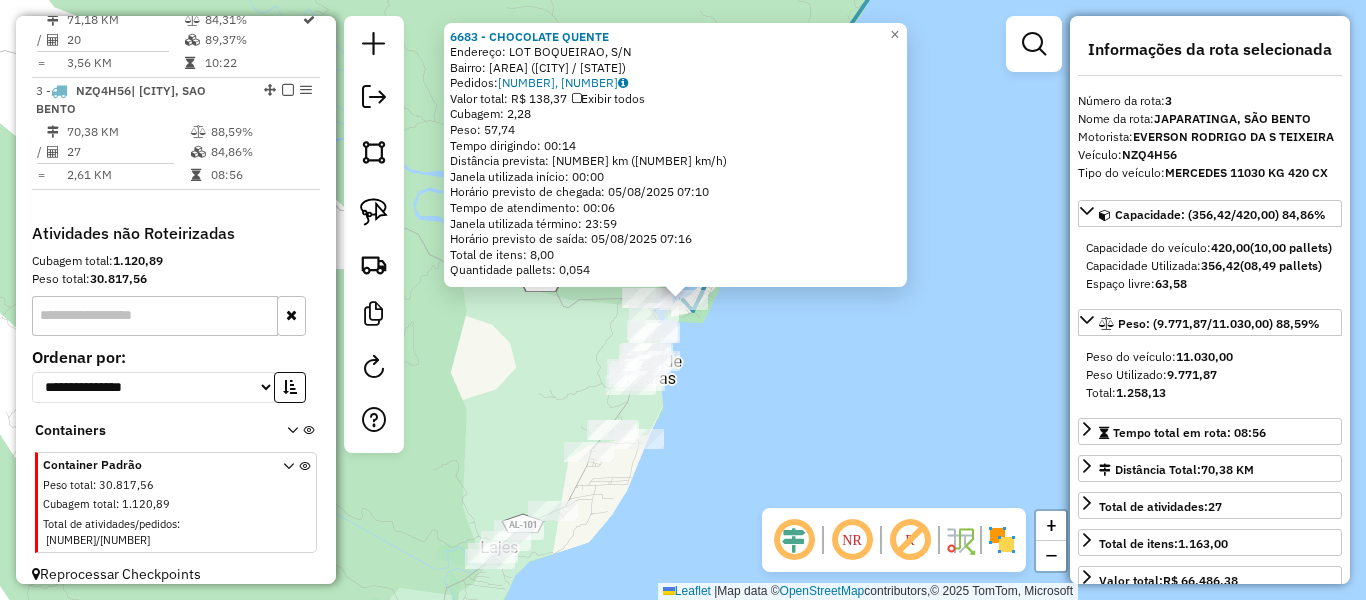click on "6683 - CHOCOLATE QUENTE  Endereço: LOT BOQUEIRAO, S/N   Bairro: BOQUEIRAO ([CITY] / [STATE])   Pedidos:  [ORDER_ID], [ORDER_ID]   Valor total: R$ 138,37   Exibir todos   Cubagem: 2,28  Peso: 57,74  Tempo dirigindo: 00:14   Distância prevista: 9,215 km (39,49 km/h)   Janela utilizada início: 00:00   Horário previsto de chegada: 05/08/2025 07:10   Tempo de atendimento: 00:06   Janela utilizada término: 23:59   Horário previsto de saída: 05/08/2025 07:16   Total de itens: 8,00   Quantidade pallets: 0,054  × Janela de atendimento Grade de atendimento Capacidade Transportadoras Veículos Cliente Pedidos  Rotas Selecione os dias de semana para filtrar as janelas de atendimento  Seg   Ter   Qua   Qui   Sex   Sáb   Dom  Informe o período da janela de atendimento: De: Até:  Filtrar exatamente a janela do cliente  Considerar janela de atendimento padrão  Selecione os dias de semana para filtrar as grades de atendimento  Seg   Ter   Qua   Qui   Sex   Sáb   Dom   Clientes fora do dia de atendimento selecionado +" 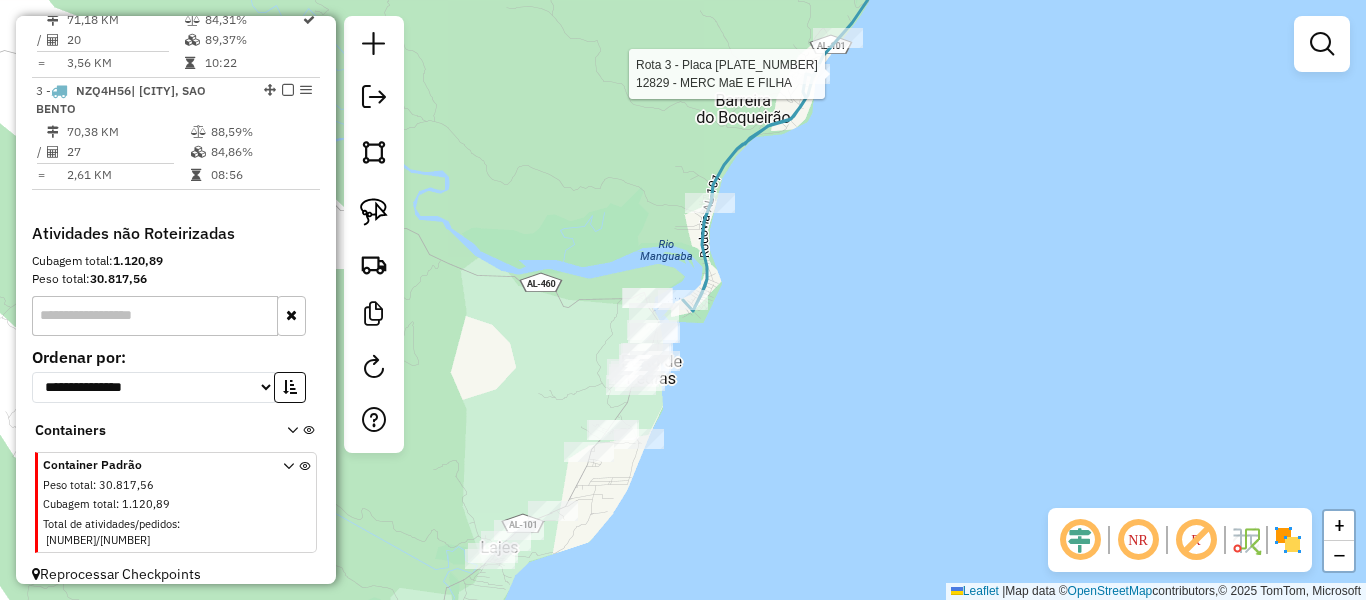 select on "**********" 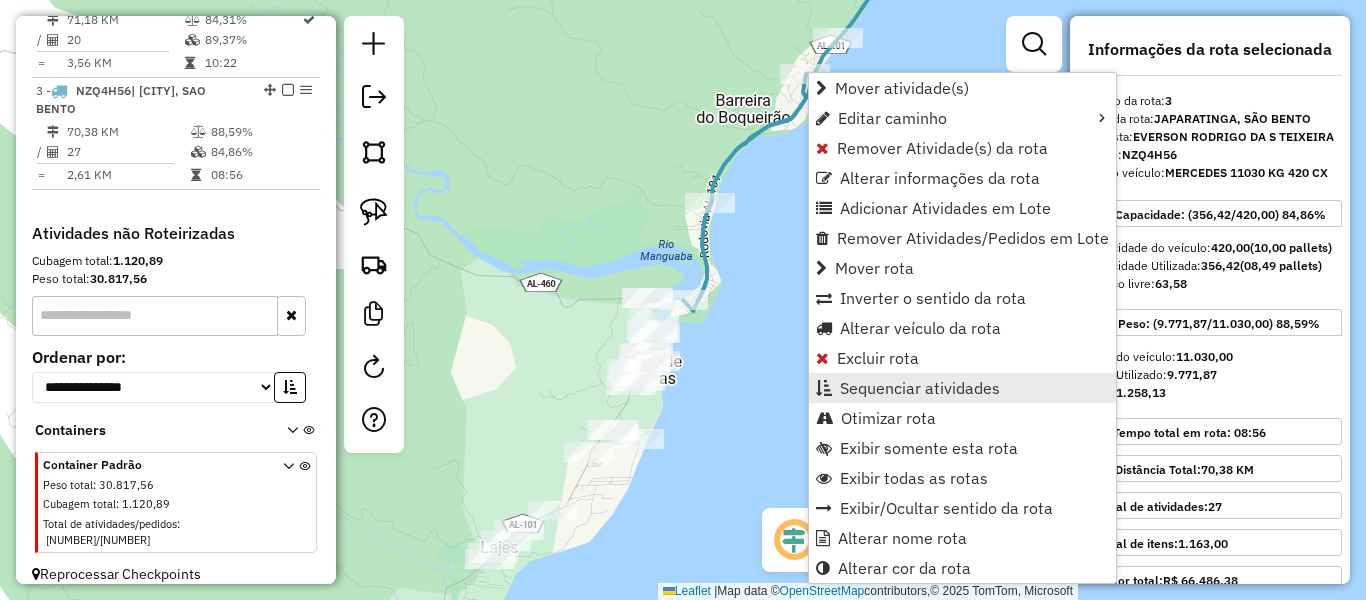 click on "Sequenciar atividades" at bounding box center (920, 388) 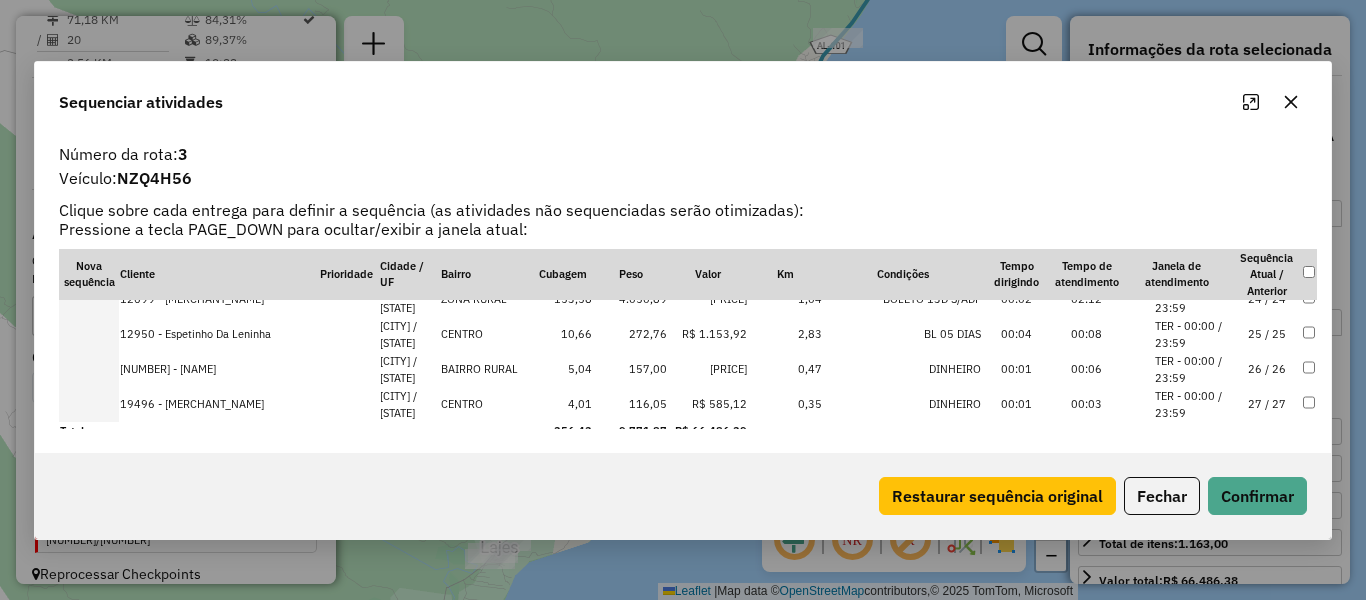 scroll, scrollTop: 835, scrollLeft: 0, axis: vertical 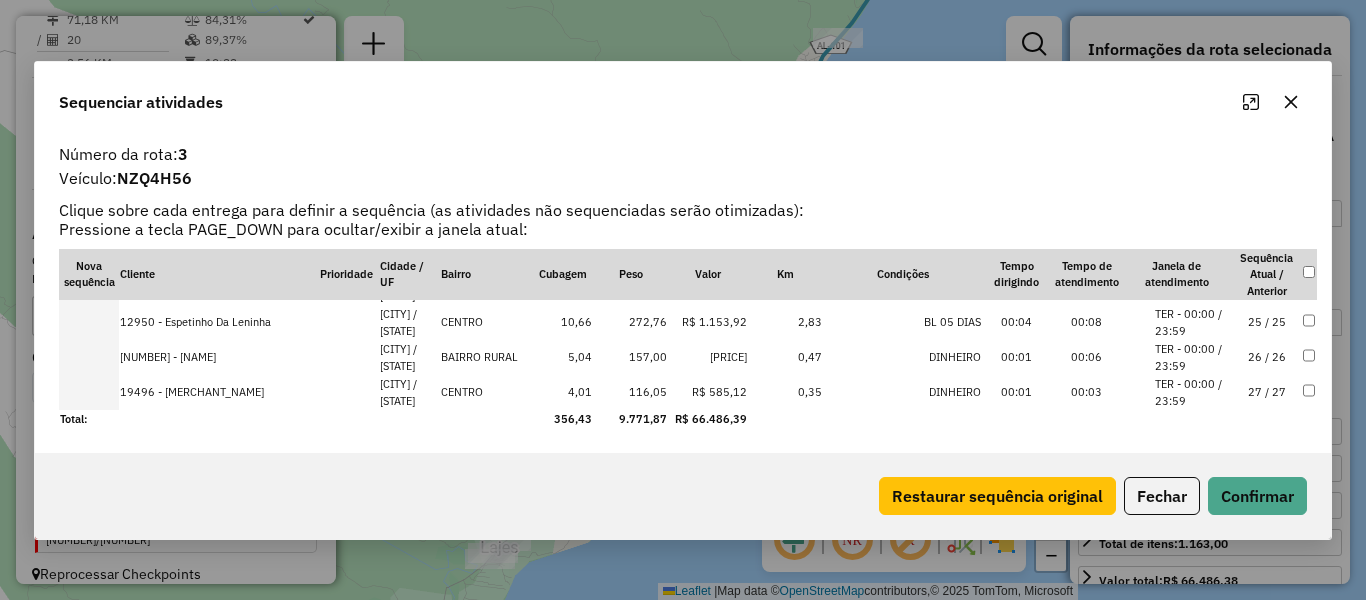 click 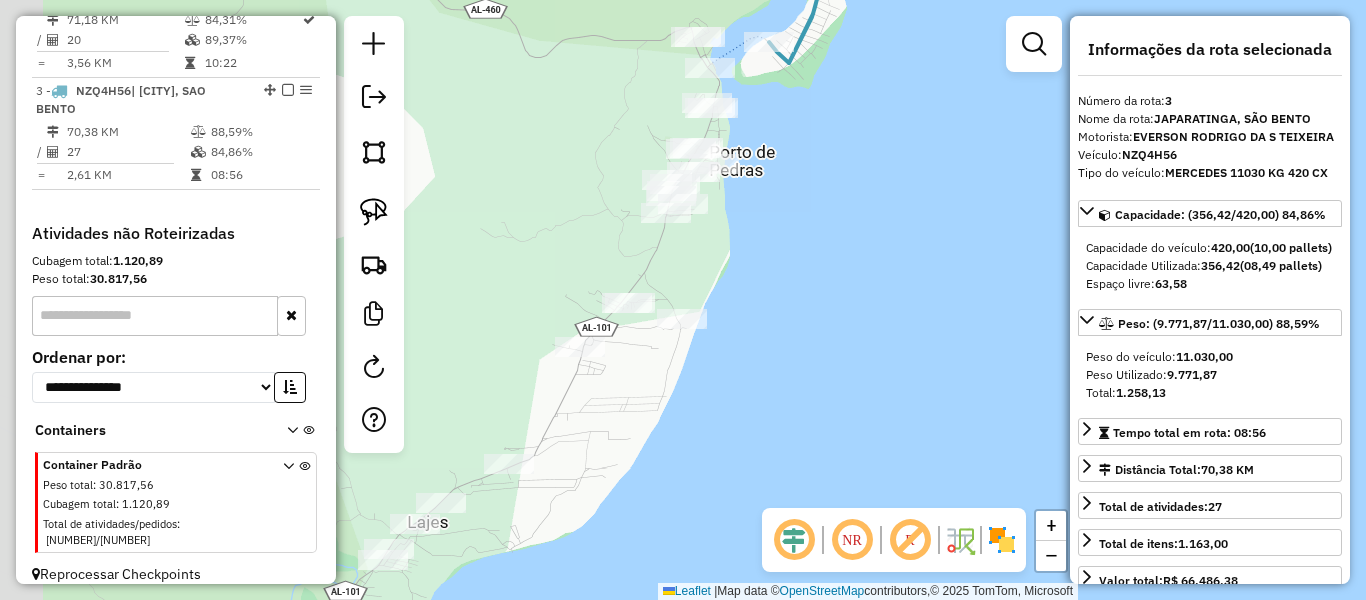 drag, startPoint x: 709, startPoint y: 408, endPoint x: 849, endPoint y: 267, distance: 198.69826 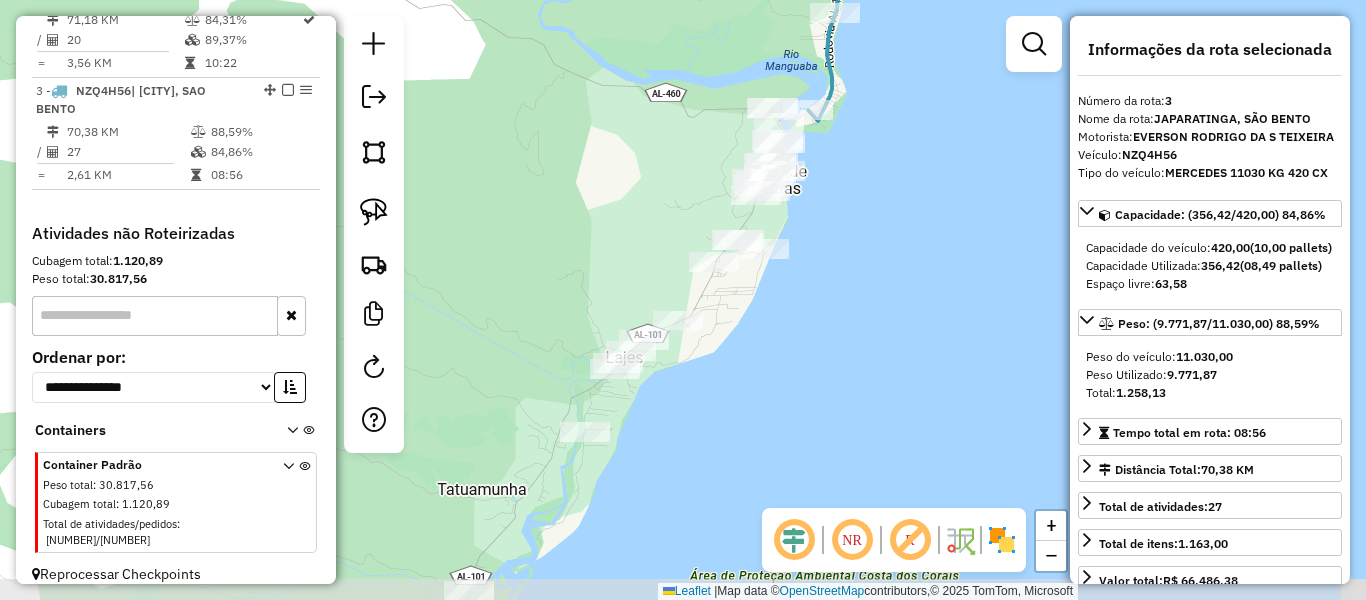 drag, startPoint x: 777, startPoint y: 358, endPoint x: 783, endPoint y: 318, distance: 40.4475 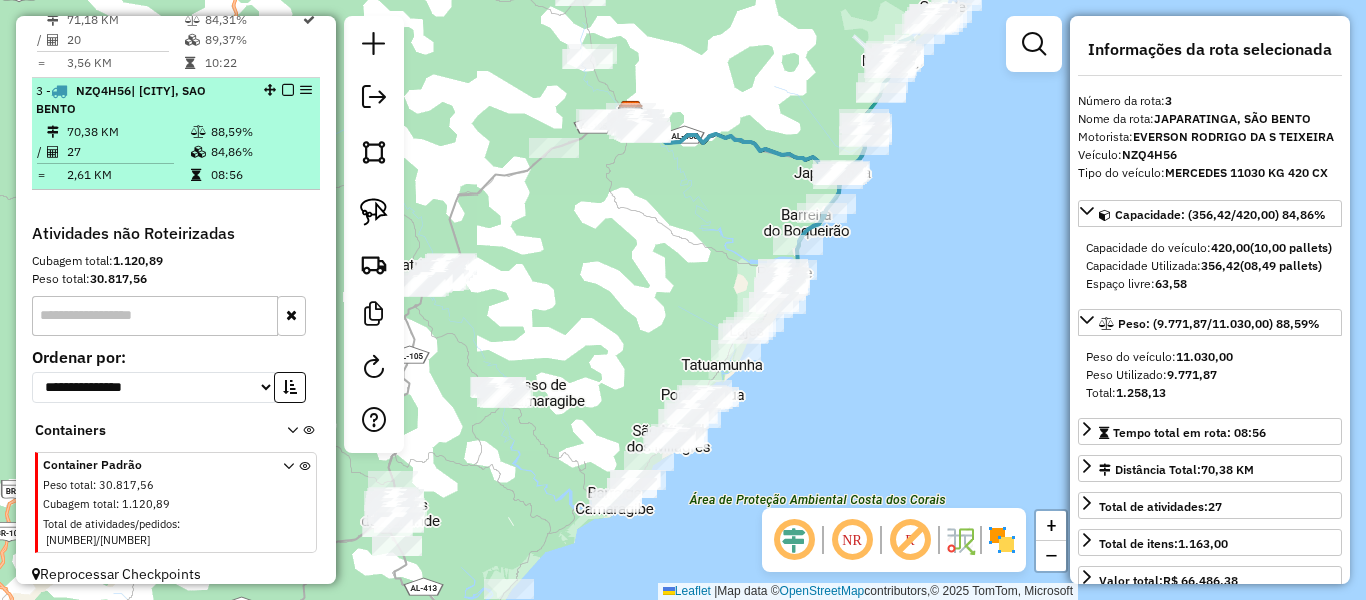 click on "Rota 8 - Placa [PLATE_NUMBER] | JAPARATINGA, SÃO BENTO" at bounding box center [176, 100] 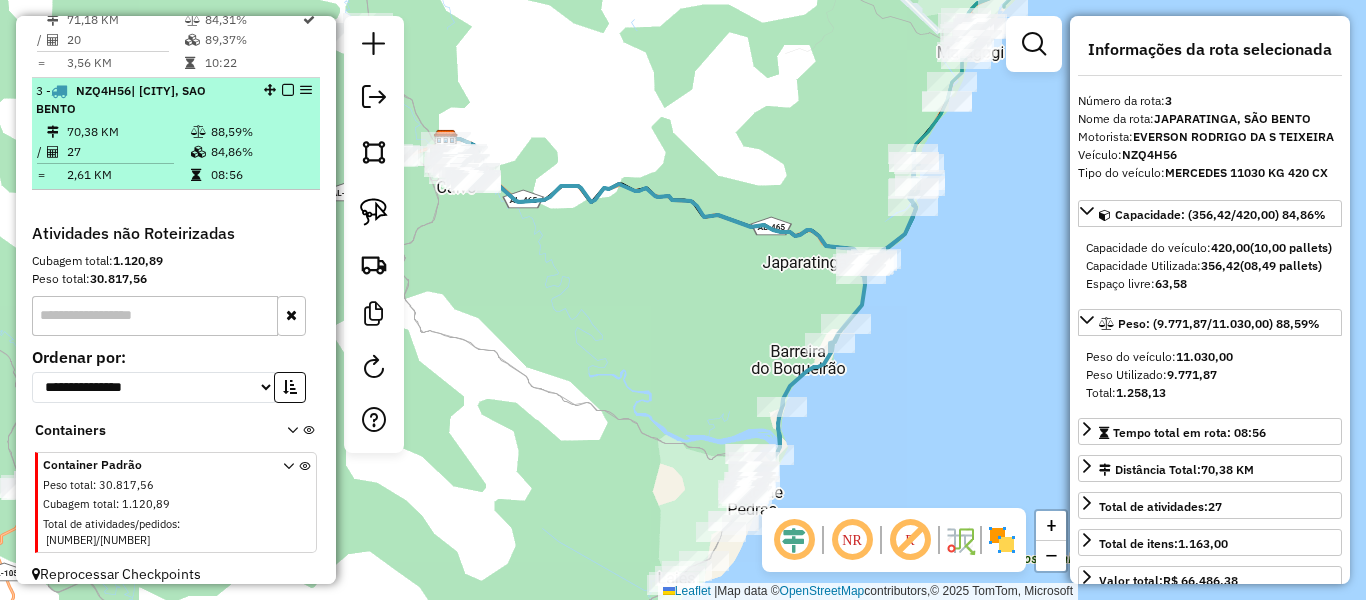 click at bounding box center (288, 90) 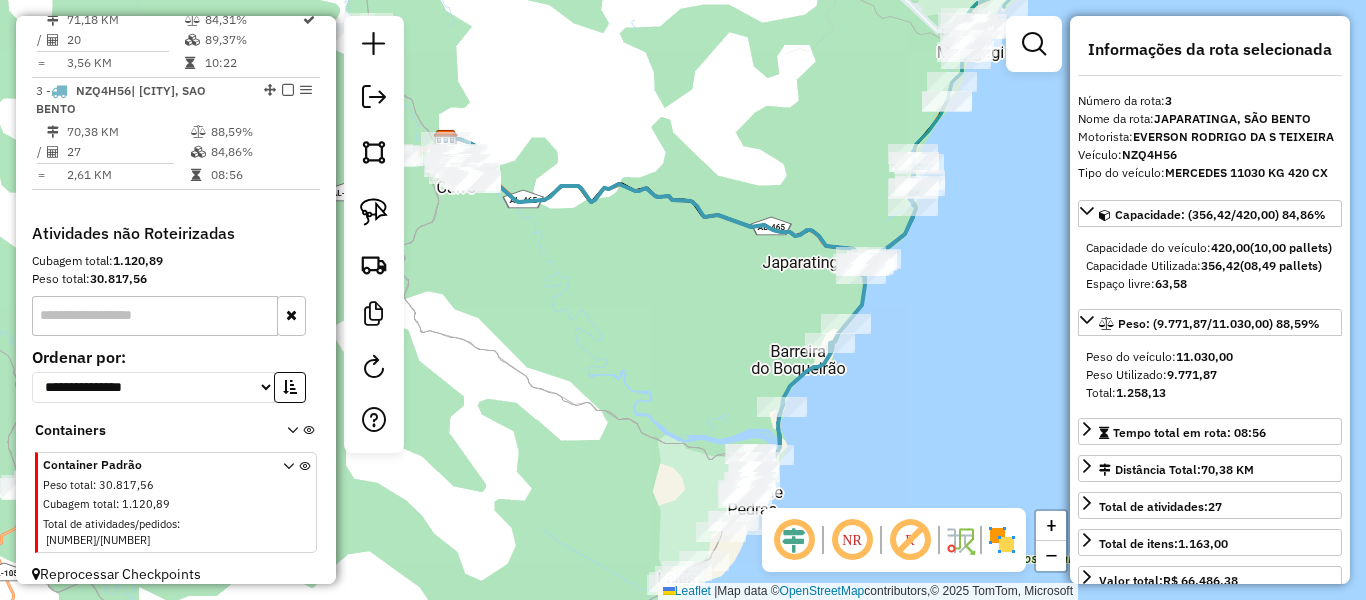 scroll, scrollTop: 851, scrollLeft: 0, axis: vertical 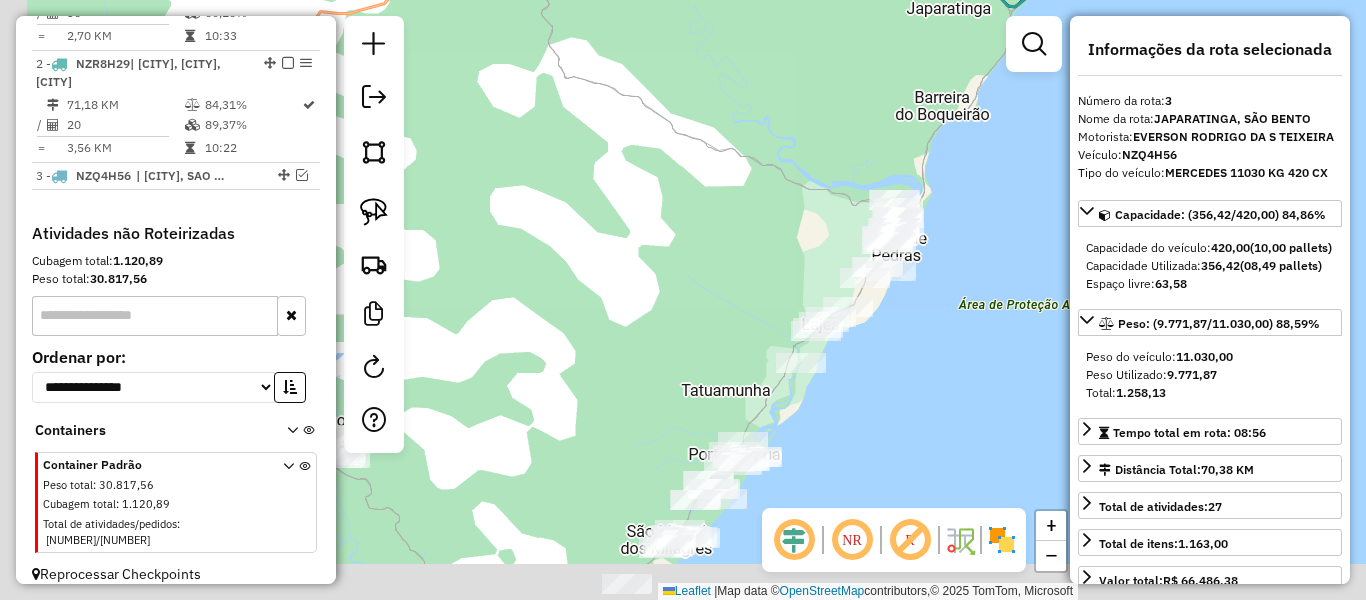 drag, startPoint x: 744, startPoint y: 250, endPoint x: 853, endPoint y: 20, distance: 254.52112 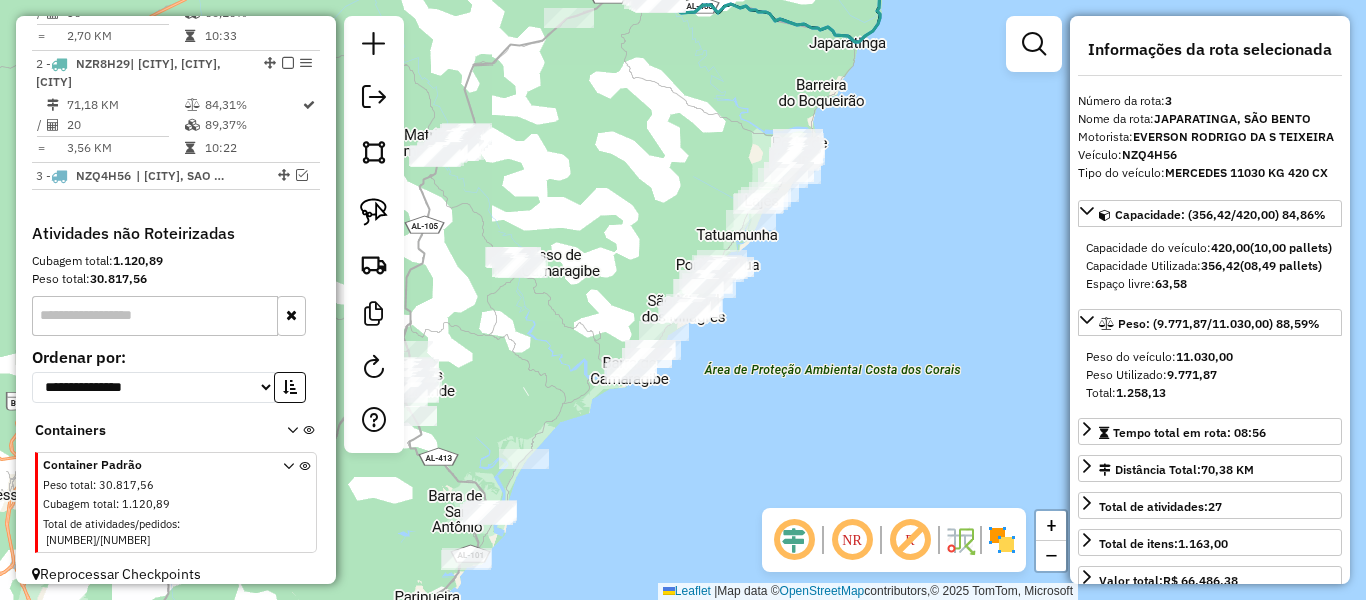 drag, startPoint x: 771, startPoint y: 133, endPoint x: 726, endPoint y: 138, distance: 45.276924 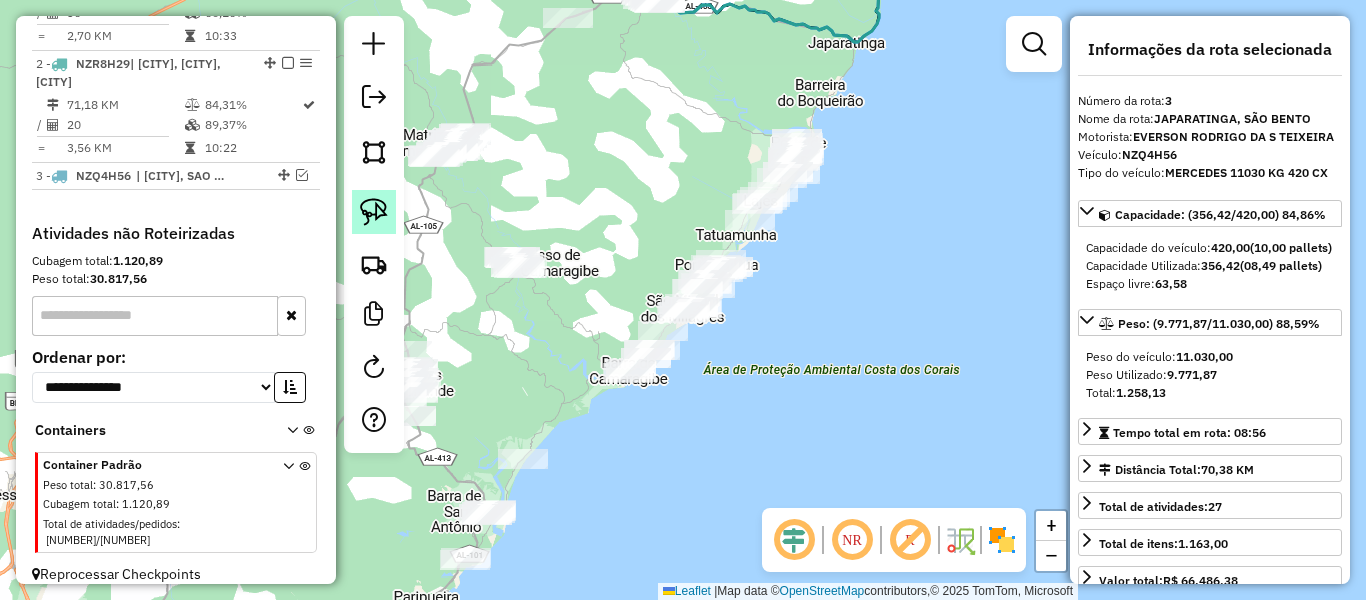 click 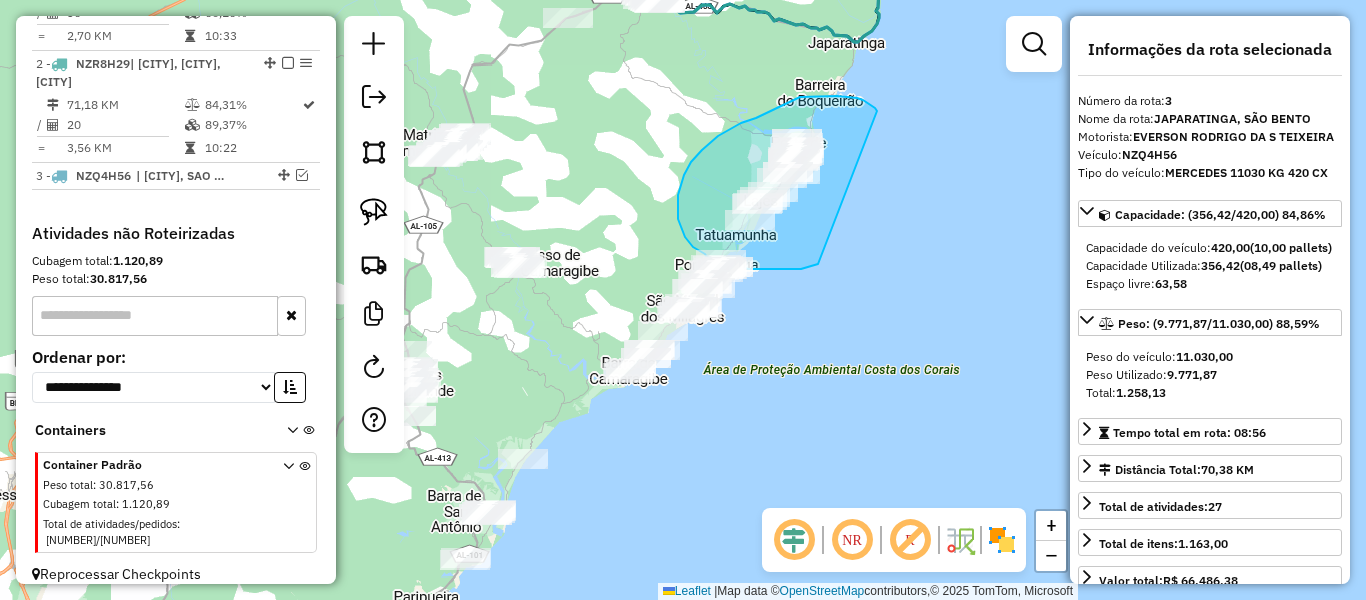 drag, startPoint x: 877, startPoint y: 111, endPoint x: 825, endPoint y: 260, distance: 157.81319 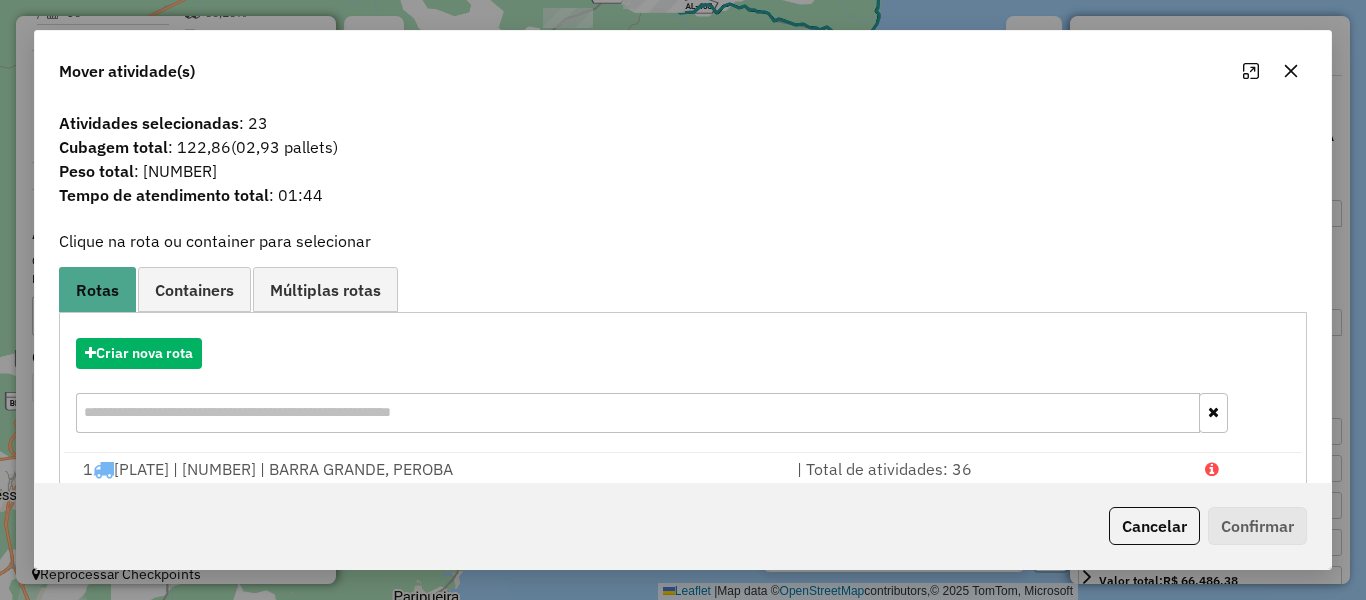 click 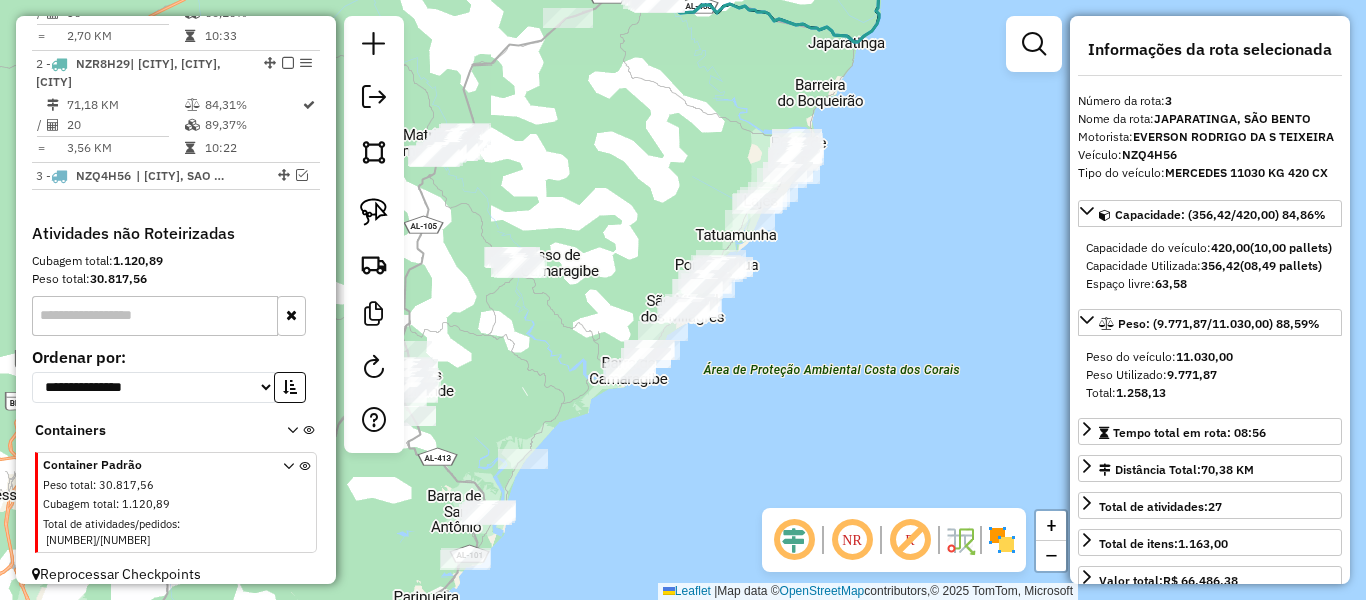click 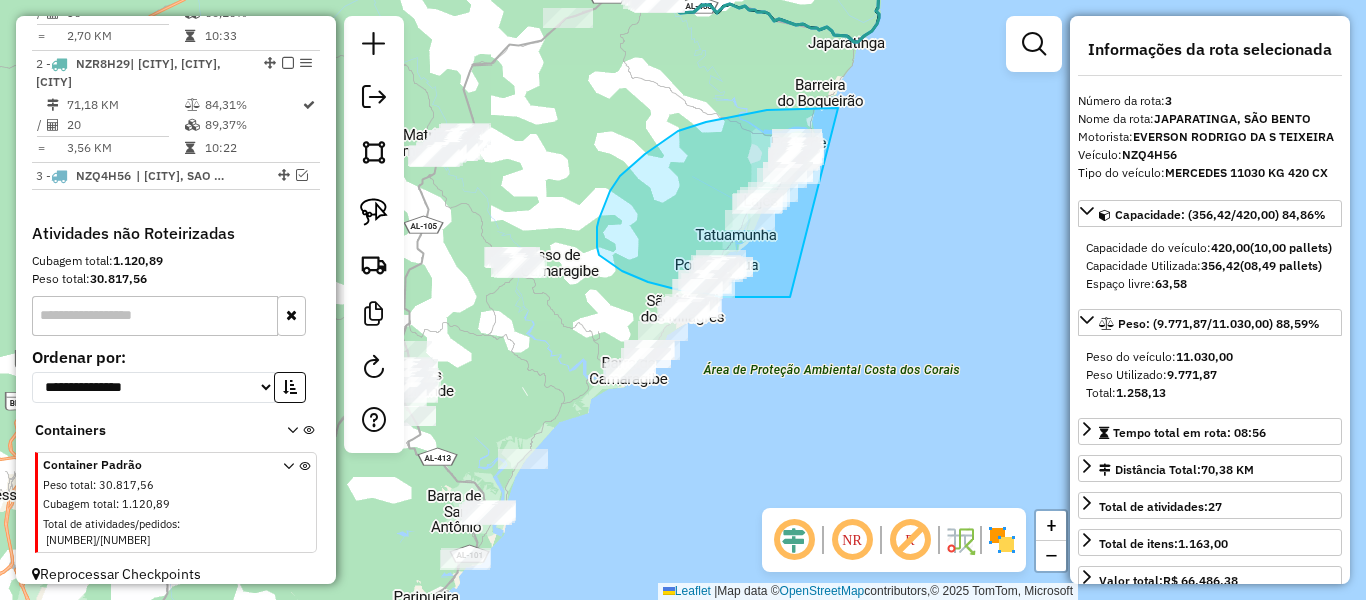 drag, startPoint x: 838, startPoint y: 108, endPoint x: 790, endPoint y: 297, distance: 195 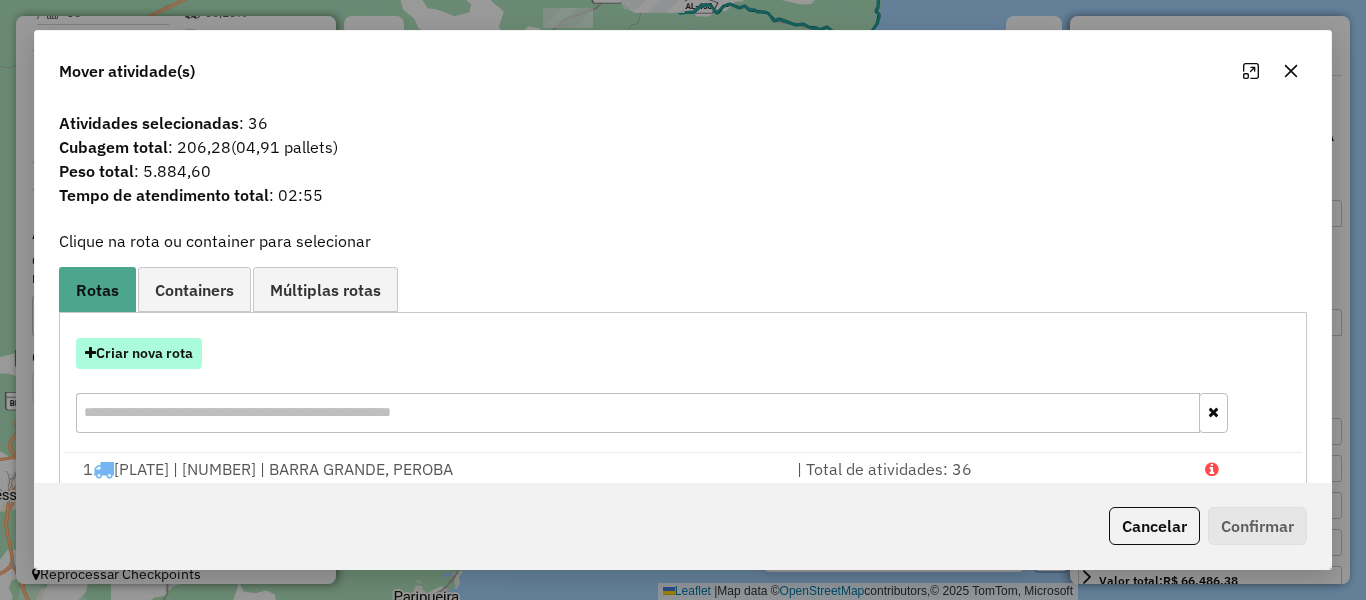 click on "Criar nova rota" at bounding box center (139, 353) 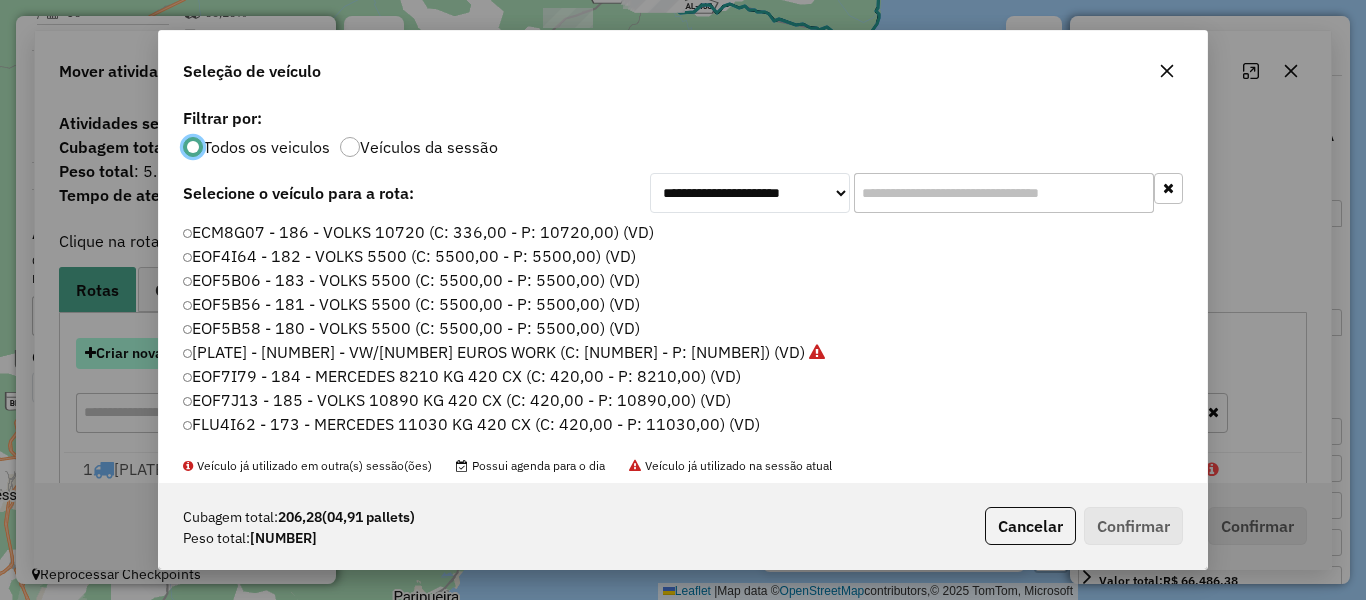 scroll, scrollTop: 11, scrollLeft: 6, axis: both 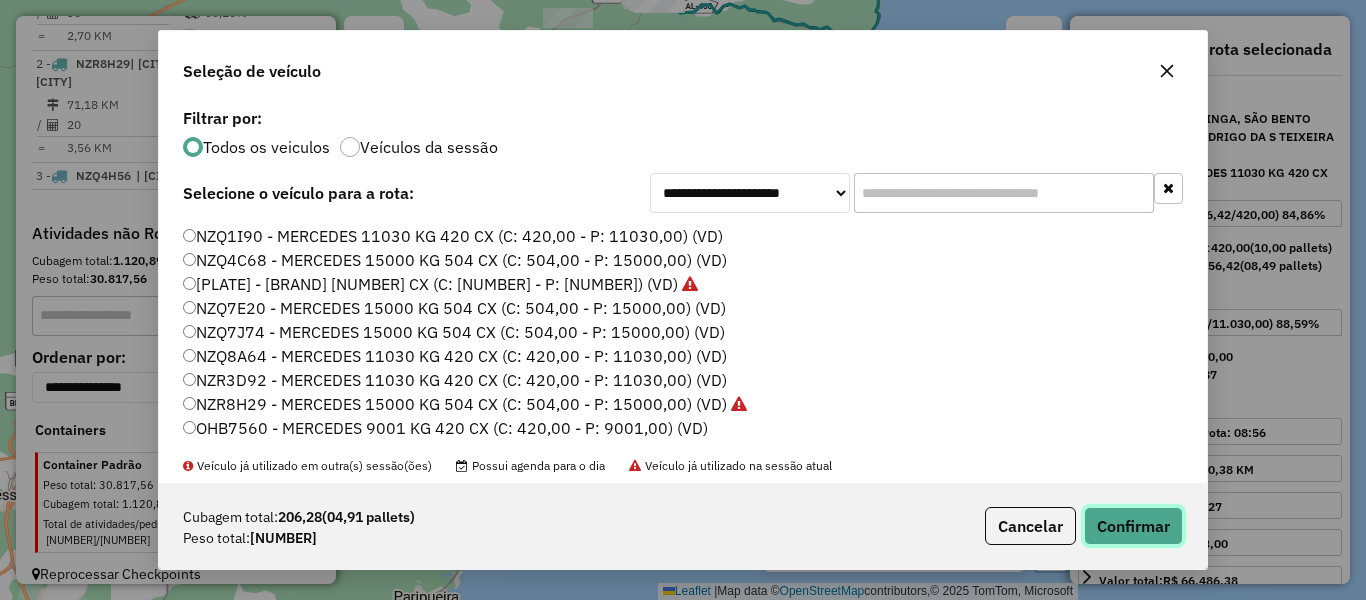 click on "Confirmar" 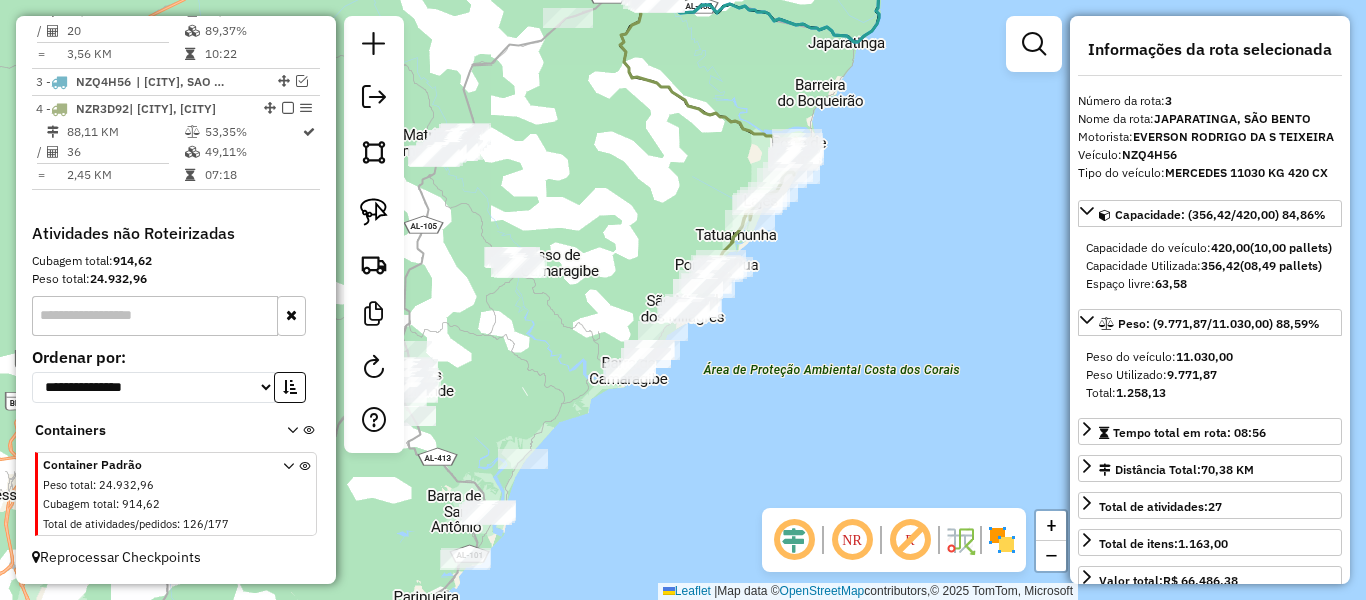 scroll, scrollTop: 981, scrollLeft: 0, axis: vertical 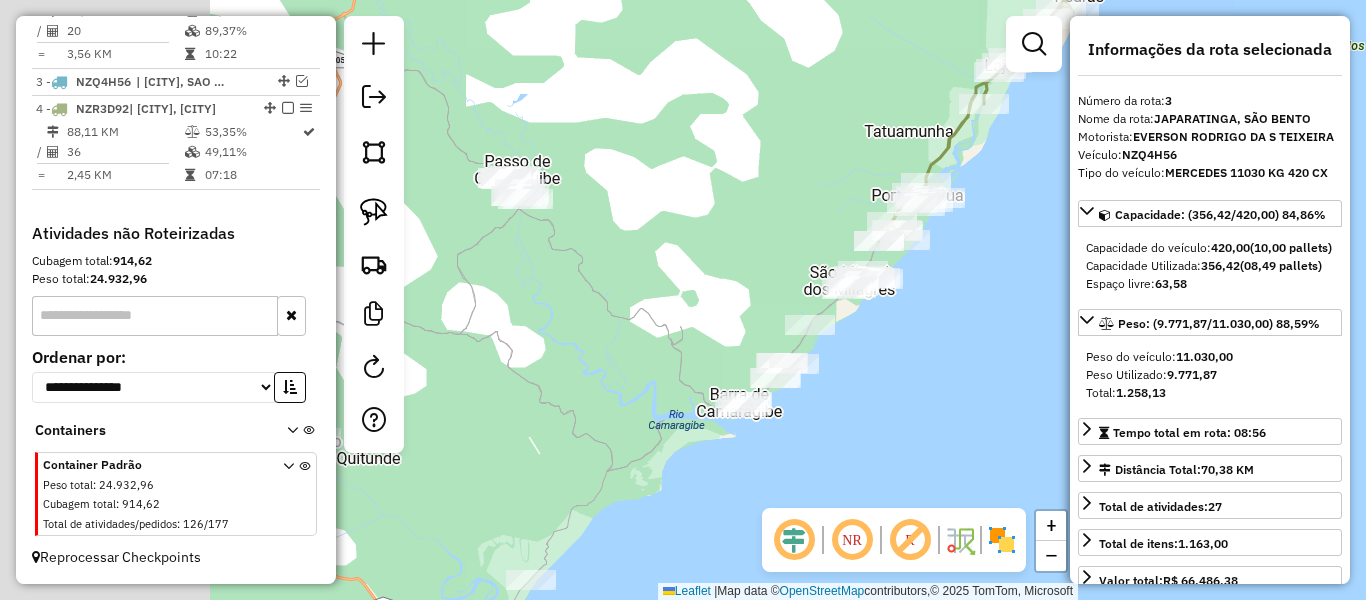drag, startPoint x: 745, startPoint y: 363, endPoint x: 1086, endPoint y: 390, distance: 342.06723 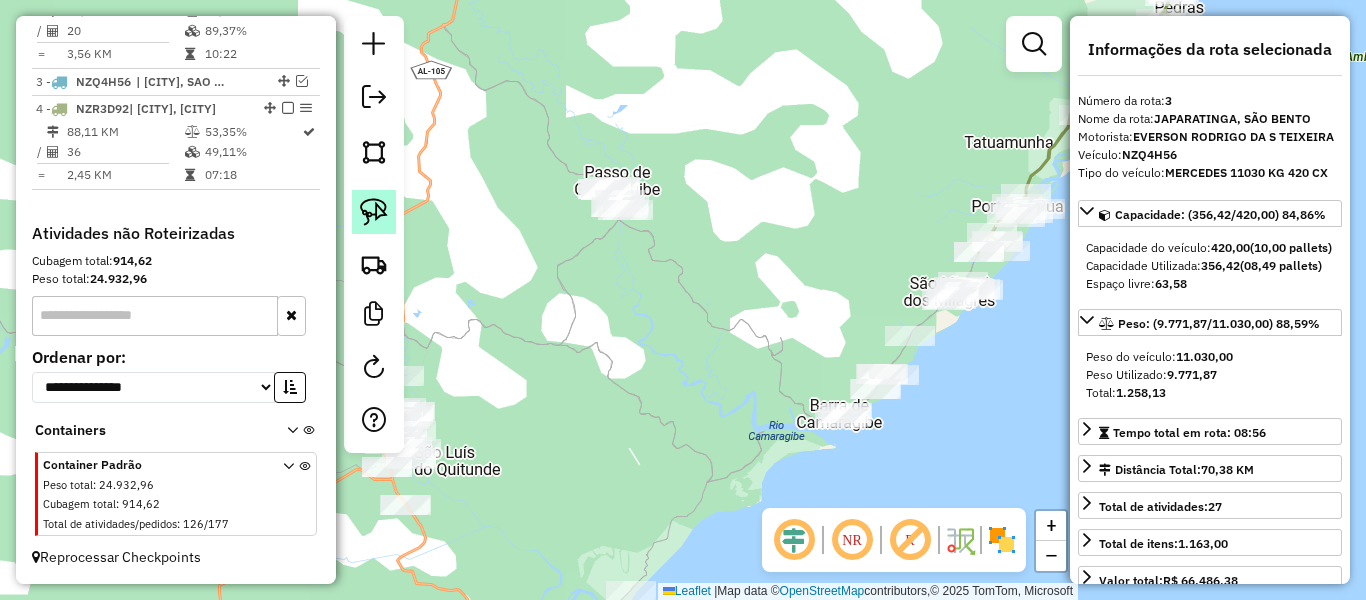 click 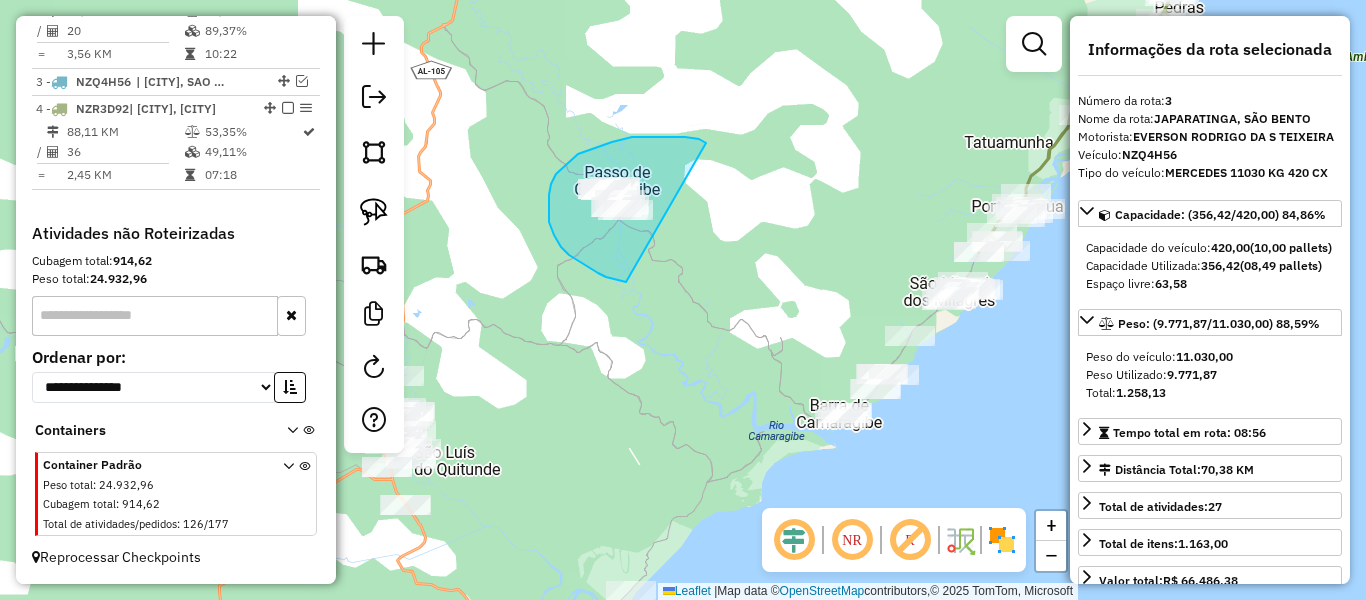drag, startPoint x: 706, startPoint y: 143, endPoint x: 679, endPoint y: 277, distance: 136.69308 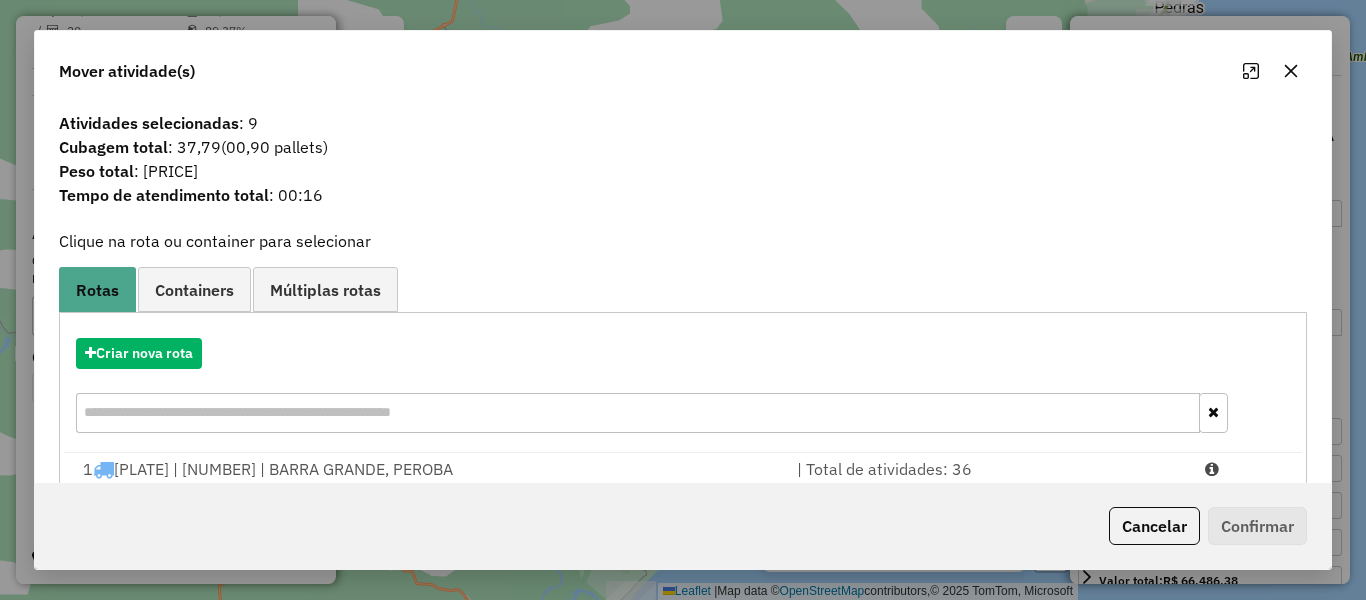 click 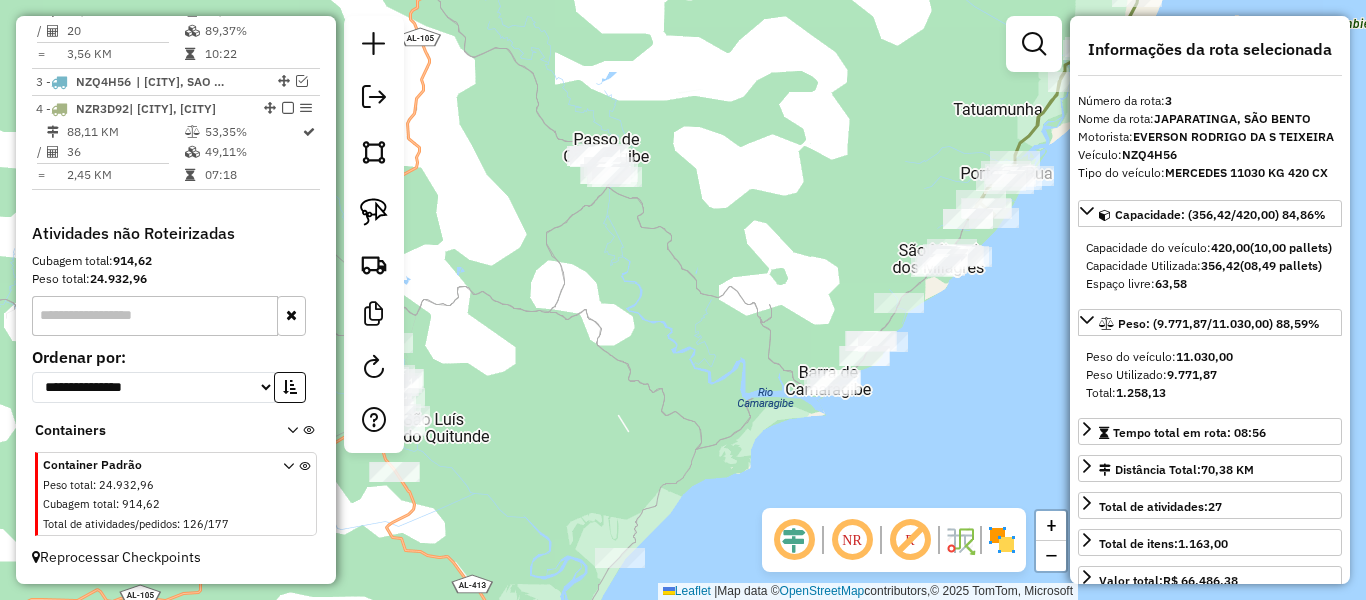 drag, startPoint x: 1025, startPoint y: 286, endPoint x: 1014, endPoint y: 253, distance: 34.785053 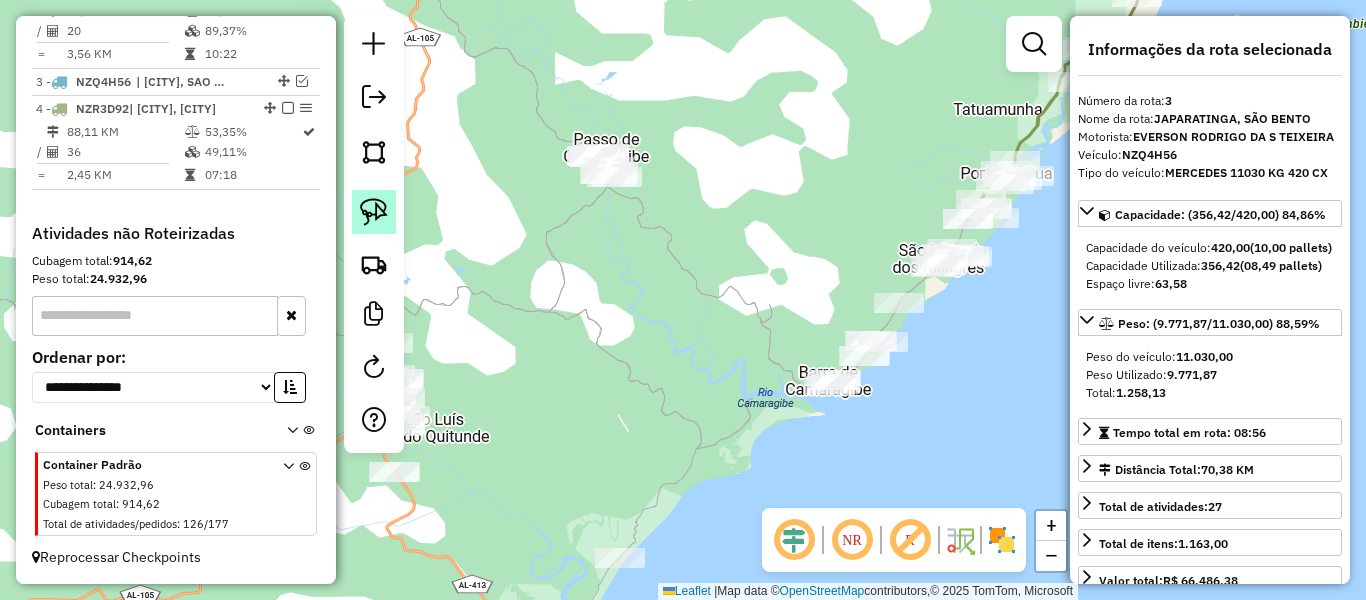 click 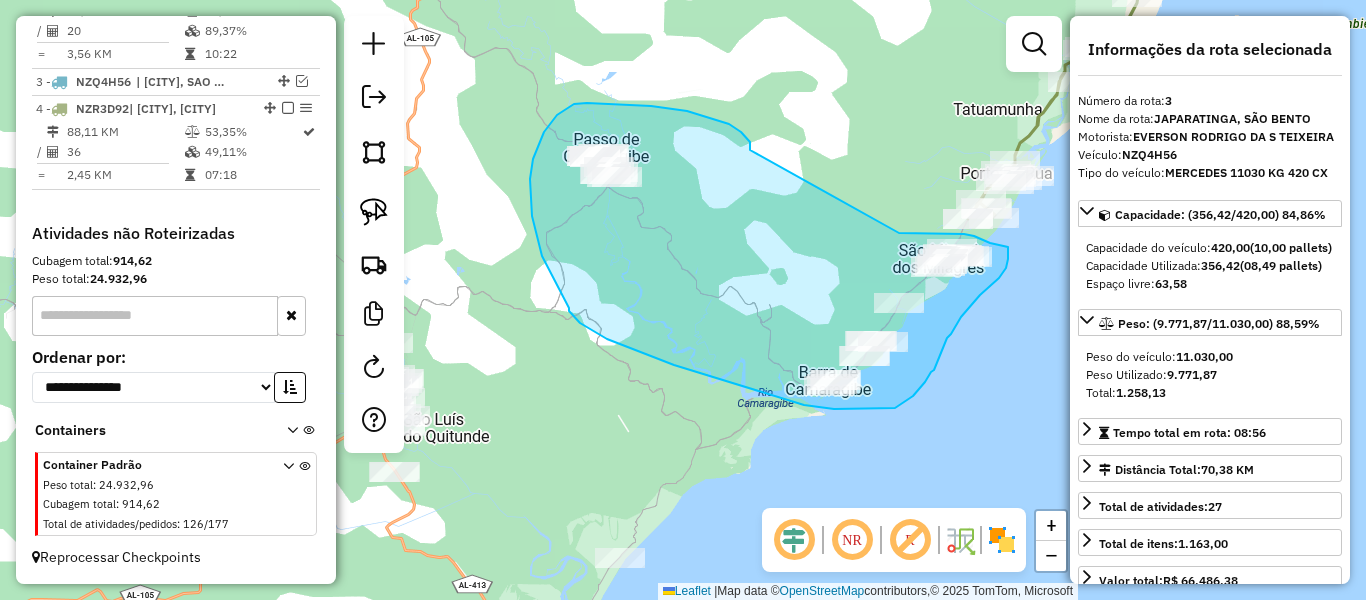 drag, startPoint x: 750, startPoint y: 150, endPoint x: 895, endPoint y: 232, distance: 166.5803 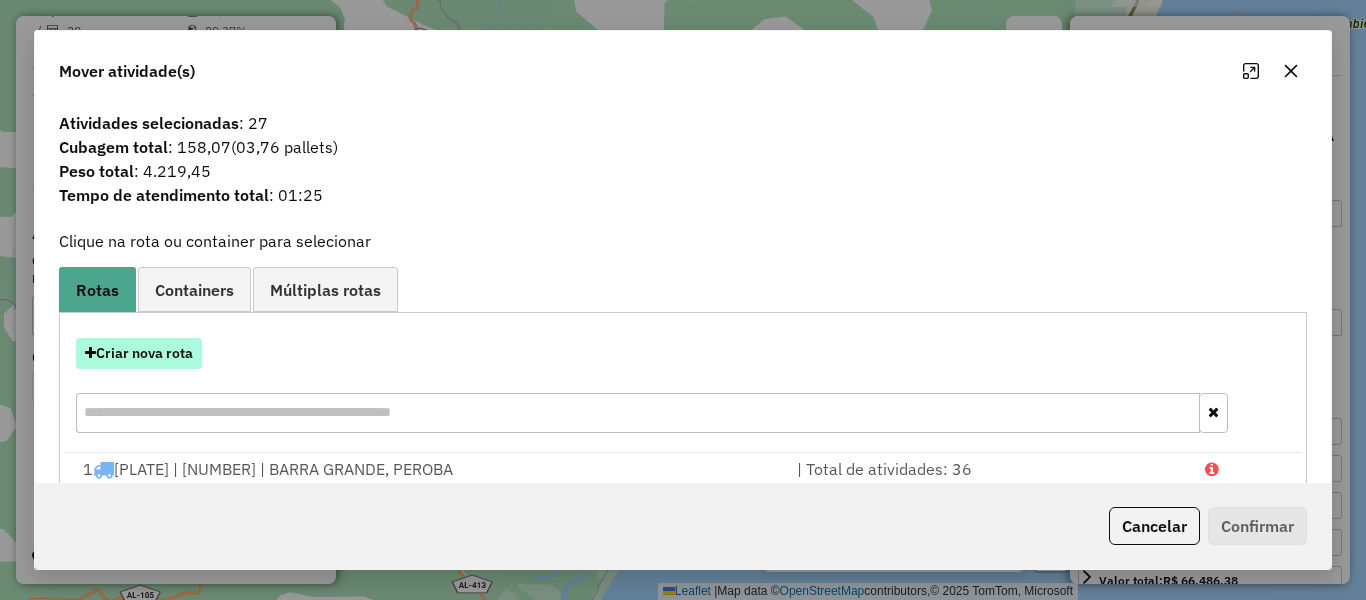 click on "Criar nova rota" at bounding box center [139, 353] 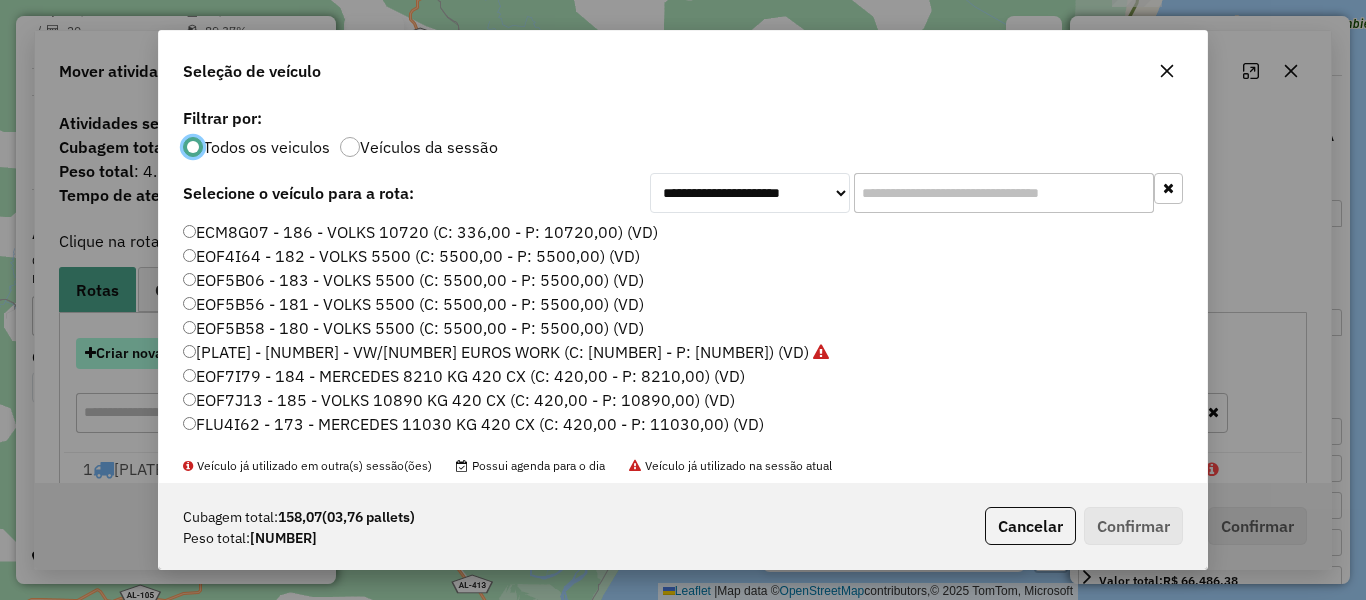 scroll, scrollTop: 11, scrollLeft: 6, axis: both 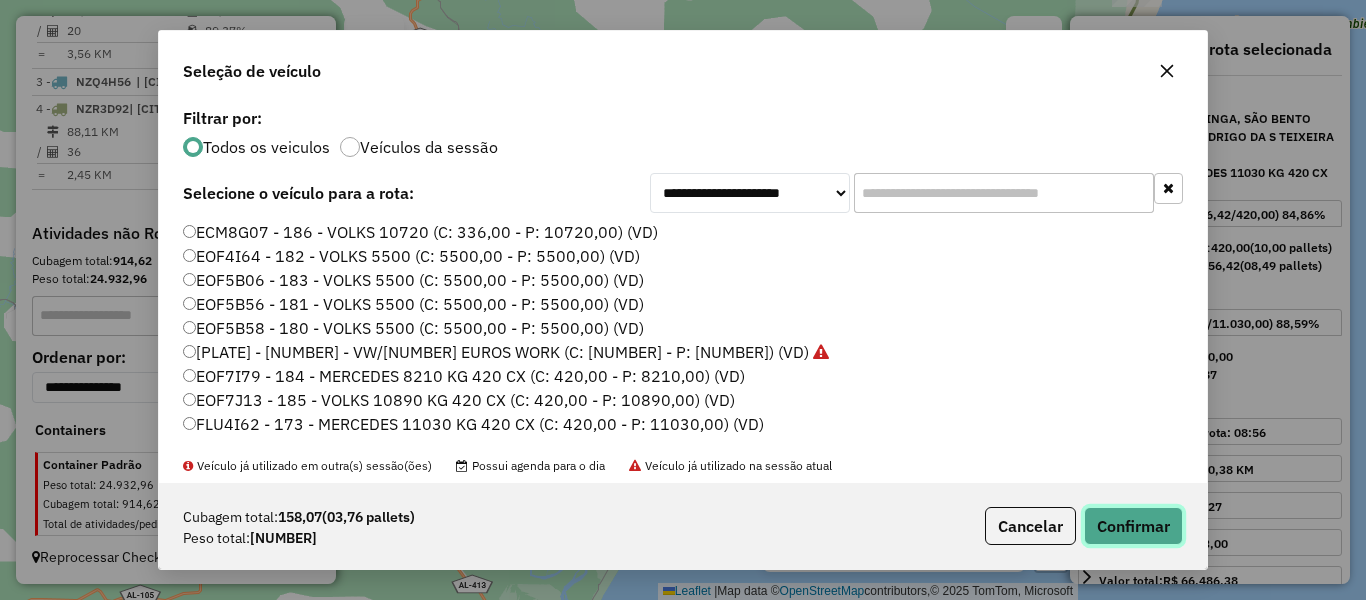 click on "Confirmar" 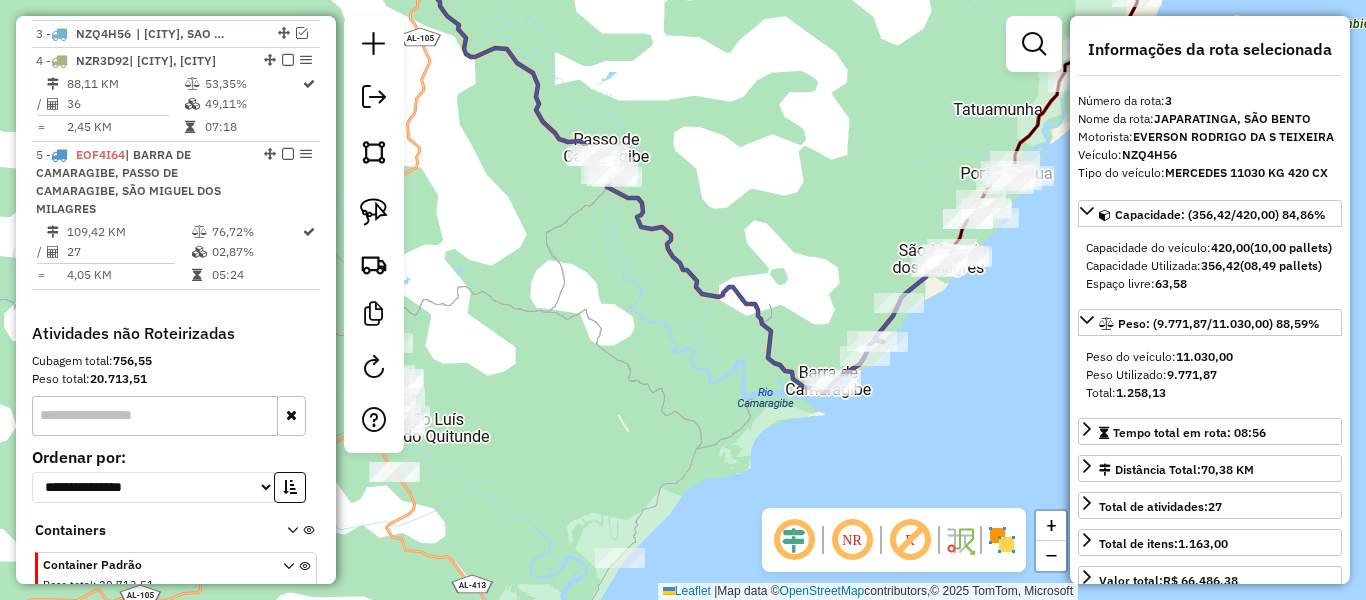 scroll, scrollTop: 998, scrollLeft: 0, axis: vertical 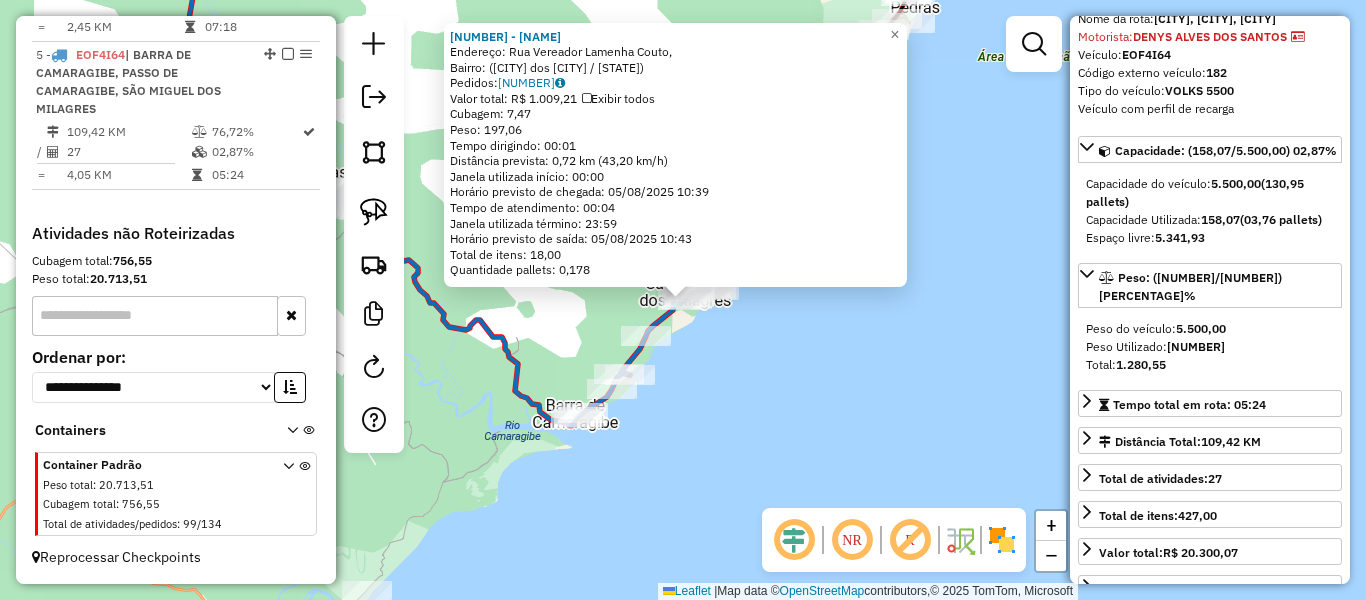 click on "[NAME]  Endereço: [STREET_NAME],    Bairro:  ([CITY] / [STATE])   Pedidos:  [NUMBER]   Valor total: R$ [AMOUNT]   Exibir todos   Cubagem: [NUMBER]  Peso: [NUMBER]  Tempo dirigindo: [TIME]   Distância prevista: [NUMBER] km ([NUMBER] km/h)   Janela utilizada início: [TIME]   Horário previsto de chegada: [DATE] [TIME]   Tempo de atendimento: [TIME]   Janela utilizada término: [TIME]   Horário previsto de saída: [DATE] [TIME]   Total de itens: [NUMBER]   Quantidade pallets: [NUMBER]  × Janela de atendimento Grade de atendimento Capacidade Transportadoras Veículos Cliente Pedidos  Rotas Selecione os dias de semana para filtrar as janelas de atendimento  Seg   Ter   Qua   Qui   Sex   Sáb   Dom  Informe o período da janela de atendimento: De: Até:  Filtrar exatamente a janela do cliente  Considerar janela de atendimento padrão  Selecione os dias de semana para filtrar as grades de atendimento  Seg   Ter   Qua   Qui   Sex   Sáb   Dom   Peso mínimo:   Peso máximo:   De:   De:" 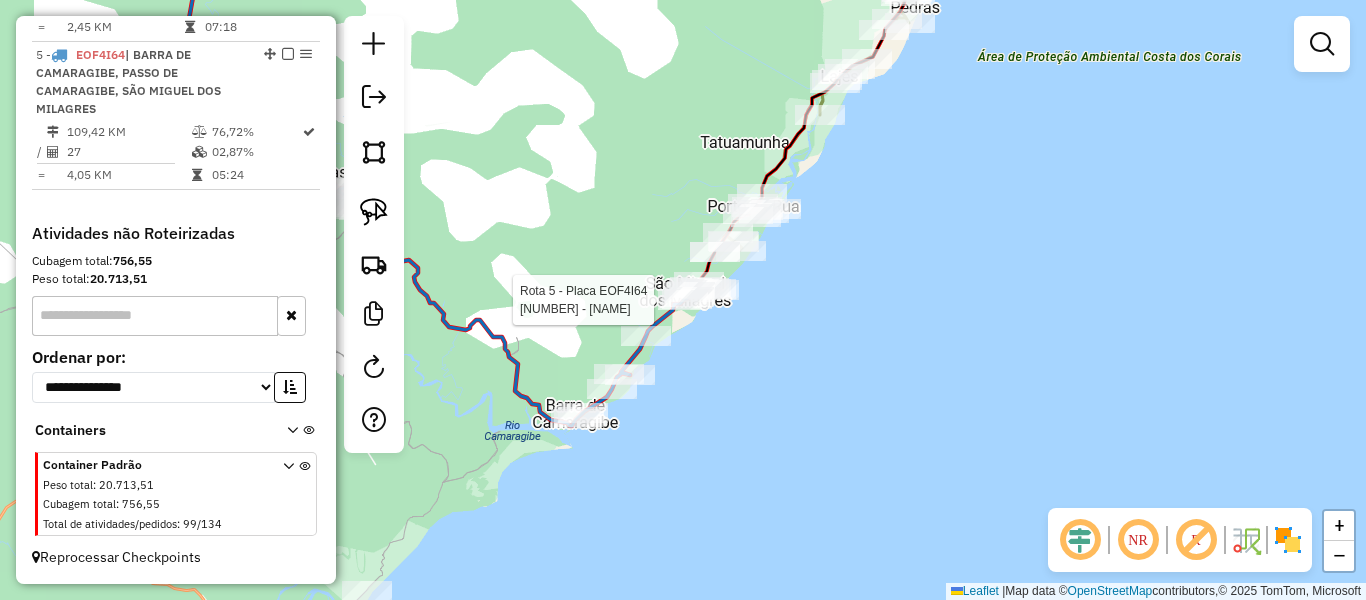 select on "**********" 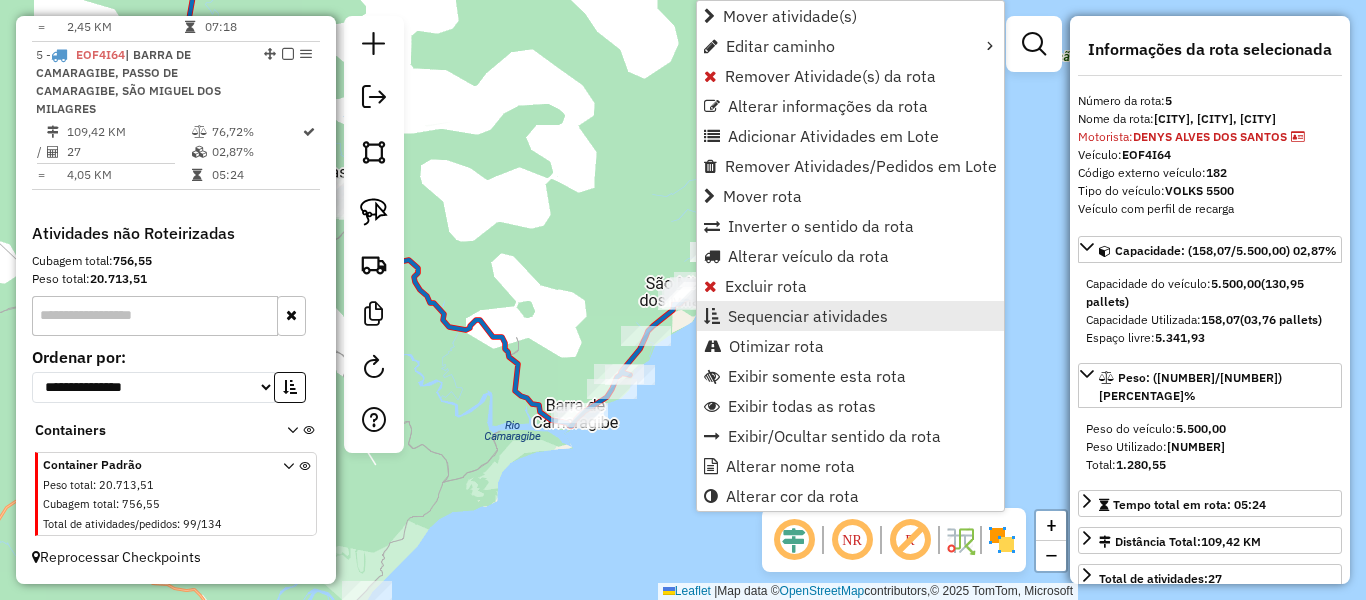 click on "Sequenciar atividades" at bounding box center [808, 316] 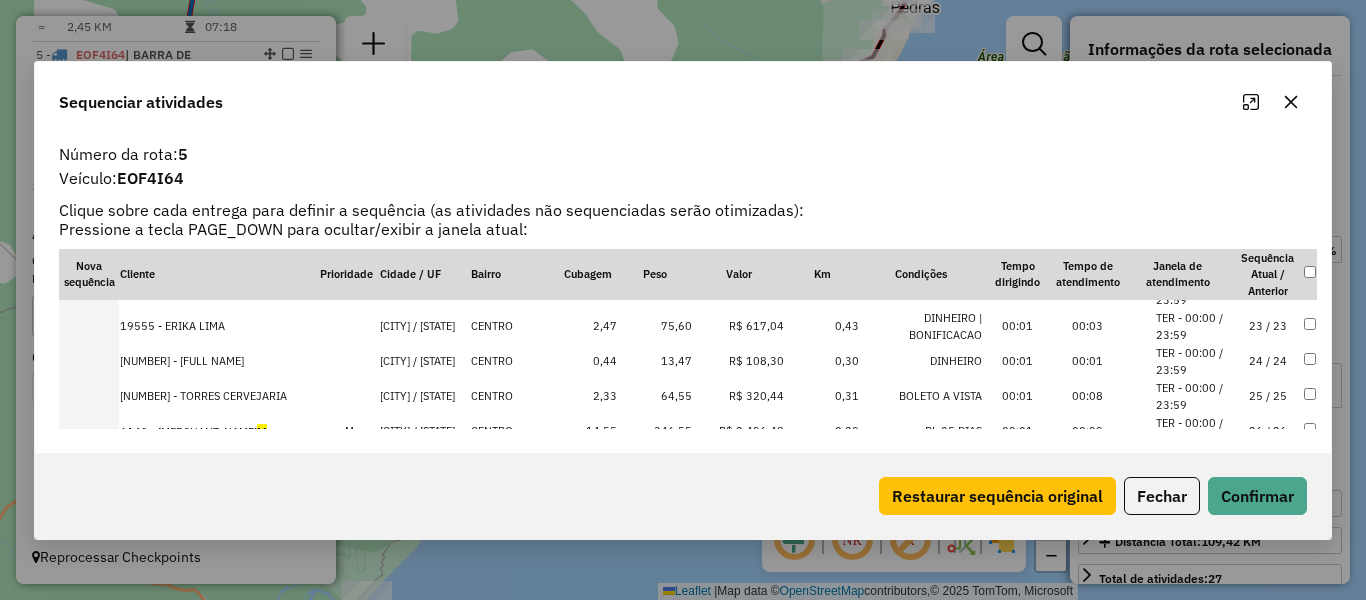 scroll, scrollTop: 835, scrollLeft: 0, axis: vertical 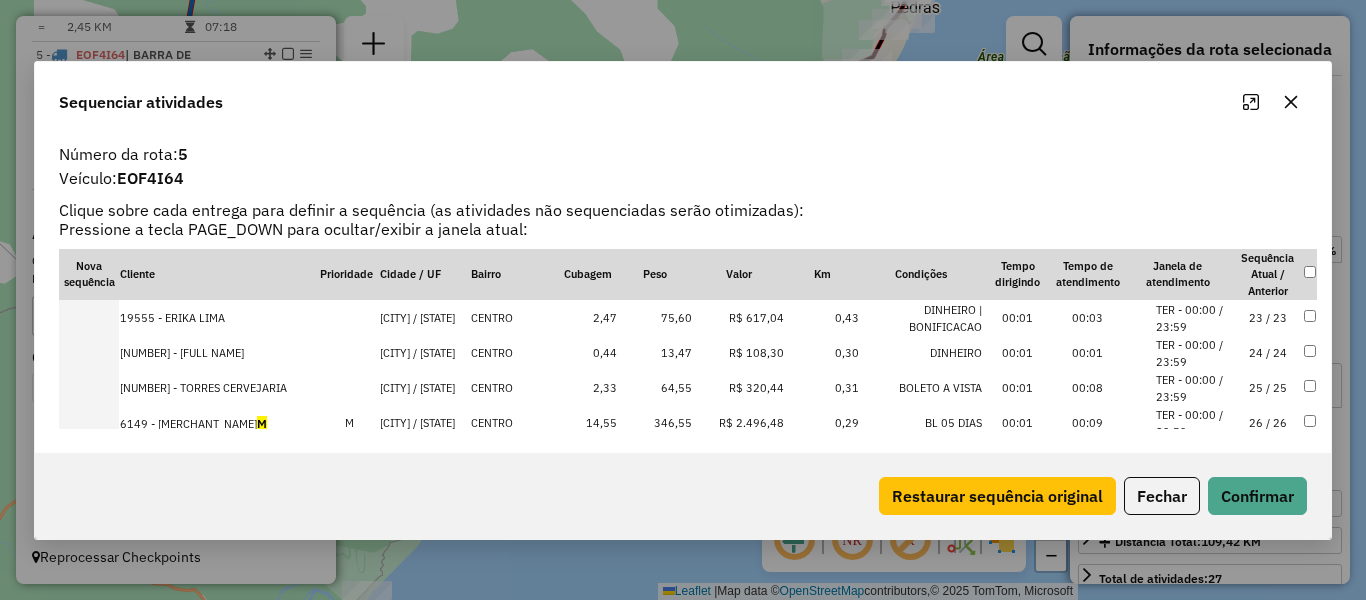 click 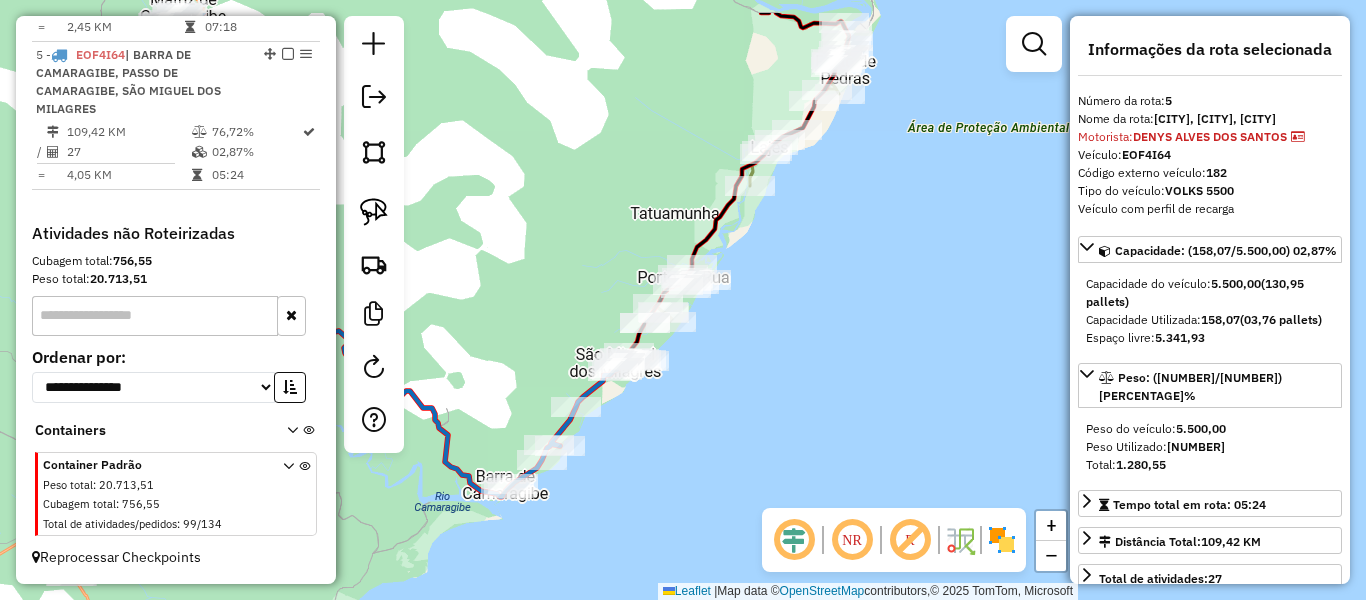 drag, startPoint x: 891, startPoint y: 212, endPoint x: 813, endPoint y: 292, distance: 111.73182 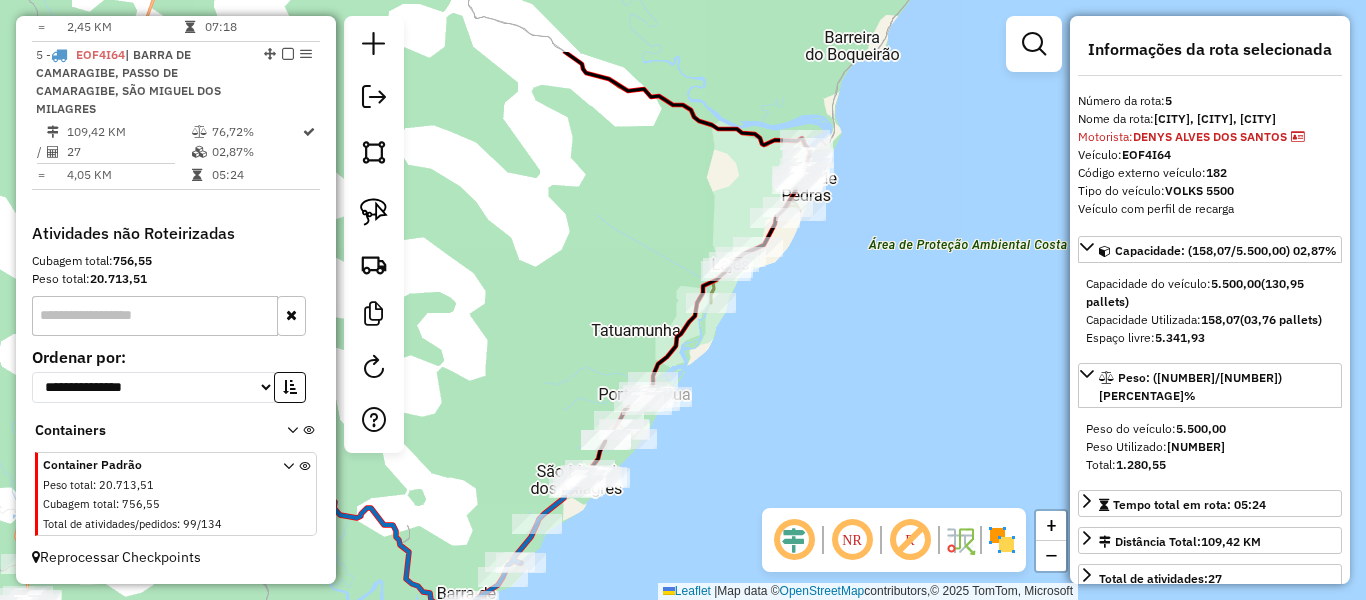 drag, startPoint x: 826, startPoint y: 226, endPoint x: 795, endPoint y: 318, distance: 97.082436 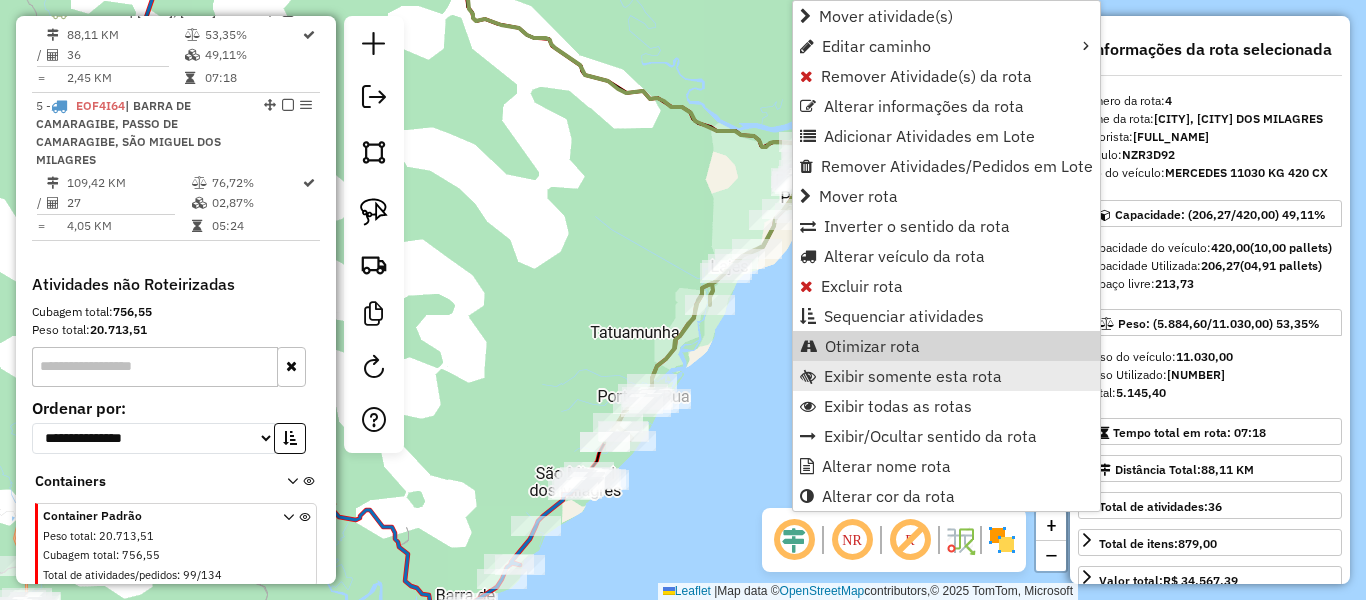 scroll, scrollTop: 1025, scrollLeft: 0, axis: vertical 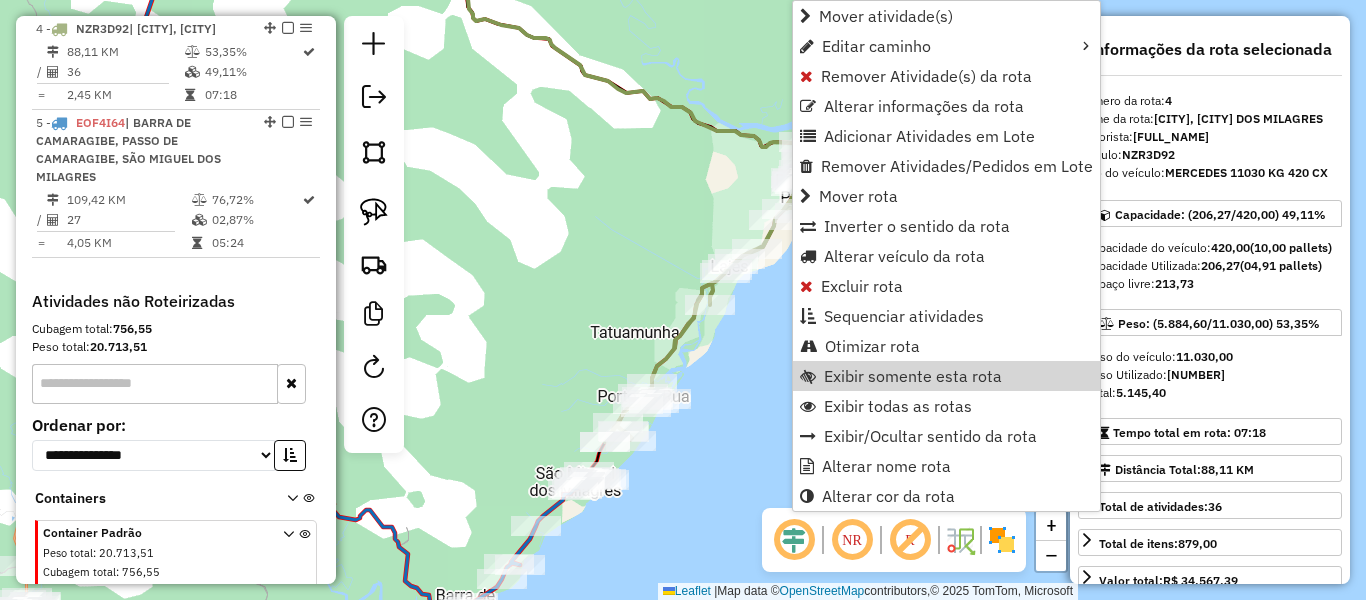 click on "Janela de atendimento Grade de atendimento Capacidade Transportadoras Veículos Cliente Pedidos  Rotas Selecione os dias de semana para filtrar as janelas de atendimento  Seg   Ter   Qua   Qui   Sex   Sáb   Dom  Informe o período da janela de atendimento: De: Até:  Filtrar exatamente a janela do cliente  Considerar janela de atendimento padrão  Selecione os dias de semana para filtrar as grades de atendimento  Seg   Ter   Qua   Qui   Sex   Sáb   Dom   Considerar clientes sem dia de atendimento cadastrado  Clientes fora do dia de atendimento selecionado Filtrar as atividades entre os valores definidos abaixo:  Peso mínimo:   Peso máximo:   Cubagem mínima:   Cubagem máxima:   De:   Até:  Filtrar as atividades entre o tempo de atendimento definido abaixo:  De:   Até:   Considerar capacidade total dos clientes não roteirizados Transportadora: Selecione um ou mais itens Tipo de veículo: Selecione um ou mais itens Veículo: Selecione um ou mais itens Motorista: Selecione um ou mais itens Nome: Rótulo:" 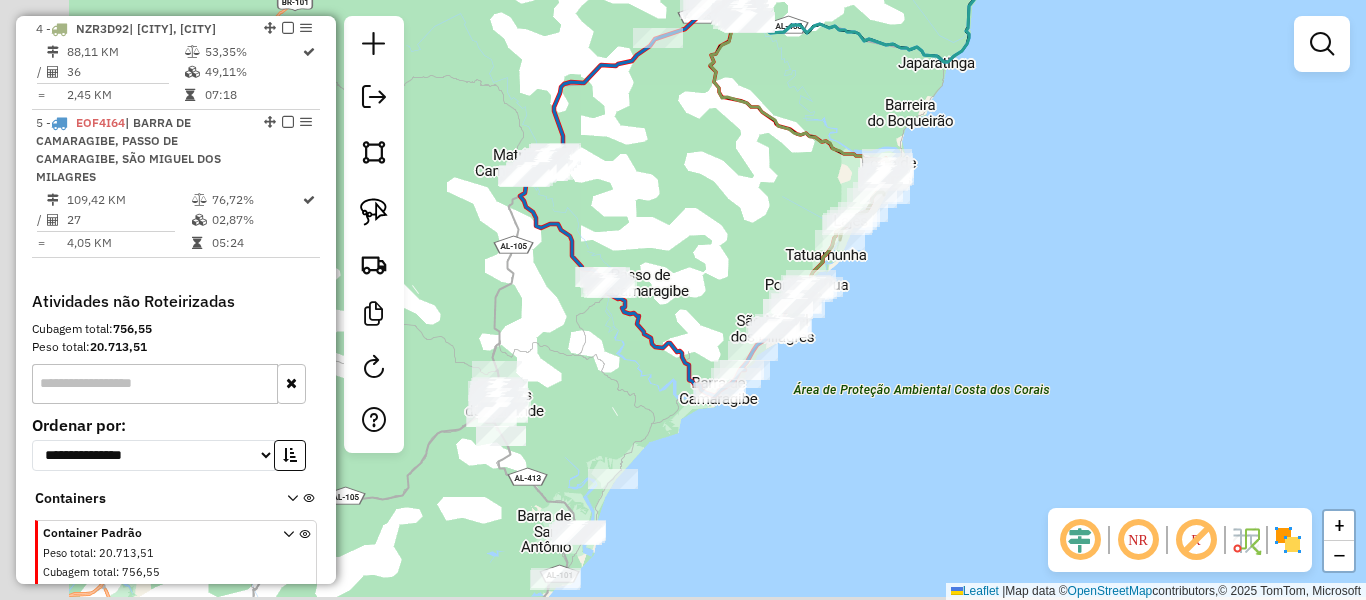drag, startPoint x: 600, startPoint y: 283, endPoint x: 813, endPoint y: 222, distance: 221.56264 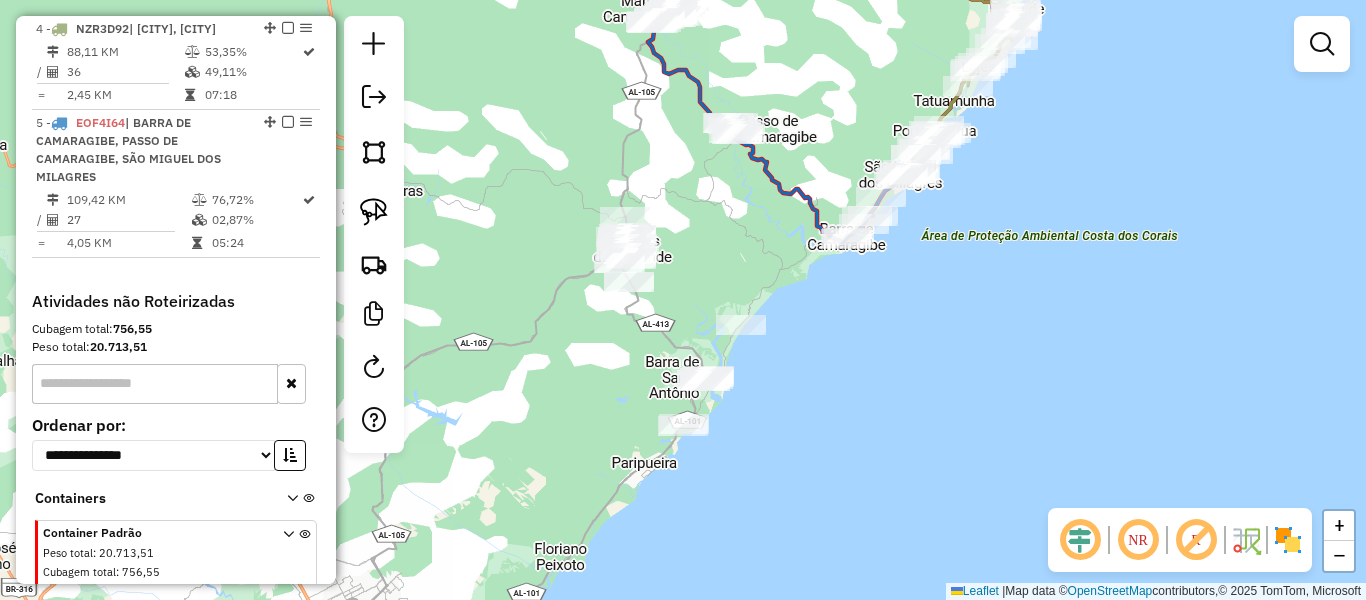 drag, startPoint x: 662, startPoint y: 351, endPoint x: 763, endPoint y: 189, distance: 190.90573 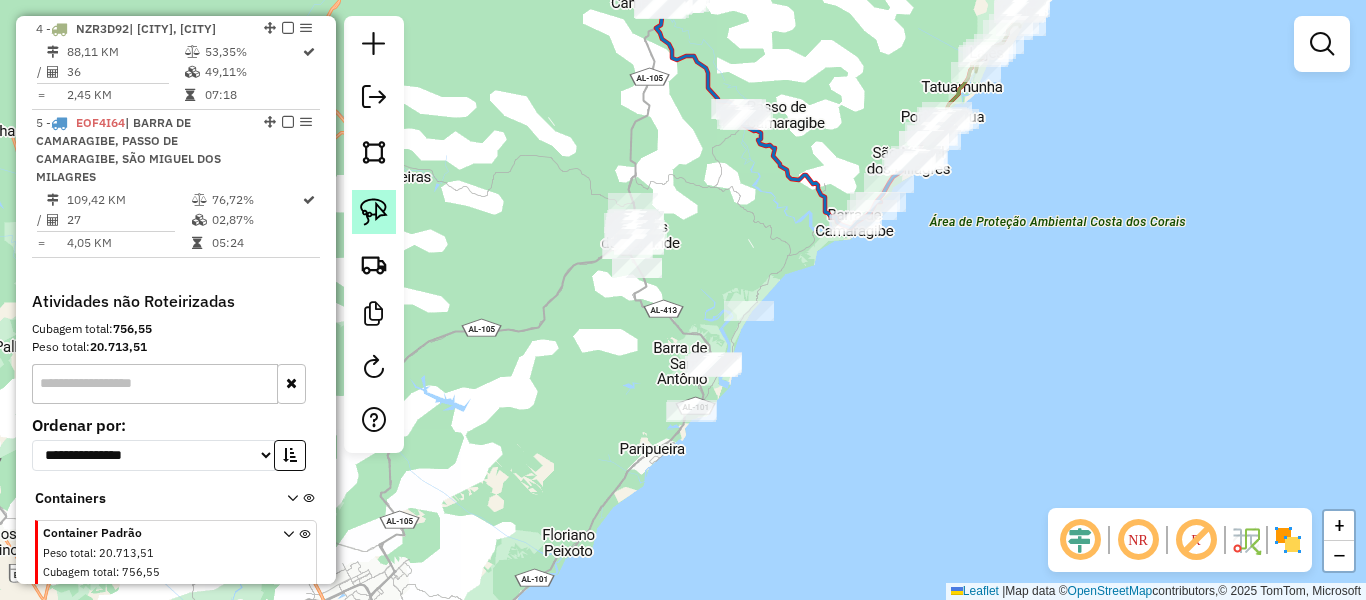 click 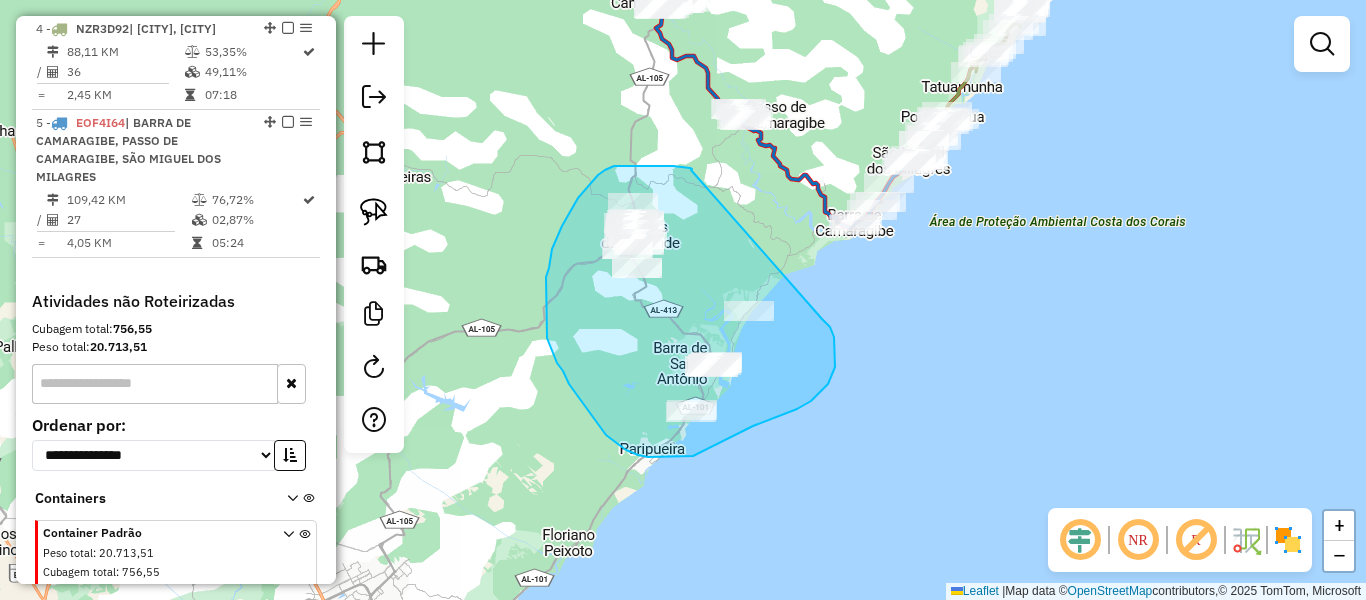 drag, startPoint x: 691, startPoint y: 170, endPoint x: 821, endPoint y: 319, distance: 197.73973 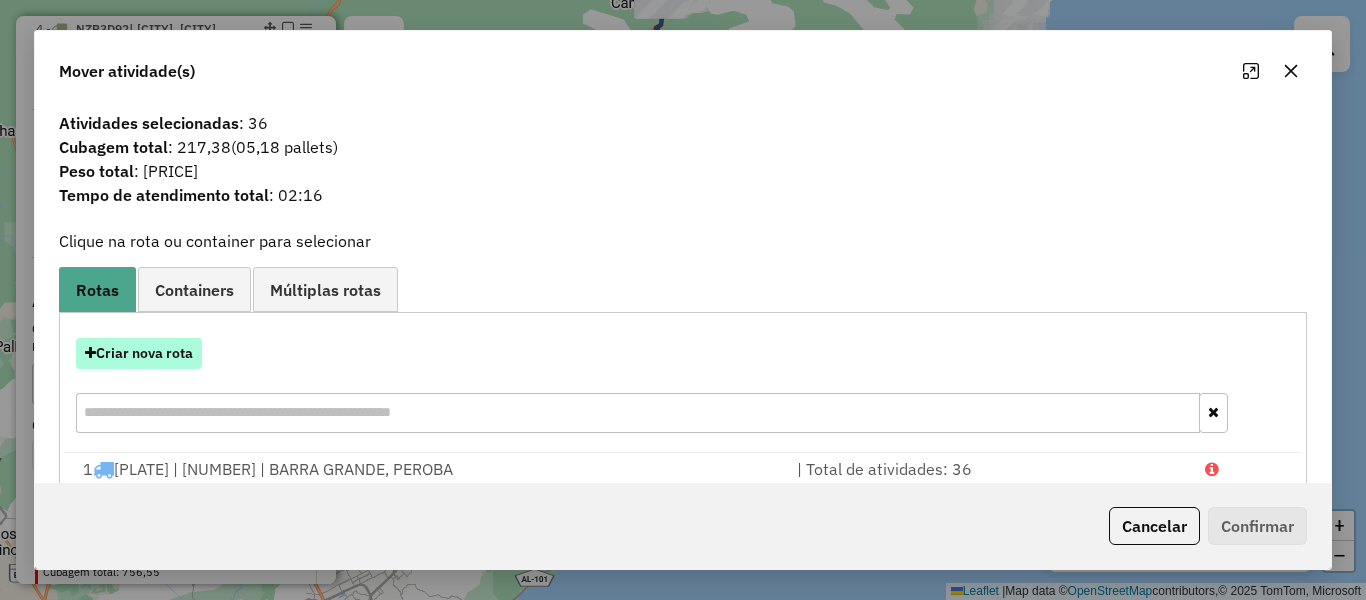 click on "Criar nova rota" at bounding box center [139, 353] 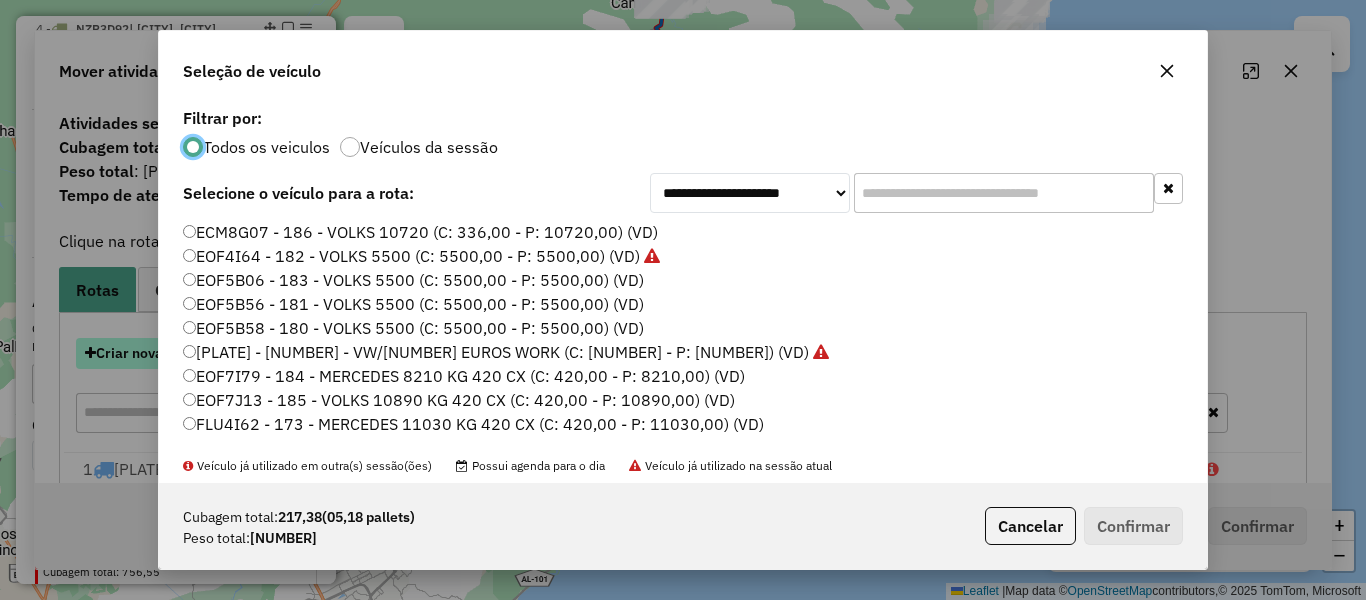 scroll, scrollTop: 11, scrollLeft: 6, axis: both 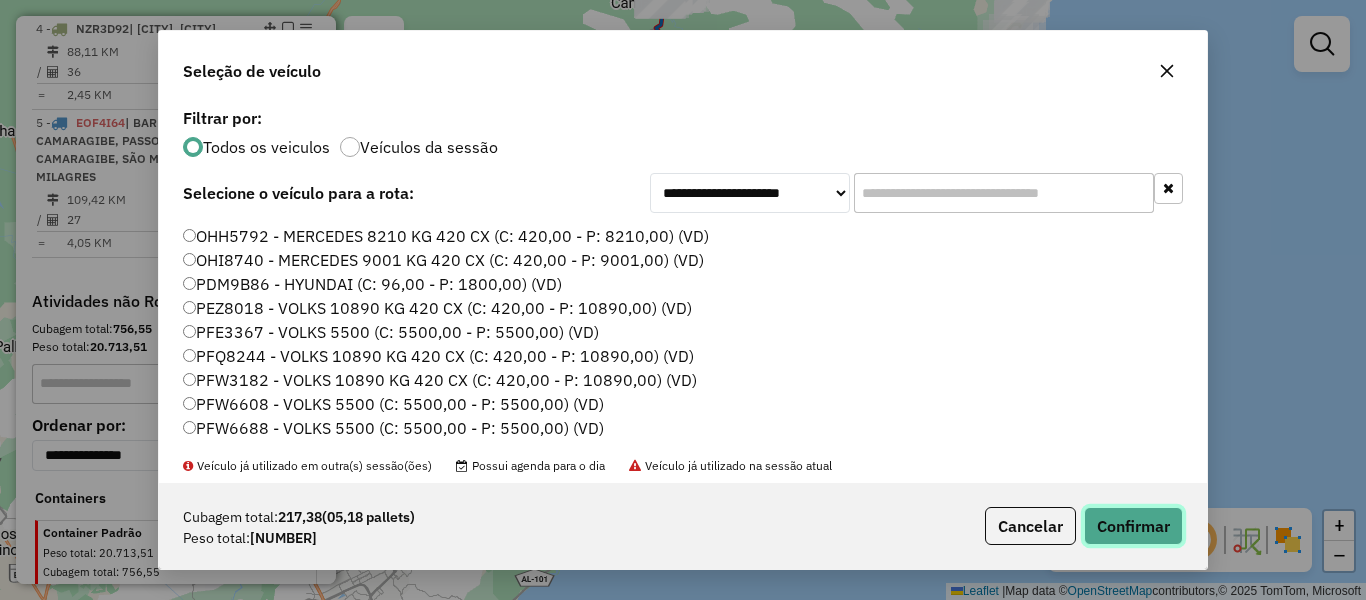 click on "Confirmar" 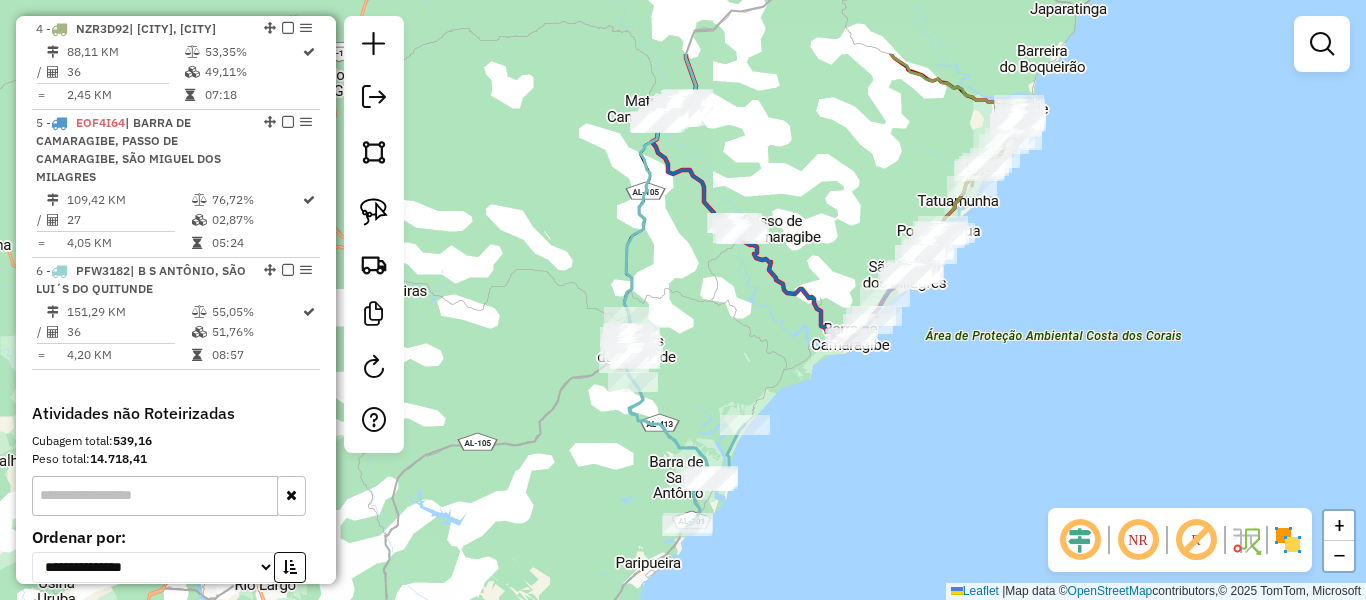 drag, startPoint x: 738, startPoint y: 251, endPoint x: 732, endPoint y: 413, distance: 162.11107 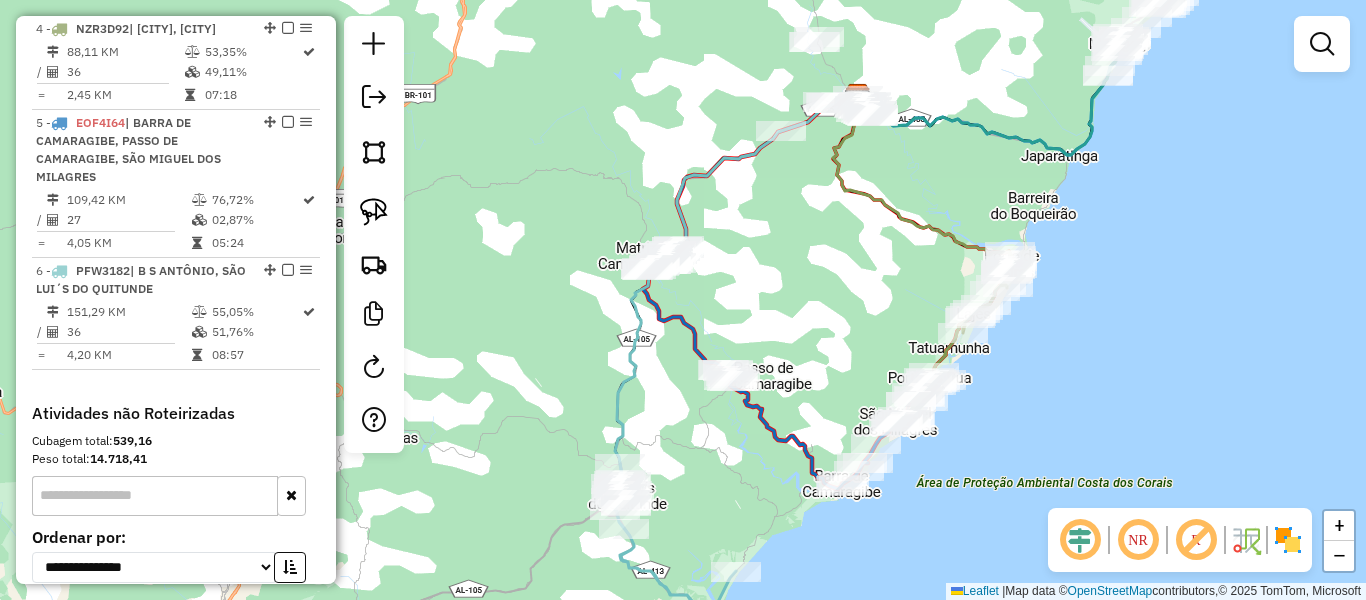 drag, startPoint x: 705, startPoint y: 359, endPoint x: 629, endPoint y: 420, distance: 97.45255 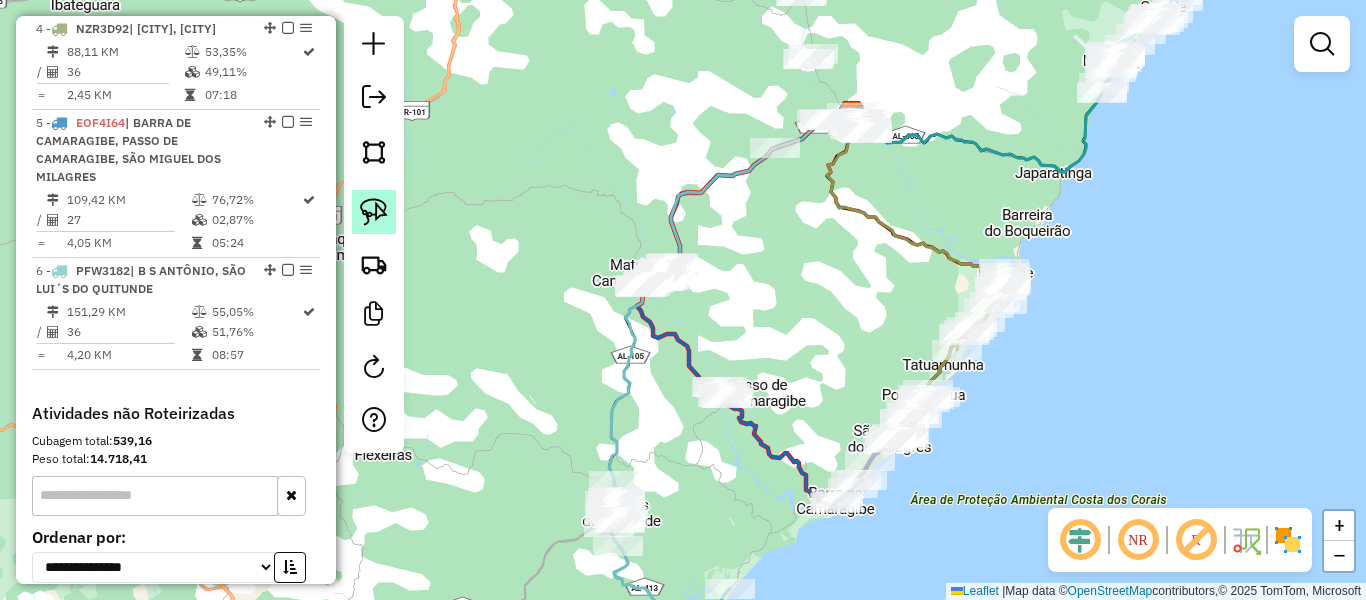click 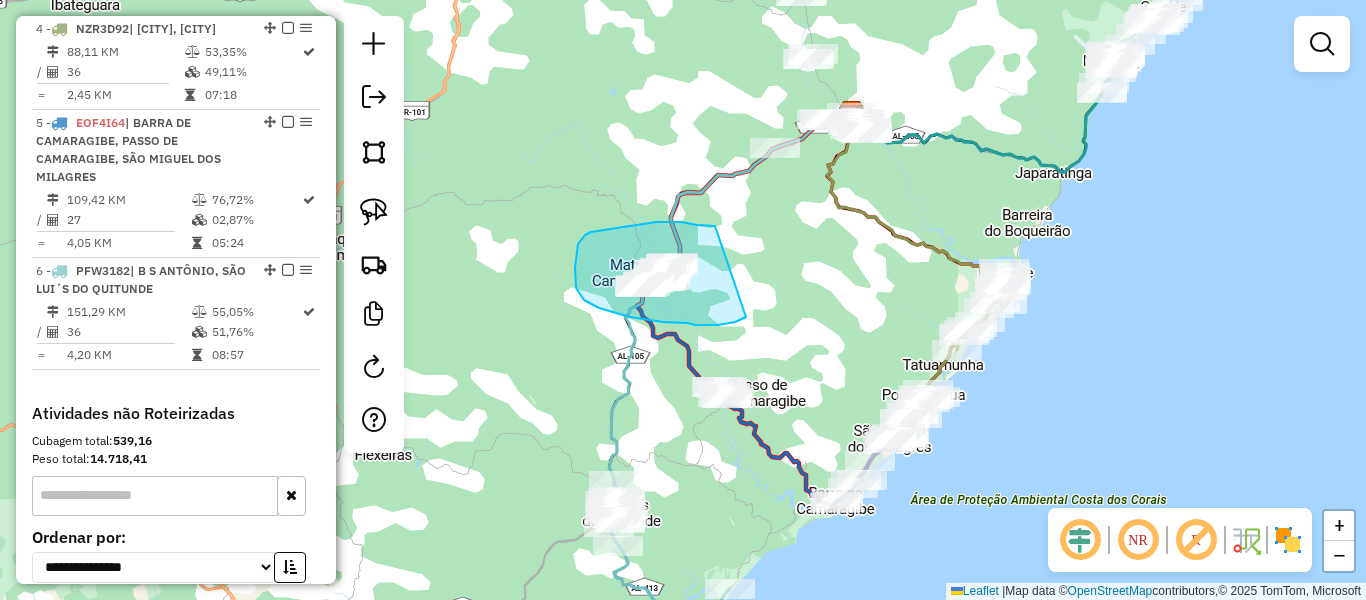 drag, startPoint x: 715, startPoint y: 226, endPoint x: 746, endPoint y: 317, distance: 96.13532 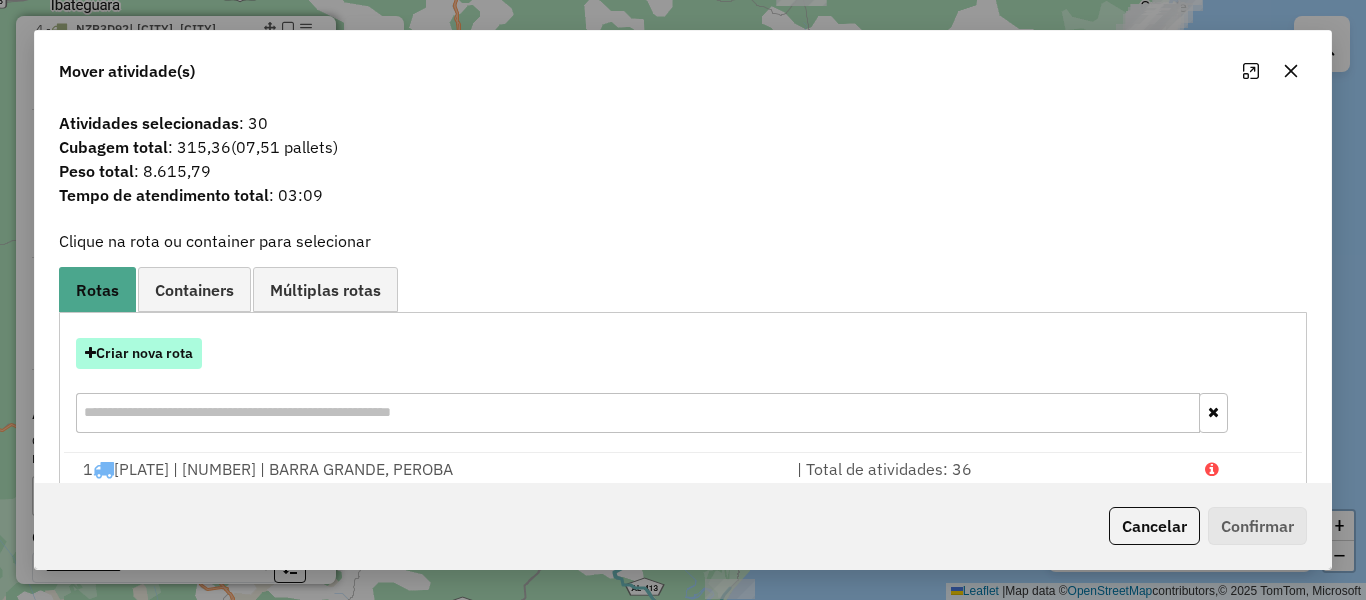 click on "Criar nova rota" at bounding box center [139, 353] 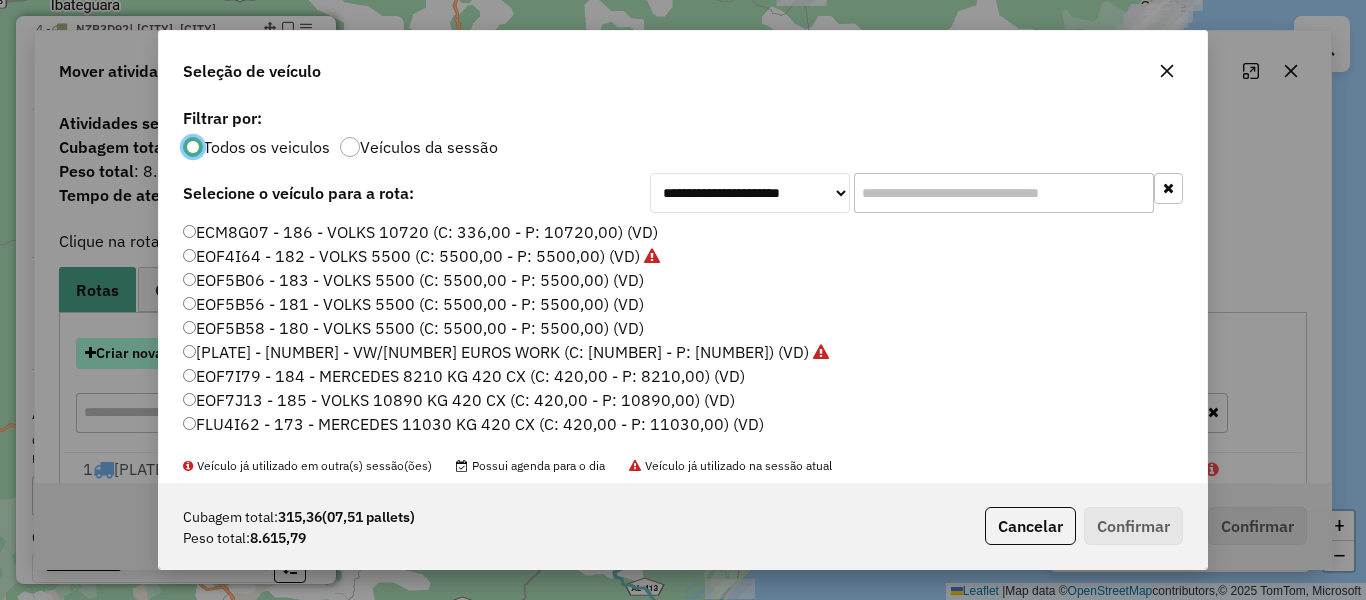 scroll, scrollTop: 11, scrollLeft: 6, axis: both 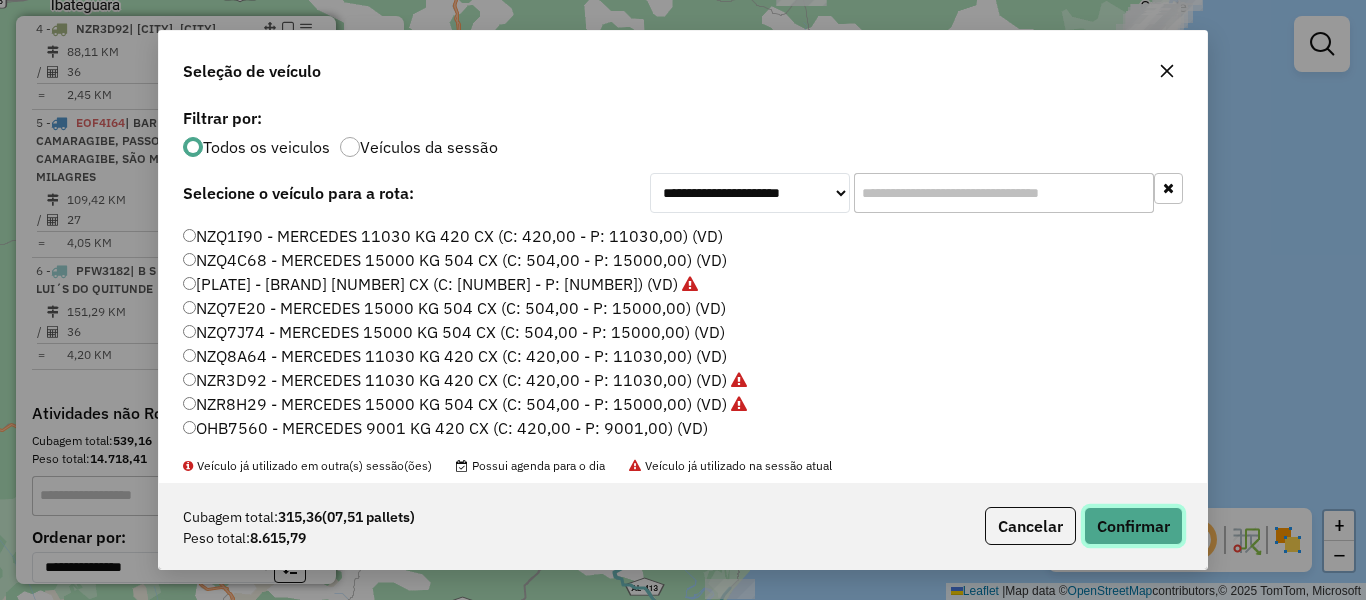 click on "Confirmar" 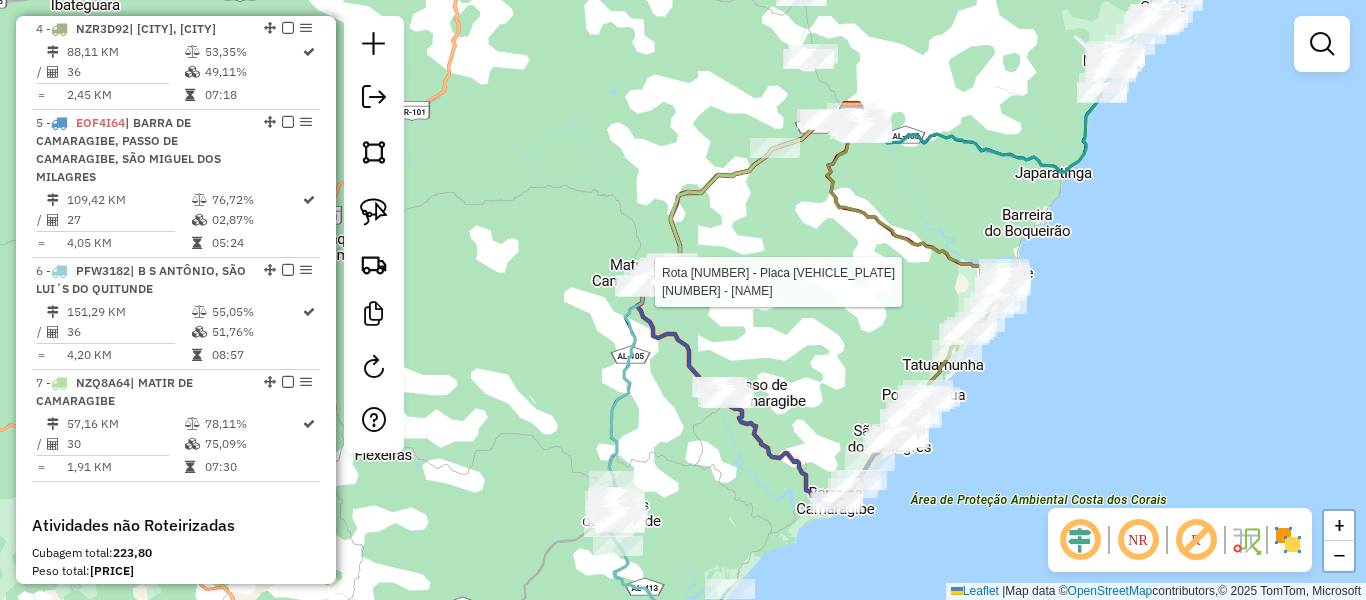 select on "**********" 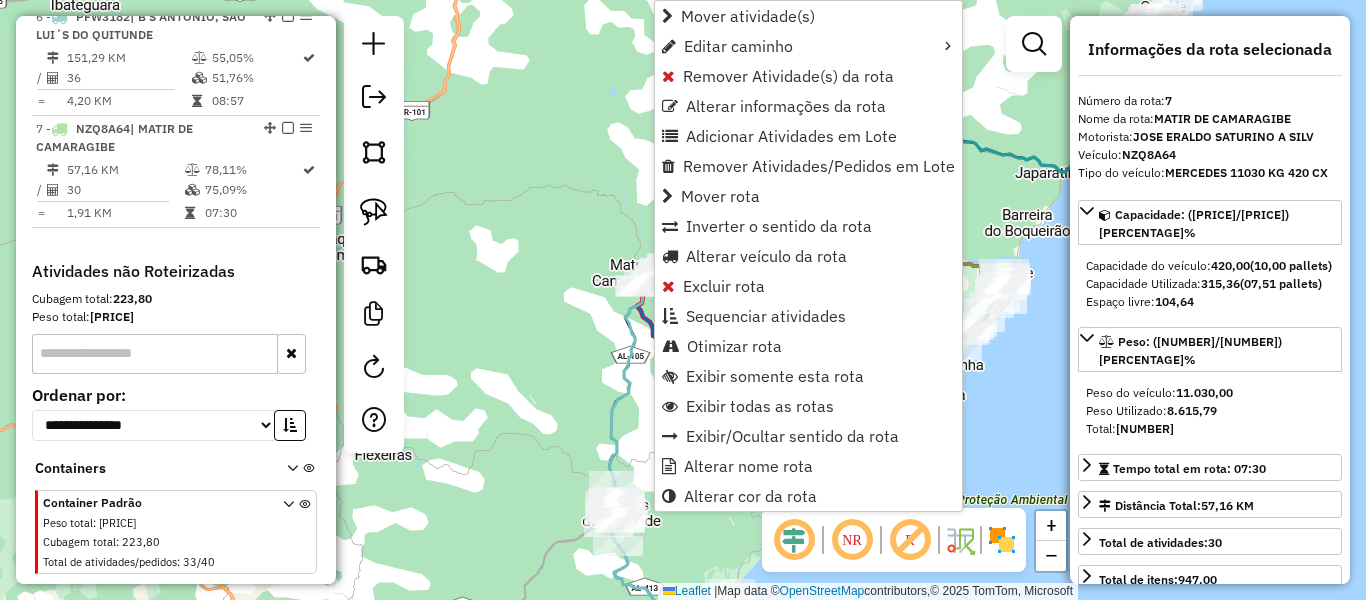 scroll, scrollTop: 1353, scrollLeft: 0, axis: vertical 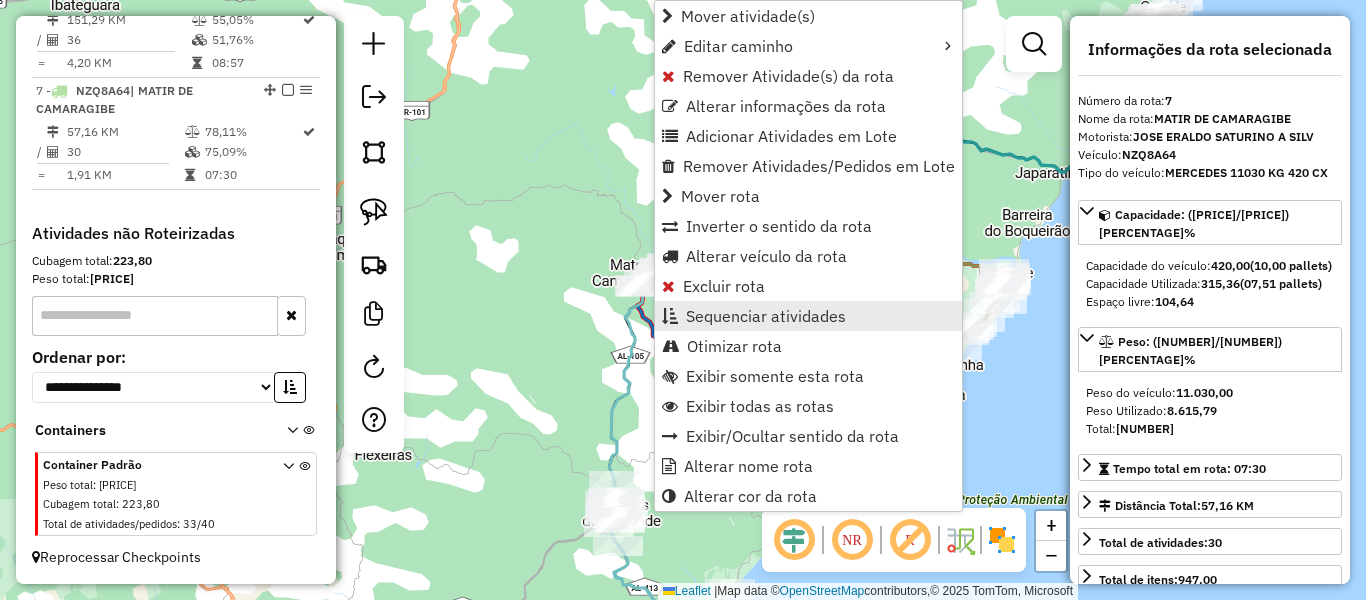 click on "Sequenciar atividades" at bounding box center [766, 316] 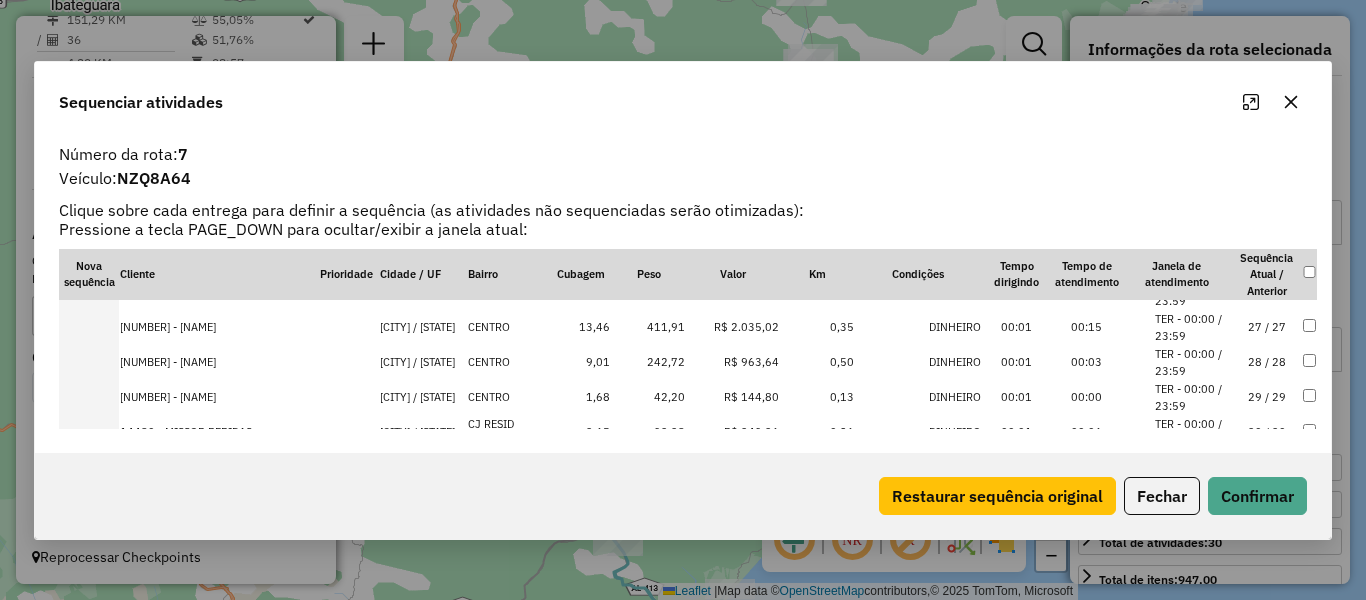 scroll, scrollTop: 940, scrollLeft: 0, axis: vertical 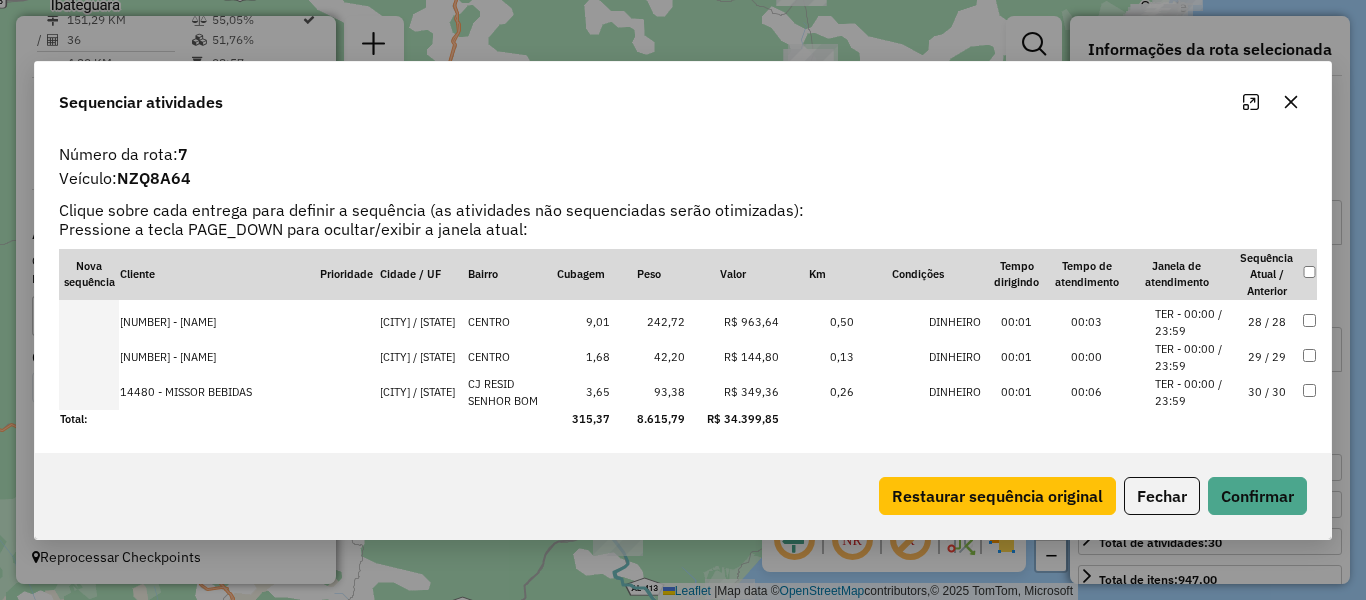 click 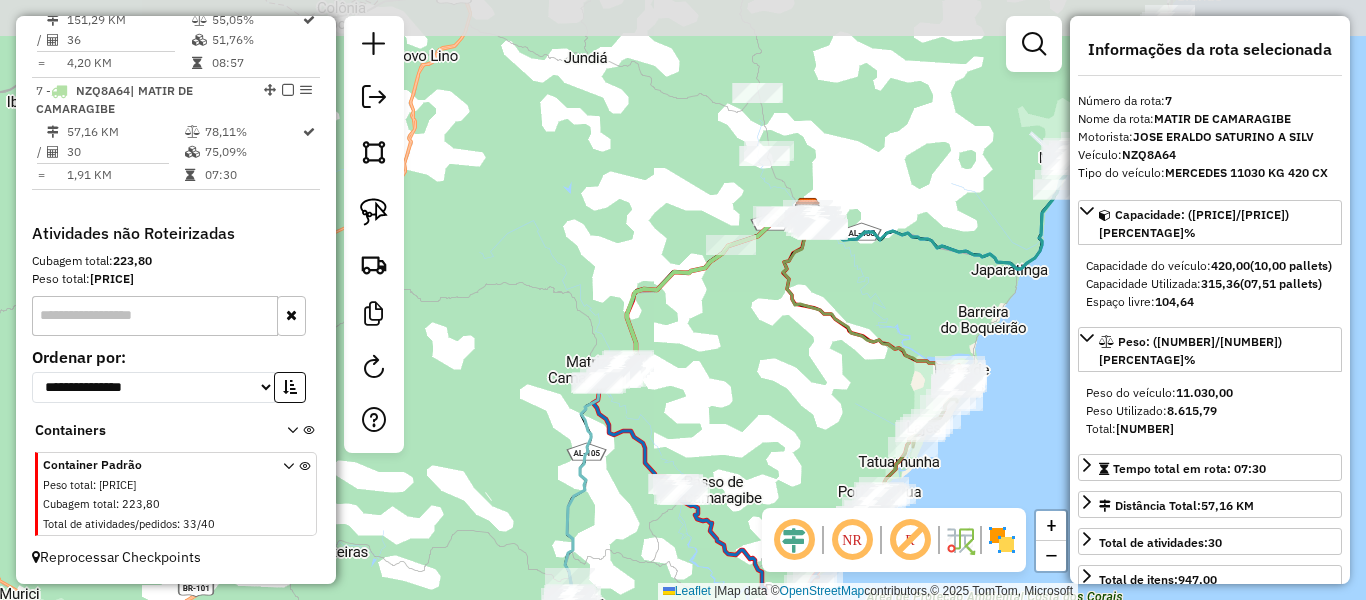 drag, startPoint x: 786, startPoint y: 281, endPoint x: 742, endPoint y: 378, distance: 106.51291 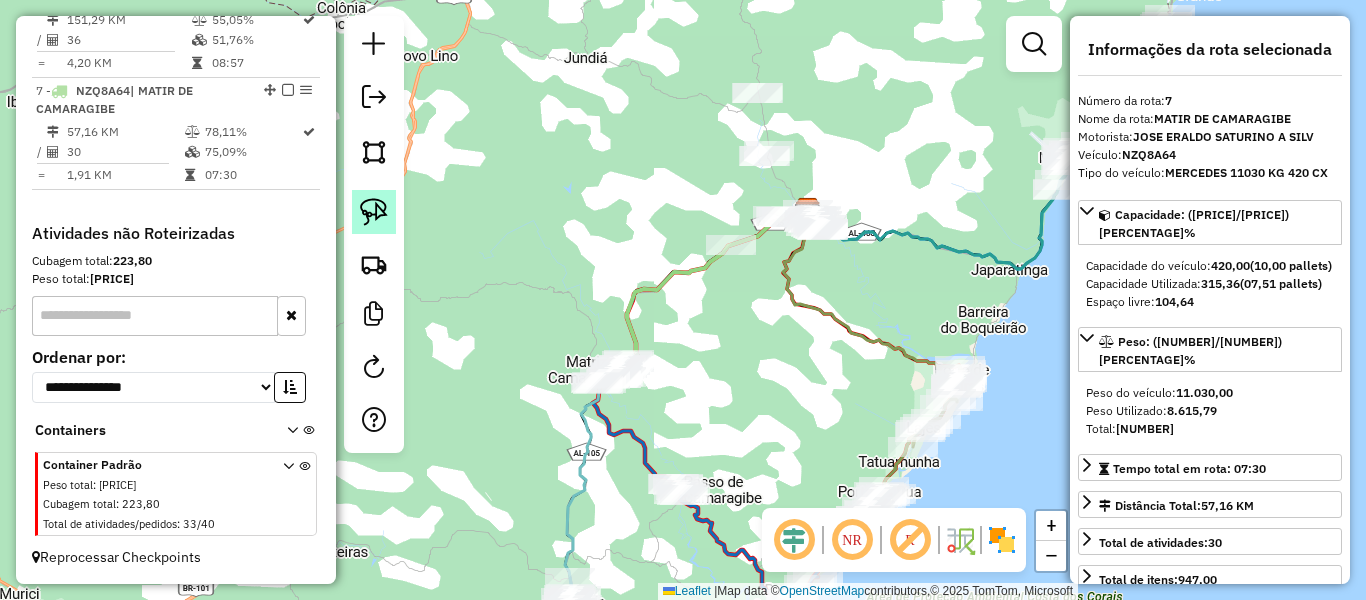 click 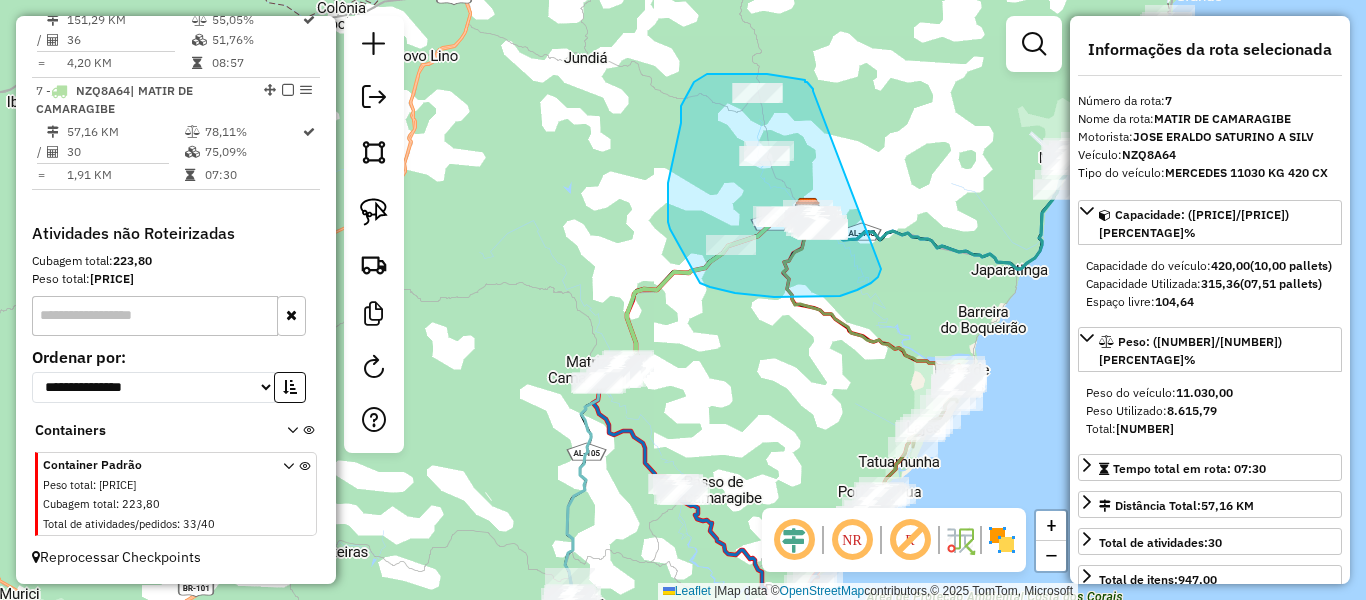 drag, startPoint x: 813, startPoint y: 91, endPoint x: 883, endPoint y: 256, distance: 179.23448 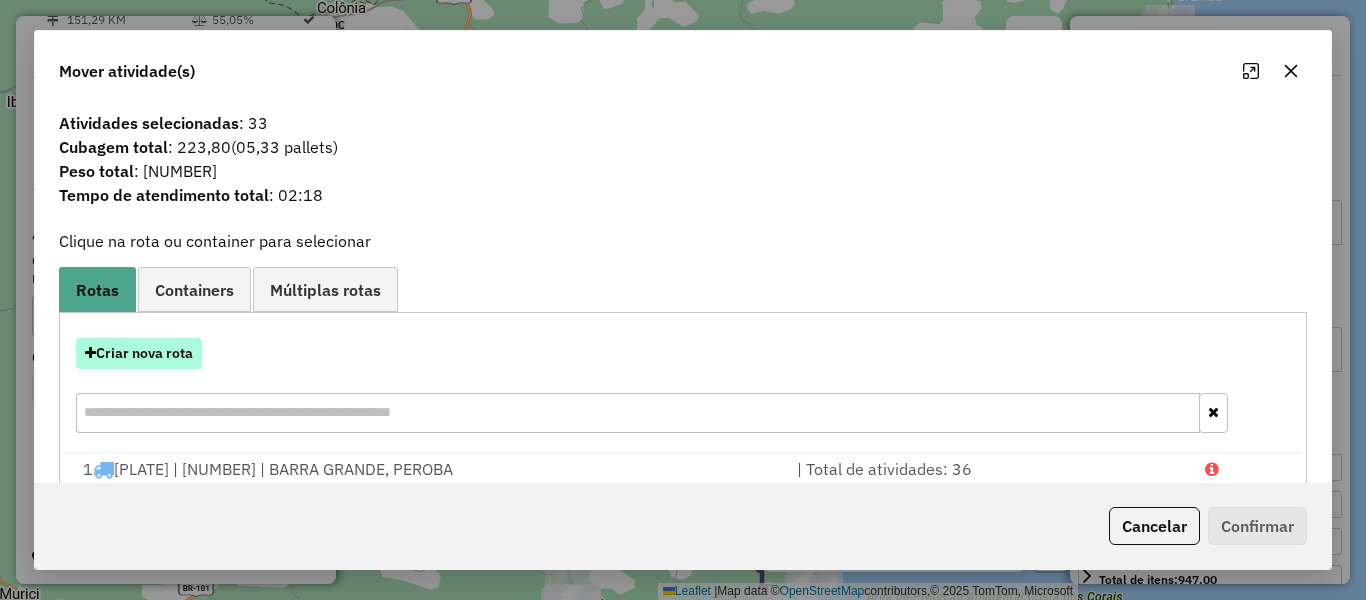 click on "Criar nova rota" at bounding box center (139, 353) 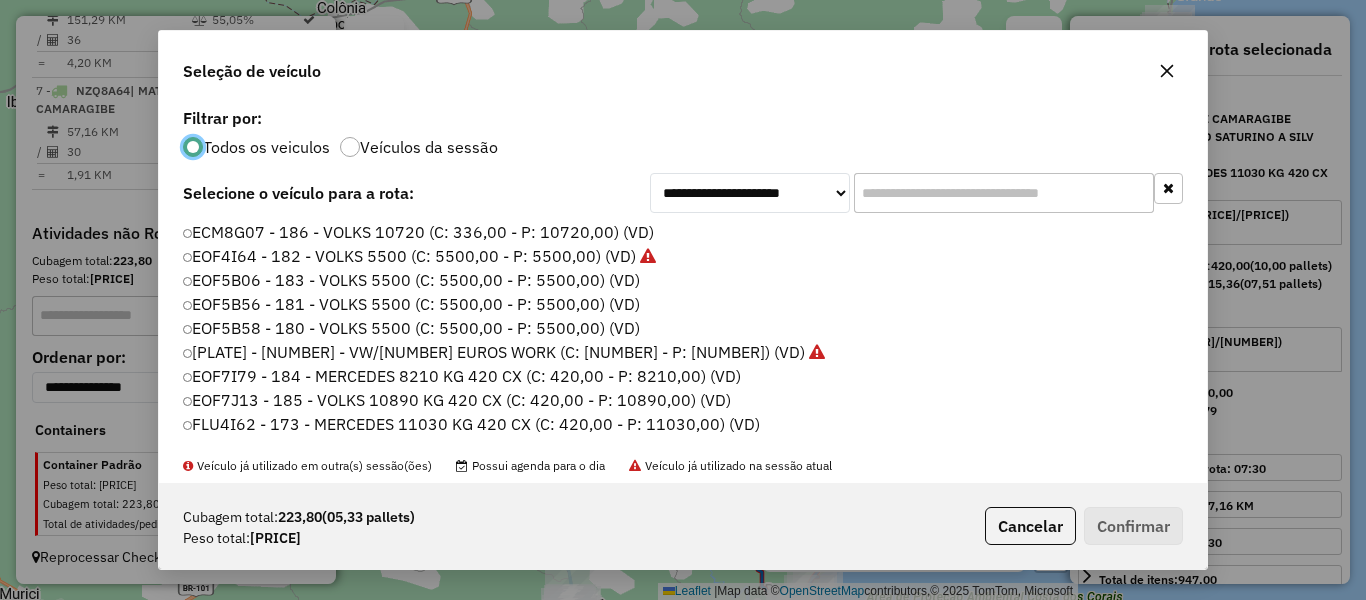 scroll, scrollTop: 11, scrollLeft: 6, axis: both 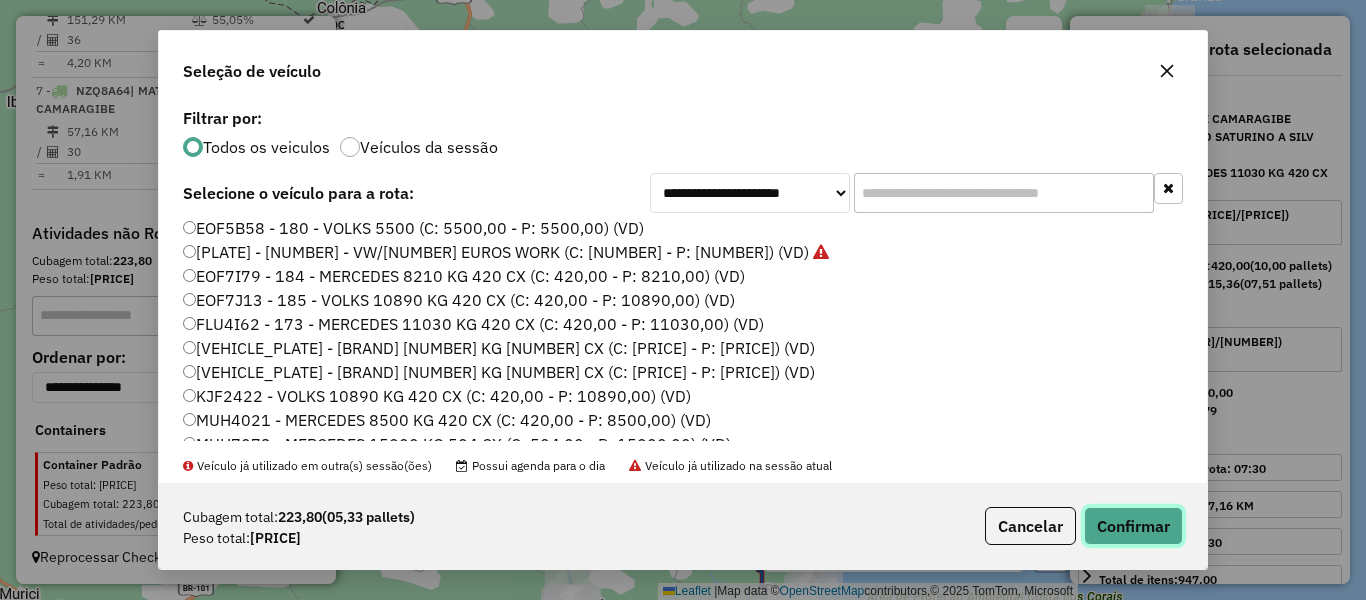 click on "Confirmar" 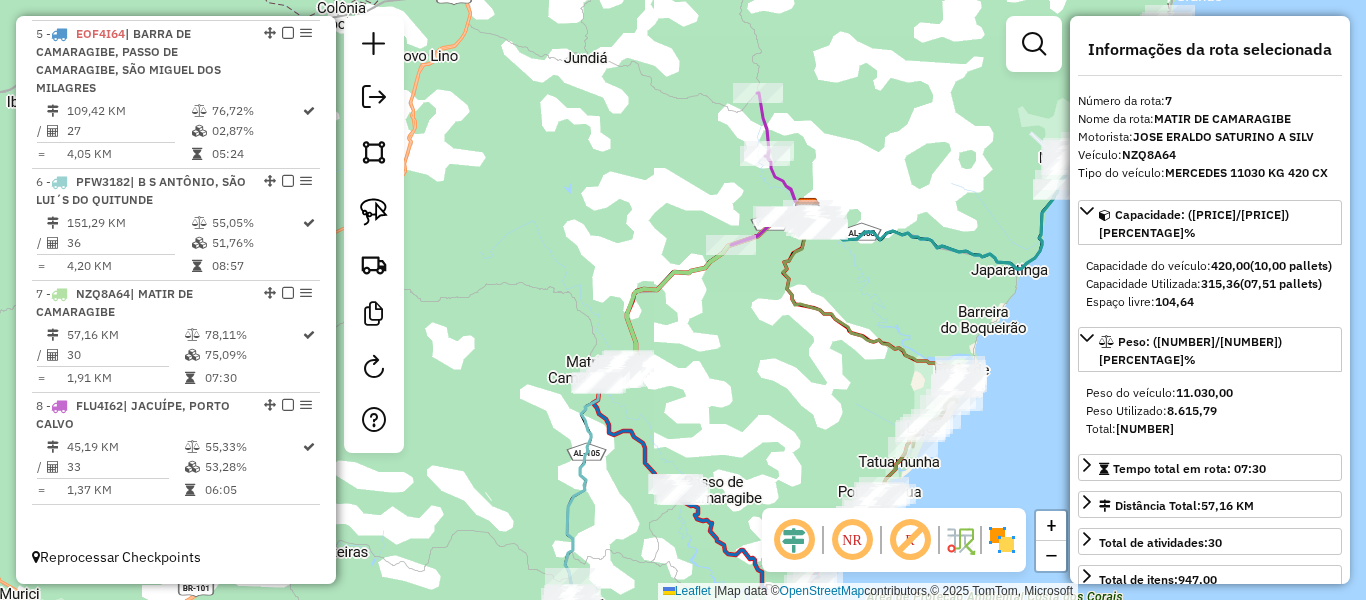 scroll, scrollTop: 1150, scrollLeft: 0, axis: vertical 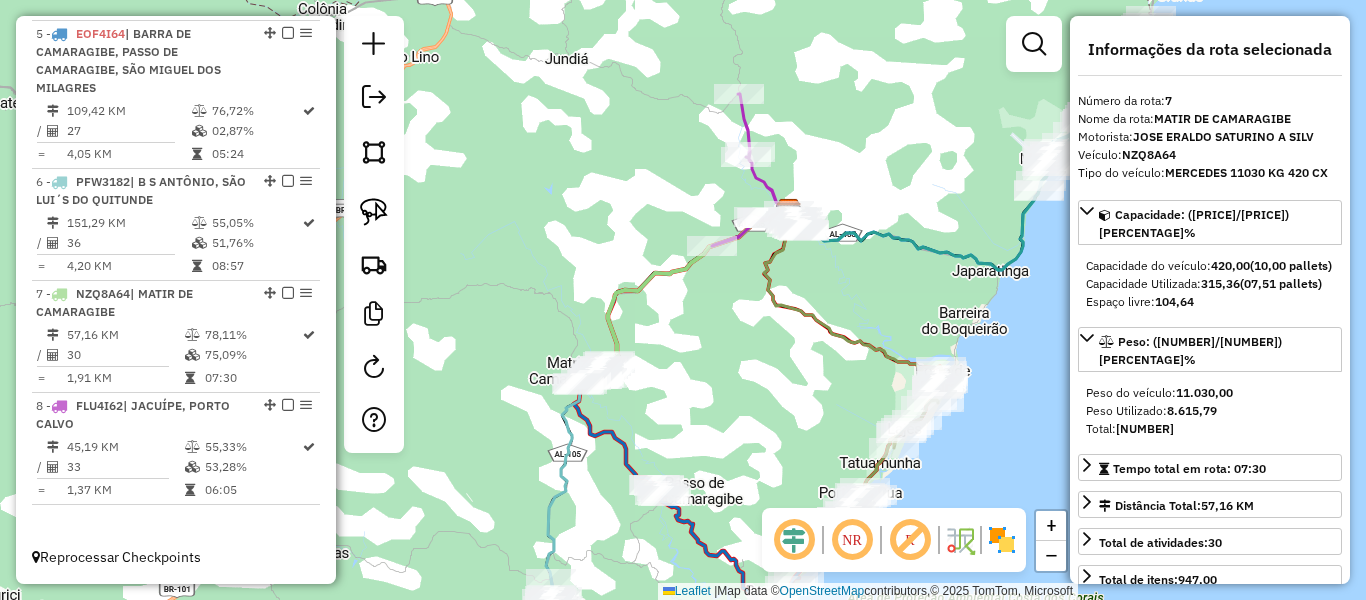 drag, startPoint x: 871, startPoint y: 288, endPoint x: 781, endPoint y: 295, distance: 90.27181 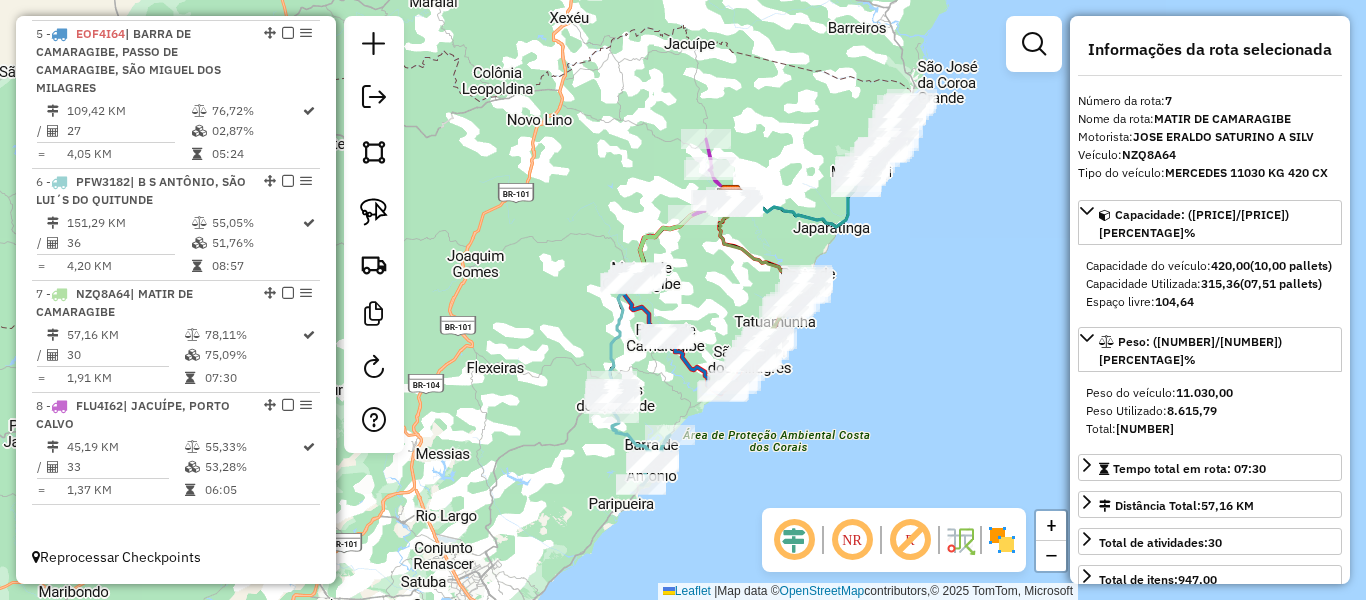 drag, startPoint x: 781, startPoint y: 290, endPoint x: 763, endPoint y: 232, distance: 60.728905 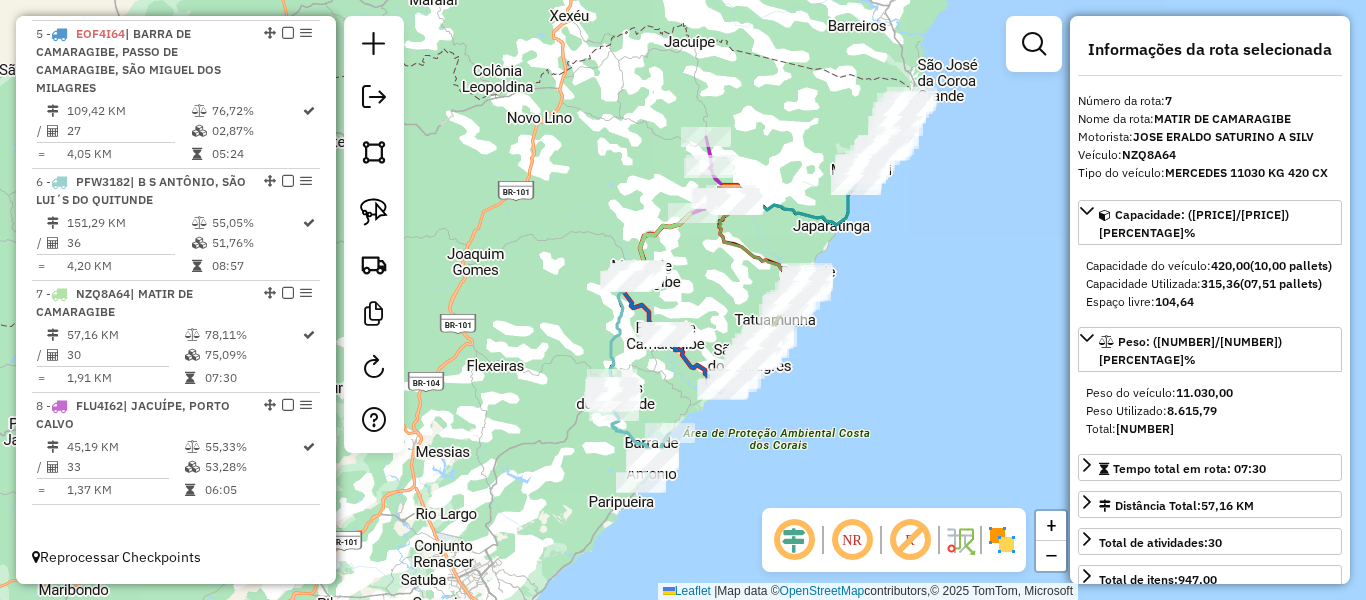 drag, startPoint x: 701, startPoint y: 326, endPoint x: 701, endPoint y: 300, distance: 26 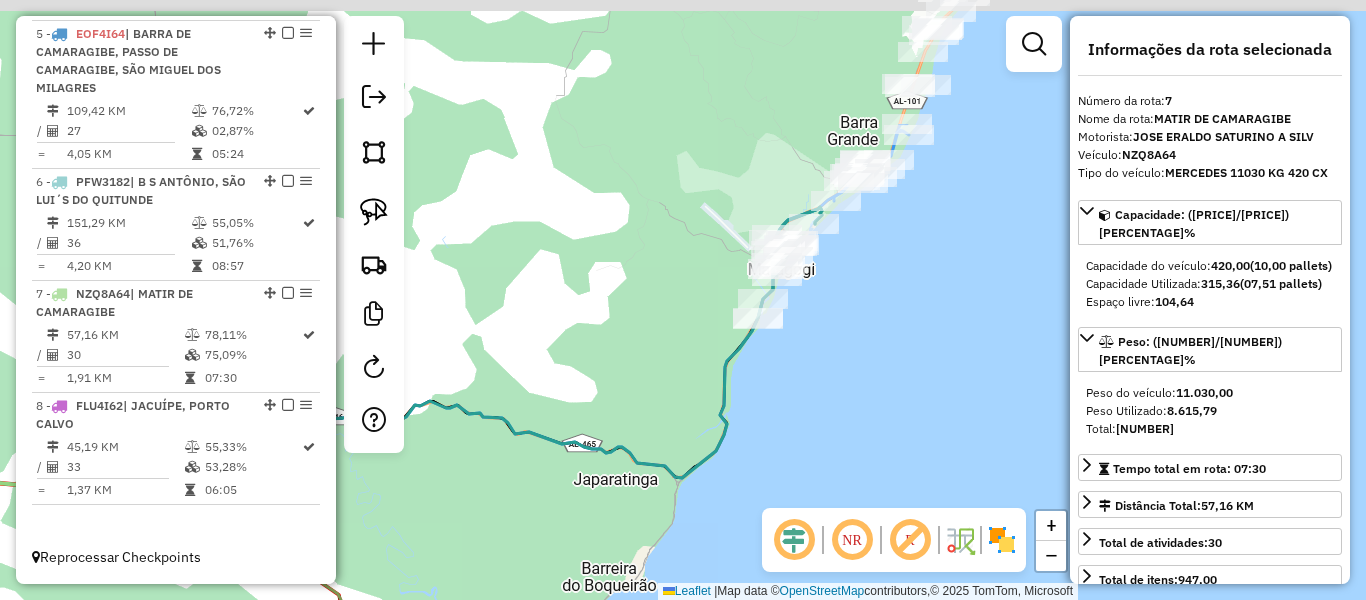 drag, startPoint x: 858, startPoint y: 162, endPoint x: 823, endPoint y: 338, distance: 179.44637 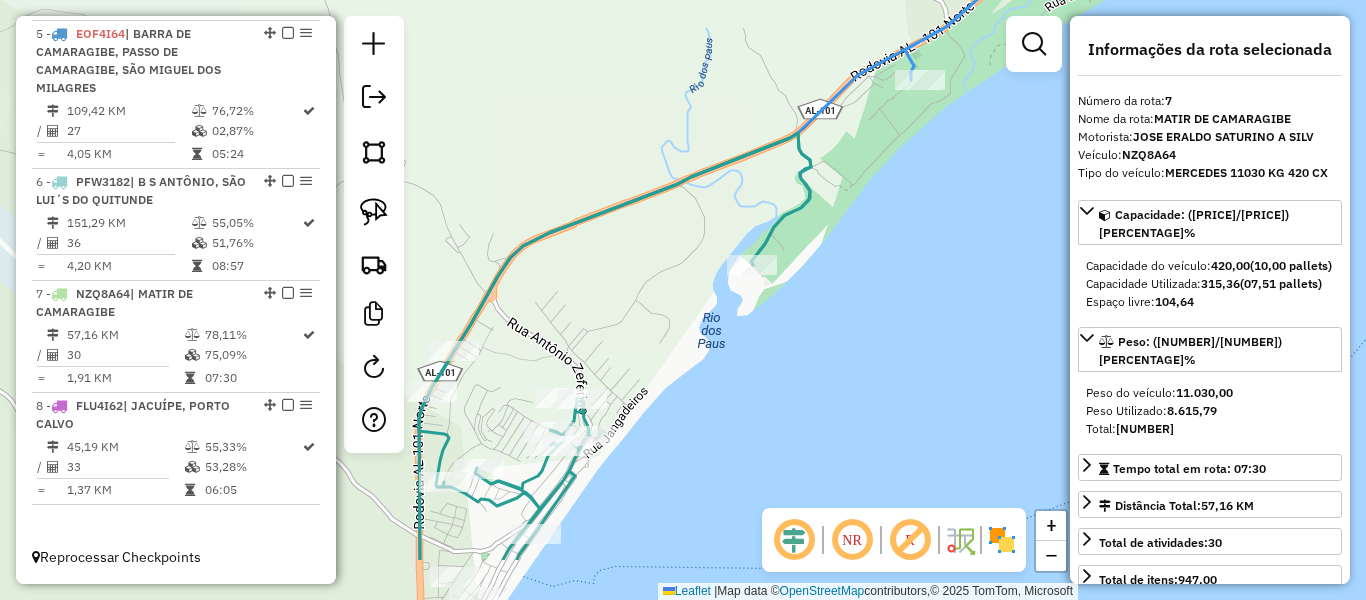 drag, startPoint x: 805, startPoint y: 296, endPoint x: 955, endPoint y: 40, distance: 296.70862 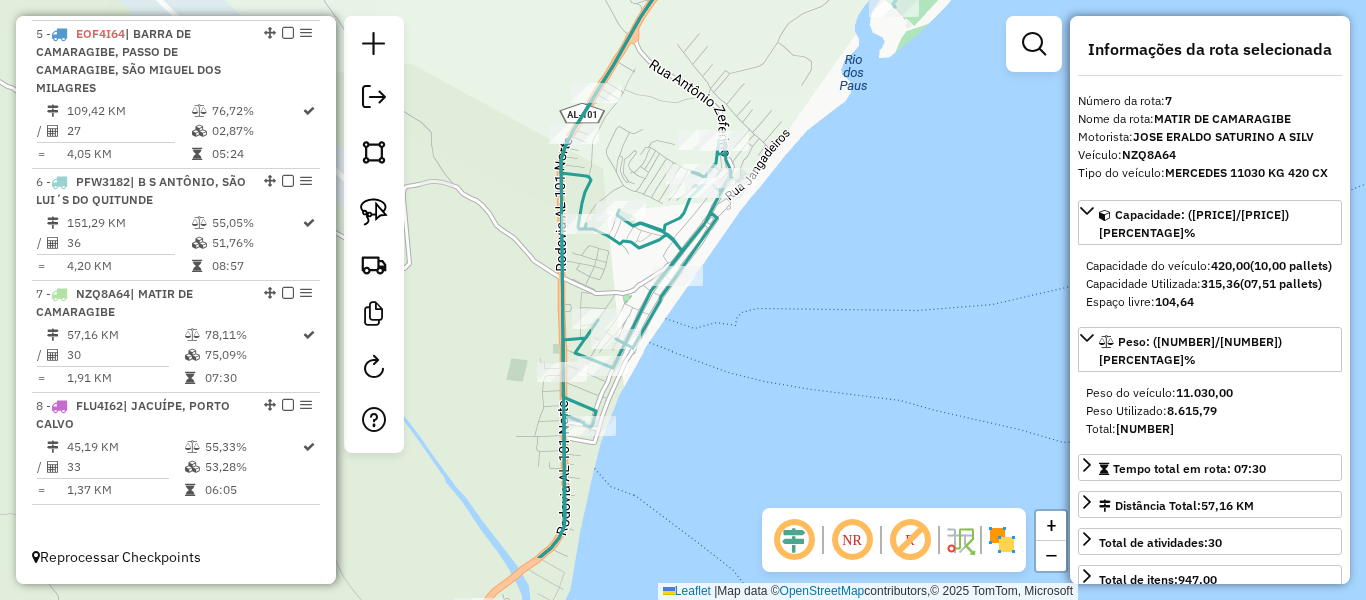 drag, startPoint x: 743, startPoint y: 288, endPoint x: 857, endPoint y: 36, distance: 276.58633 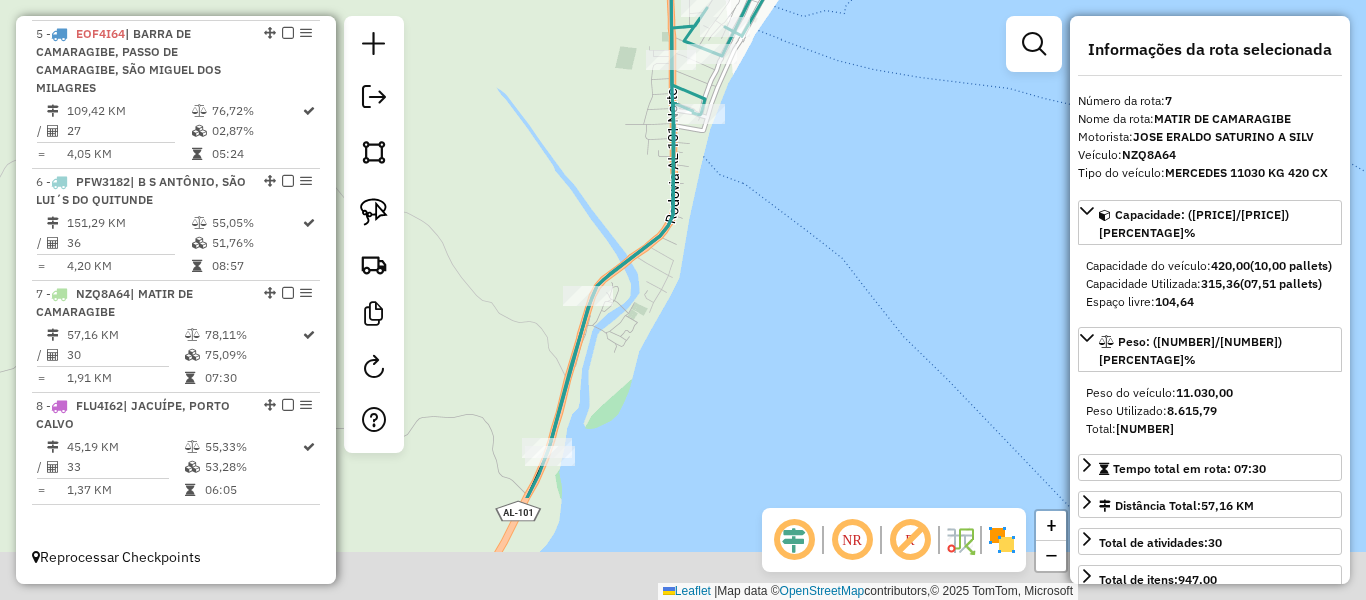 drag, startPoint x: 801, startPoint y: 199, endPoint x: 876, endPoint y: -15, distance: 226.762 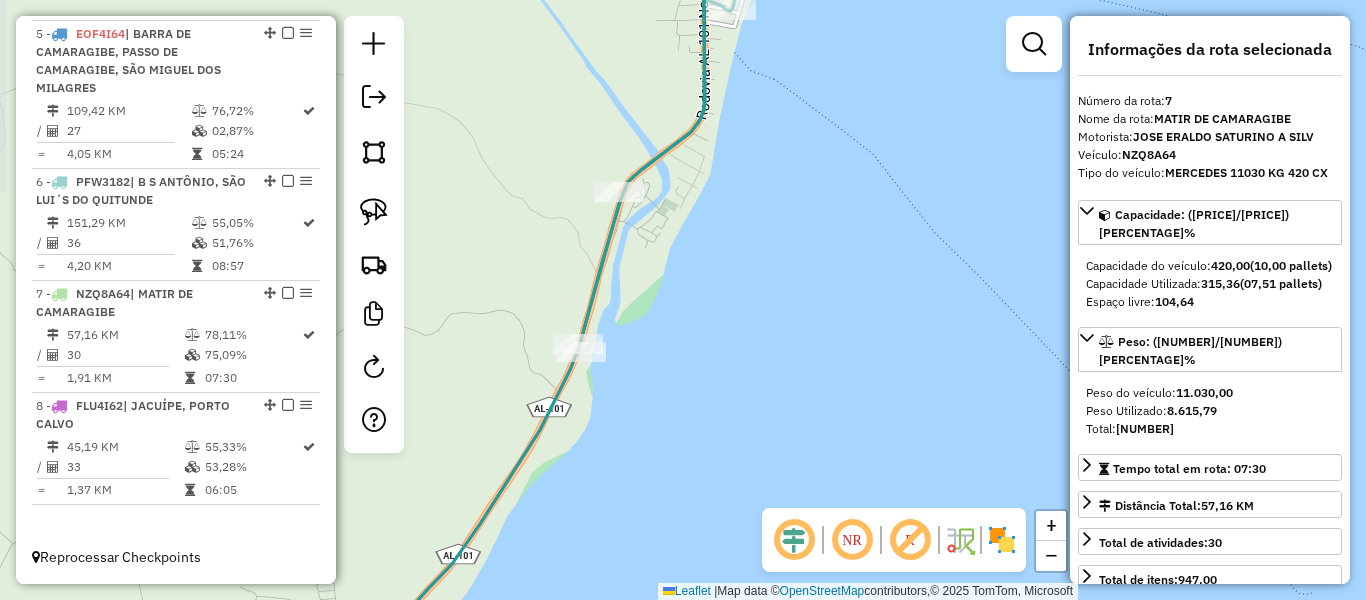 drag, startPoint x: 812, startPoint y: 77, endPoint x: 863, endPoint y: -69, distance: 154.65121 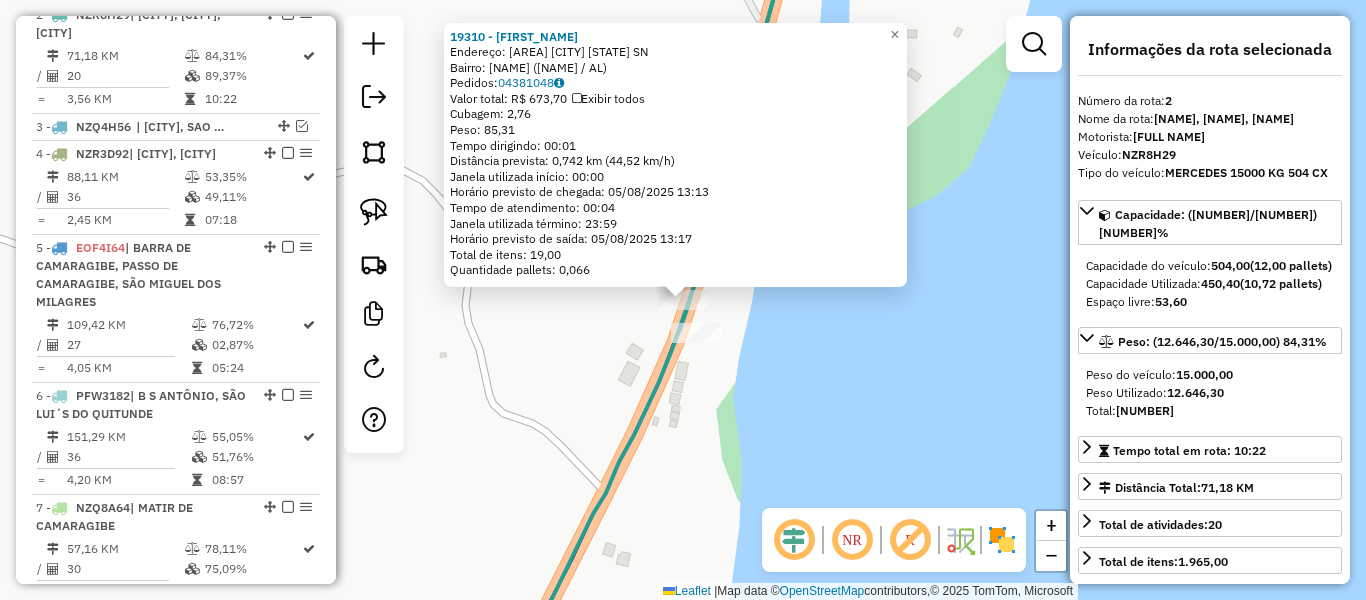scroll, scrollTop: 886, scrollLeft: 0, axis: vertical 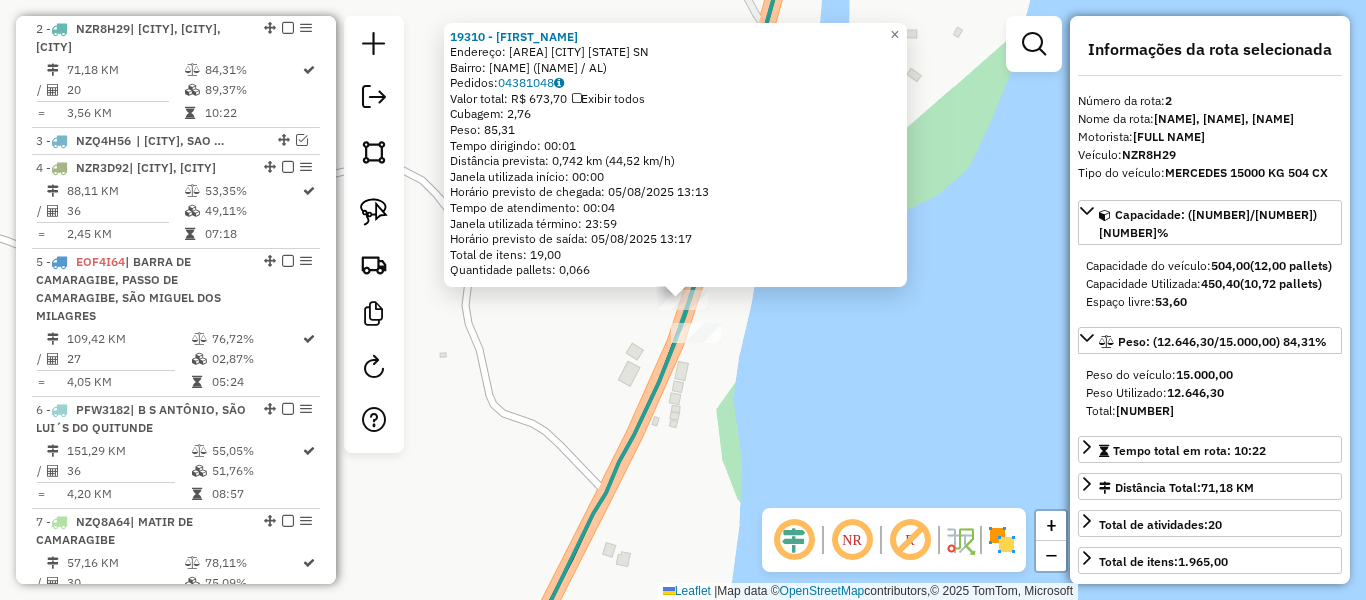 click on "[NUMBER] - [FULL NAME]  Endereço:  risca faca Maragogi Alagoas SN   Bairro: CENTRO ([CITY] / AL)   Pedidos:  [NUMBER]   Valor total: [NUMBER]   Exibir todos   Cubagem: [NUMBER]  Peso: [NUMBER]  Tempo dirigindo: [TIME]   Distância prevista: [NUMBER] km ([NUMBER] km/h)   Janela utilizada início: [TIME]   Horário previsto de chegada: [DATE] [TIME]   Tempo de atendimento: [TIME]   Janela utilizada término: [TIME]   Horário previsto de saída: [DATE] [TIME]   Total de itens: [NUMBER]   Quantidade pallets: [NUMBER]  × Janela de atendimento Grade de atendimento Capacidade Transportadoras Veículos Cliente Pedidos  Rotas Selecione os dias de semana para filtrar as janelas de atendimento  Seg   Ter   Qua   Qui   Sex   Sáb   Dom  Informe o período da janela de atendimento: De: Até:  Filtrar exatamente a janela do cliente  Considerar janela de atendimento padrão  Selecione os dias de semana para filtrar as grades de atendimento  Seg   Ter   Qua   Qui   Sex   Sáb   Dom   Clientes fora do dia de atendimento selecionado De:" 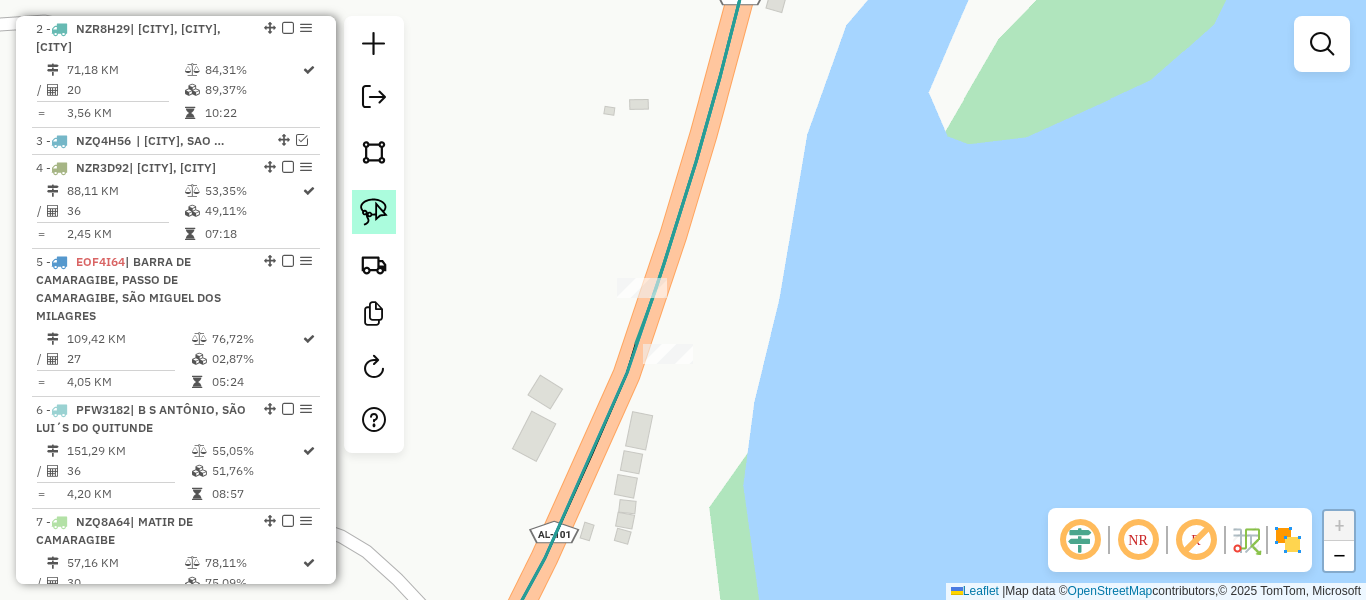click 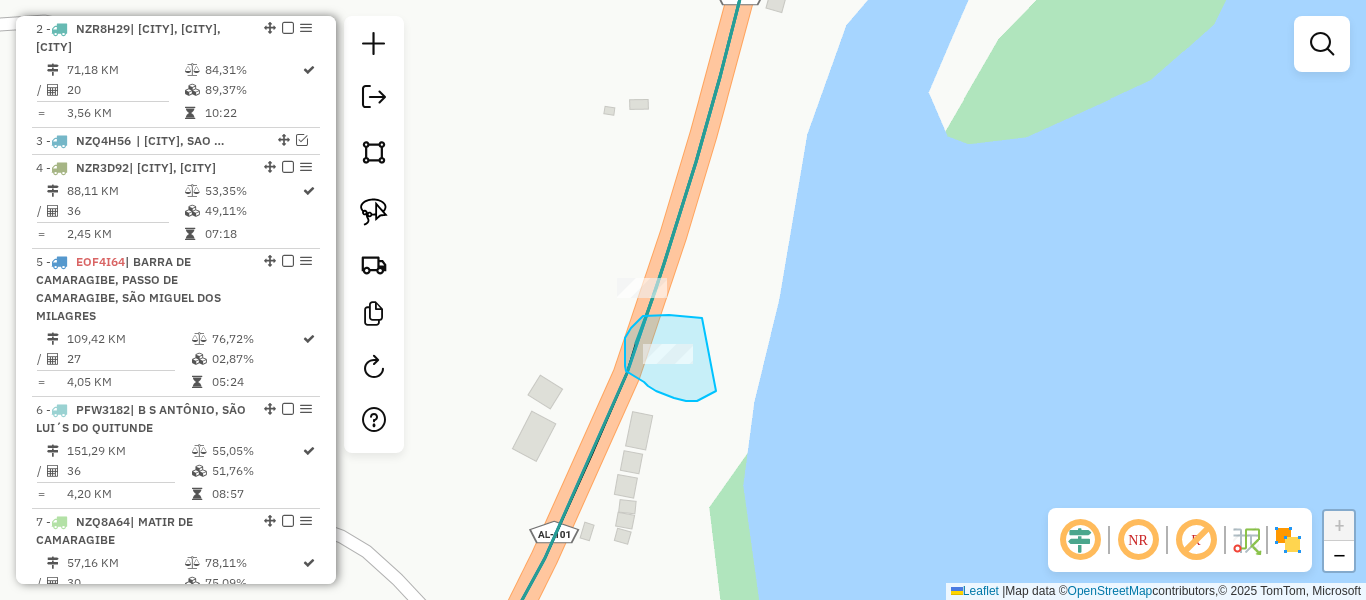 drag, startPoint x: 702, startPoint y: 318, endPoint x: 716, endPoint y: 391, distance: 74.330345 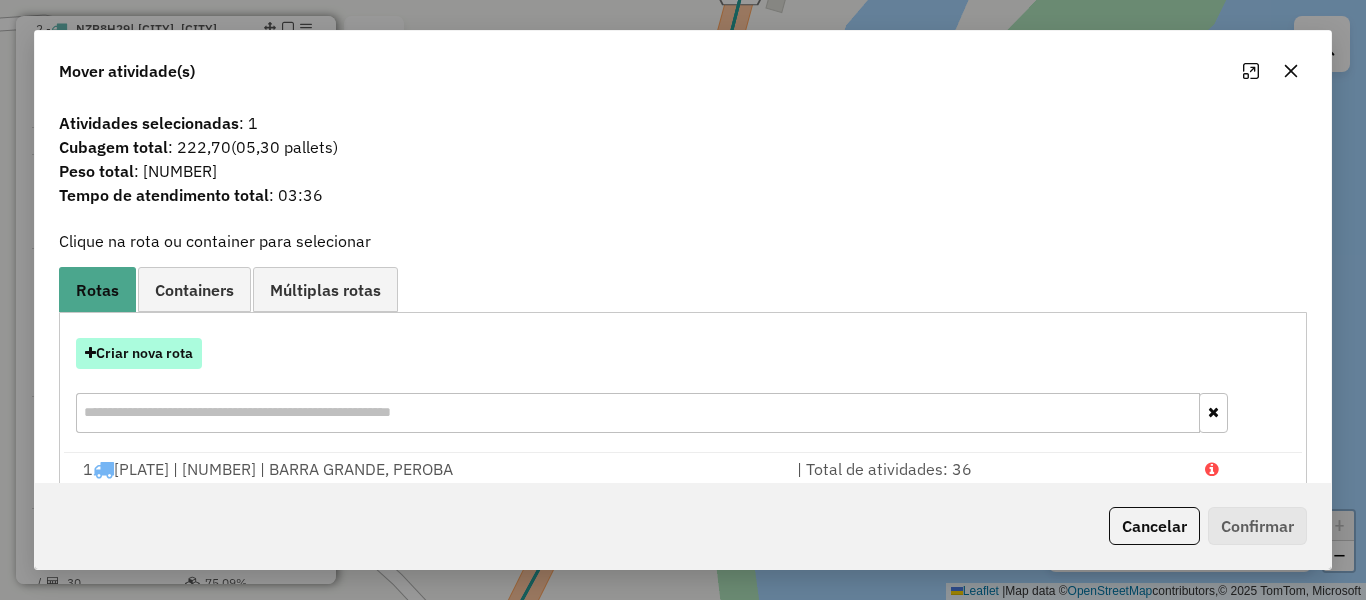 click on "Criar nova rota" at bounding box center [139, 353] 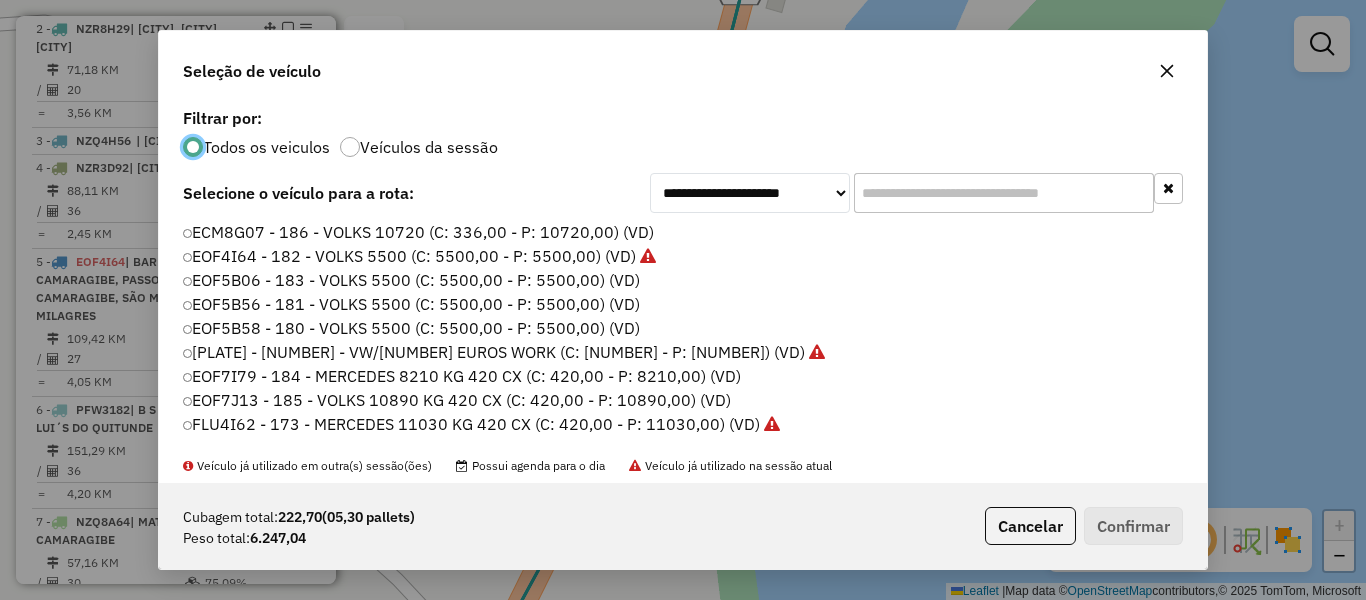 scroll, scrollTop: 11, scrollLeft: 6, axis: both 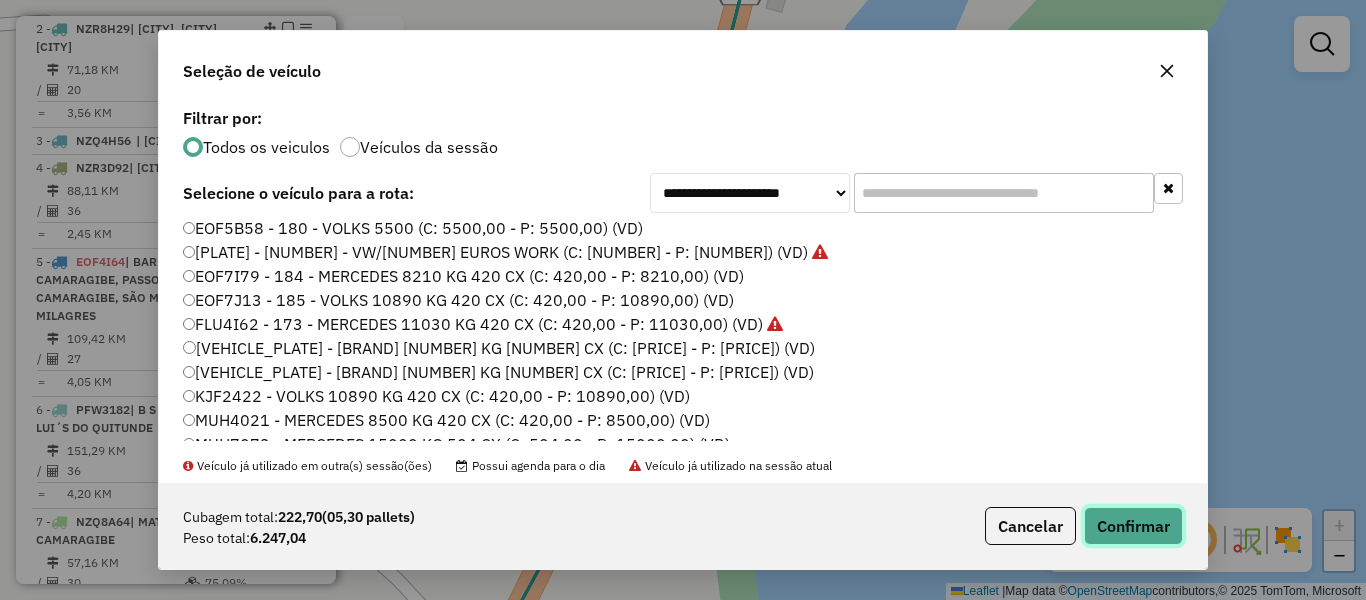 click on "Confirmar" 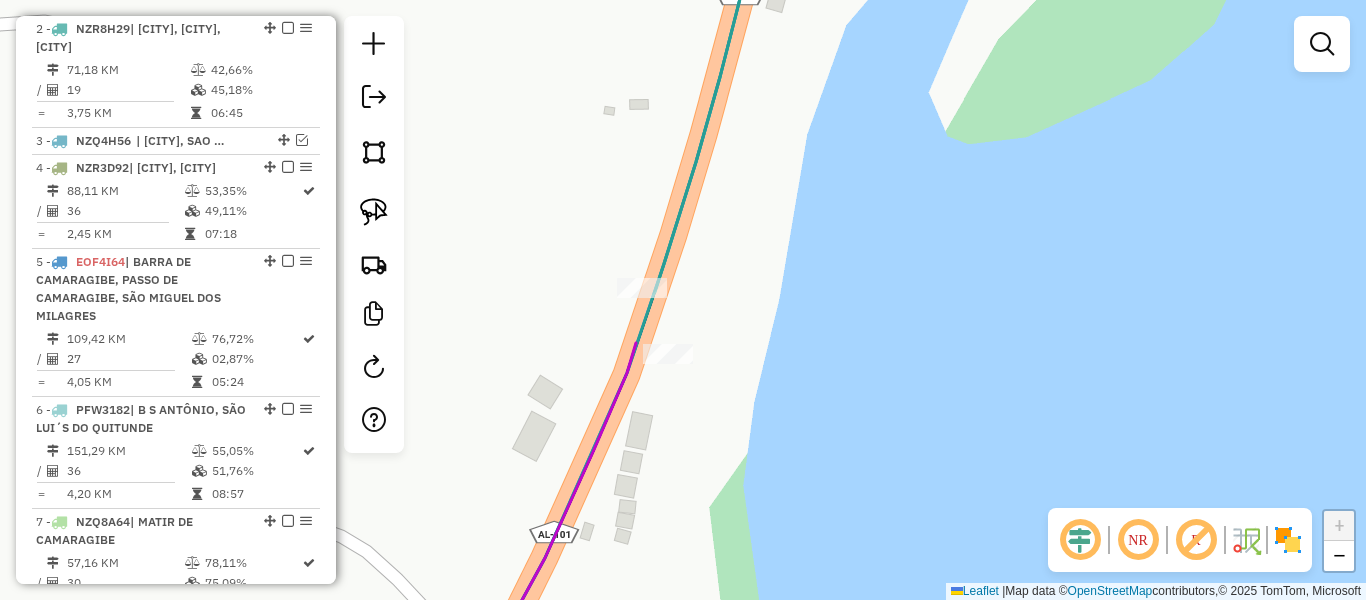 click on "Janela de atendimento Grade de atendimento Capacidade Transportadoras Veículos Cliente Pedidos  Rotas Selecione os dias de semana para filtrar as janelas de atendimento  Seg   Ter   Qua   Qui   Sex   Sáb   Dom  Informe o período da janela de atendimento: De: Até:  Filtrar exatamente a janela do cliente  Considerar janela de atendimento padrão  Selecione os dias de semana para filtrar as grades de atendimento  Seg   Ter   Qua   Qui   Sex   Sáb   Dom   Considerar clientes sem dia de atendimento cadastrado  Clientes fora do dia de atendimento selecionado Filtrar as atividades entre os valores definidos abaixo:  Peso mínimo:   Peso máximo:   Cubagem mínima:   Cubagem máxima:   De:   Até:  Filtrar as atividades entre o tempo de atendimento definido abaixo:  De:   Até:   Considerar capacidade total dos clientes não roteirizados Transportadora: Selecione um ou mais itens Tipo de veículo: Selecione um ou mais itens Veículo: Selecione um ou mais itens Motorista: Selecione um ou mais itens Nome: Rótulo:" 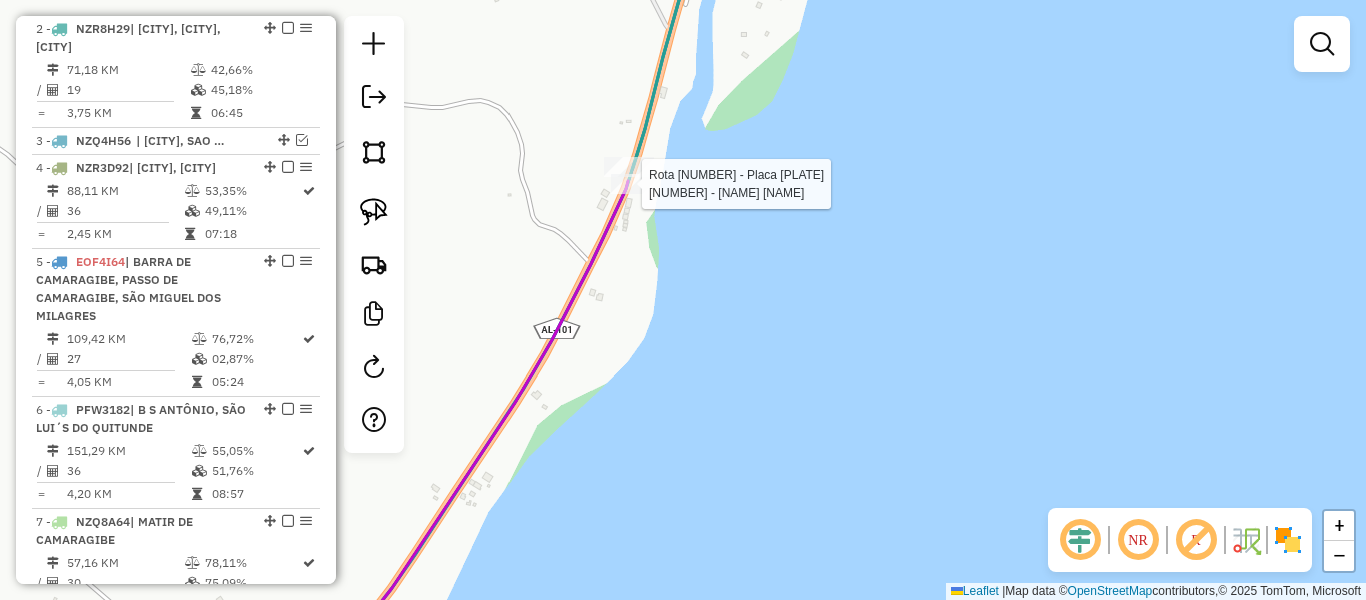 select on "**********" 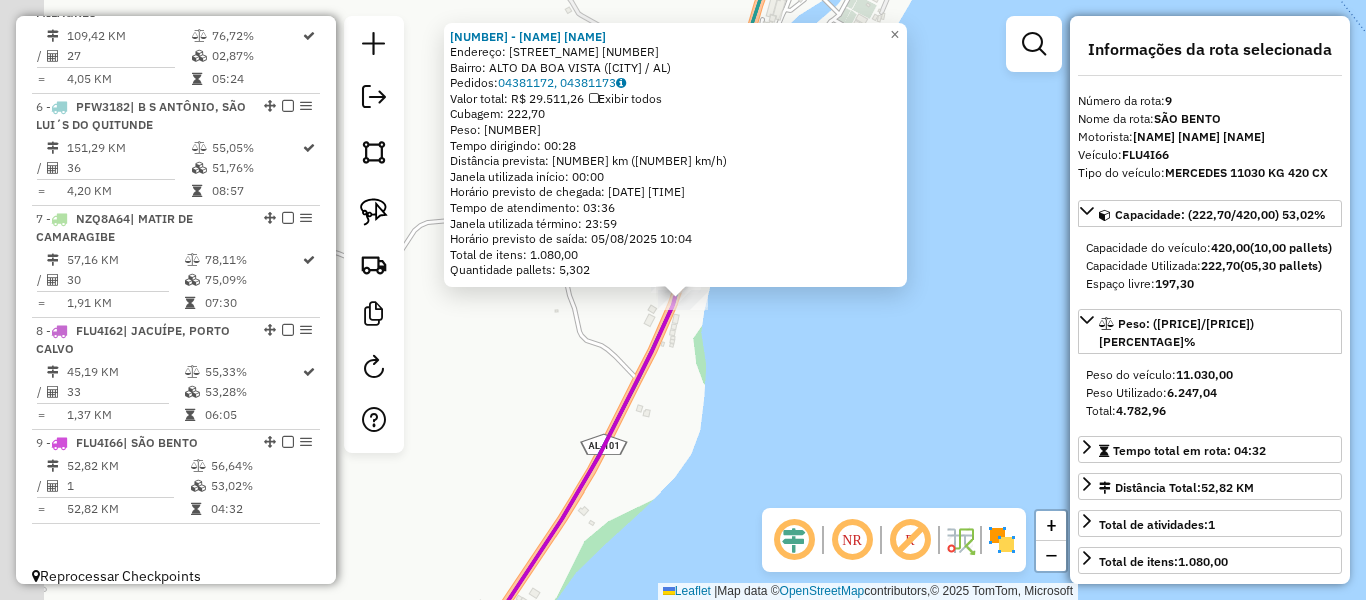 scroll, scrollTop: 1244, scrollLeft: 0, axis: vertical 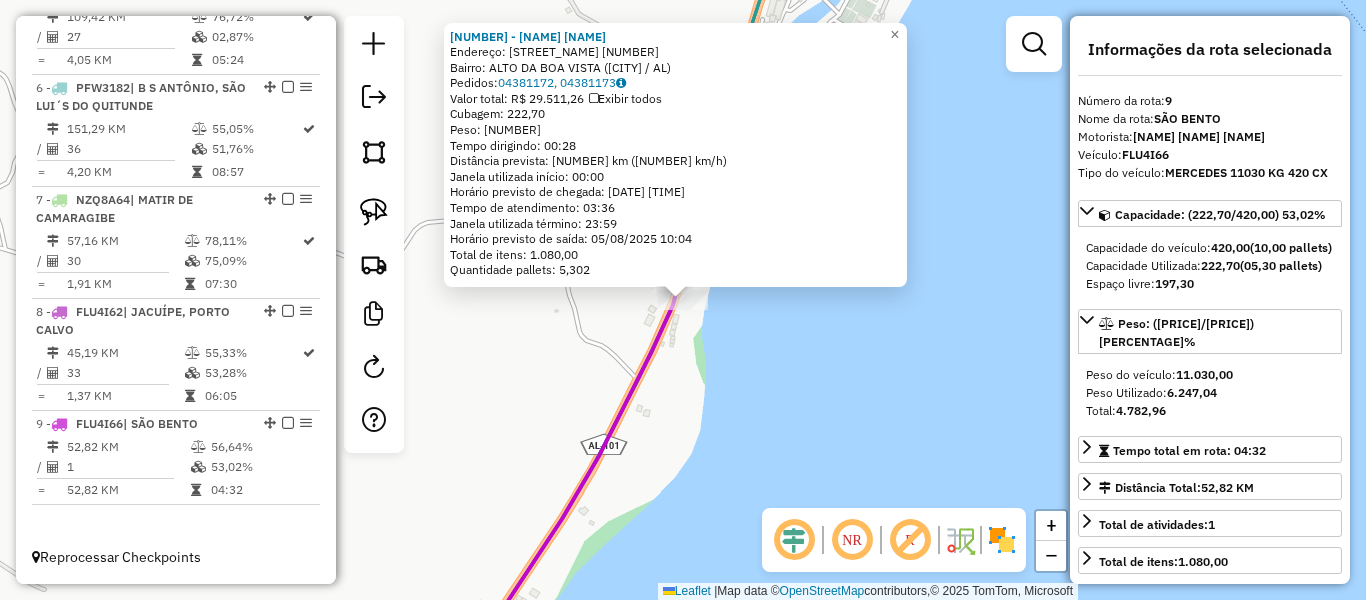 click on "[NUMBER] - [NAME] Endereço: AL [NUMBER] [NAME] [NUMBER] Bairro: [NAME] ([CITY] / [STATE]) Pedidos: [NUMBER], [NUMBER] Valor total: R$ [PRICE] Exibir todos Cubagem: [PRICE] Peso: [PRICE] Tempo dirigindo: [TIME] Distância prevista: [PRICE] km ([PRICE]/h) Janela utilizada início: [TIME] Horário previsto de chegada: [DATE] [TIME] Tempo de atendimento: [TIME] Janela utilizada término: [TIME] Total de itens: [PRICE] Quantidade pallets: [PRICE] × Janela de atendimento Grade de atendimento Capacidade Transportadoras Veículos Cliente Pedidos Rotas Selecione os dias de semana para filtrar as janelas de atendimento Seg Ter Qua Qui Sex Sáb Dom Informe o período da janela de atendimento: De: Até: Filtrar exatamente a janela do cliente Considerar janela de atendimento padrão Selecione os dias de semana para filtrar as grades de atendimento Seg Ter Qua Qui Sex Sáb Dom Peso mínimo: De:" 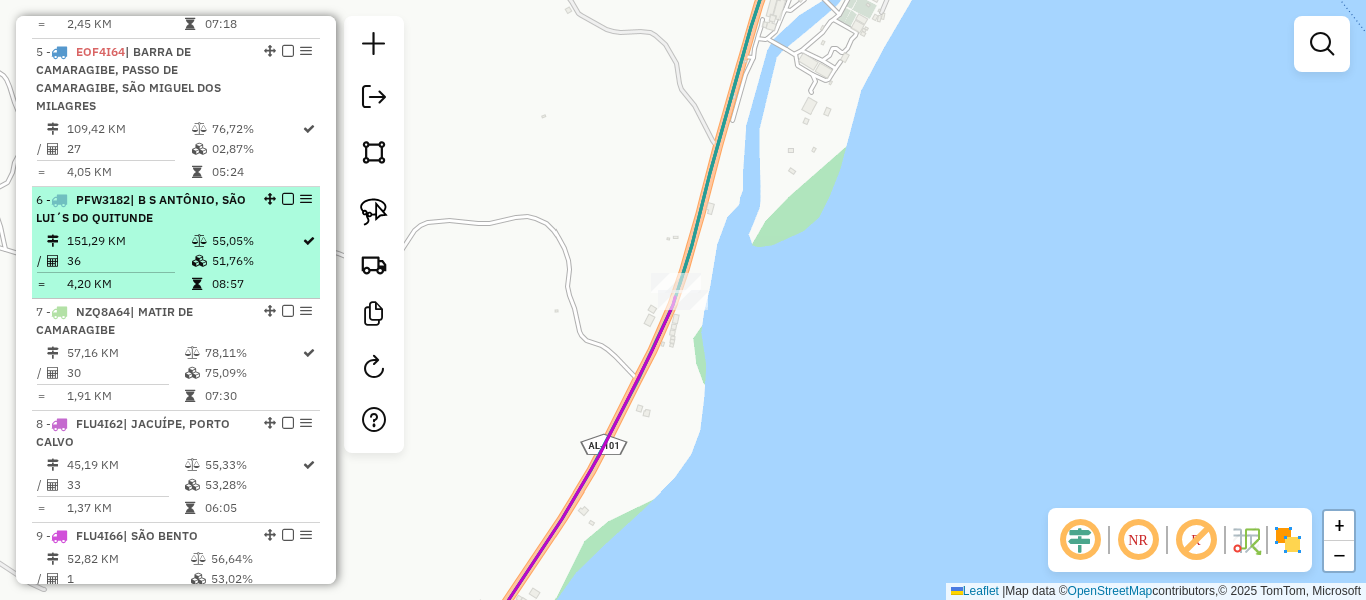 scroll, scrollTop: 1044, scrollLeft: 0, axis: vertical 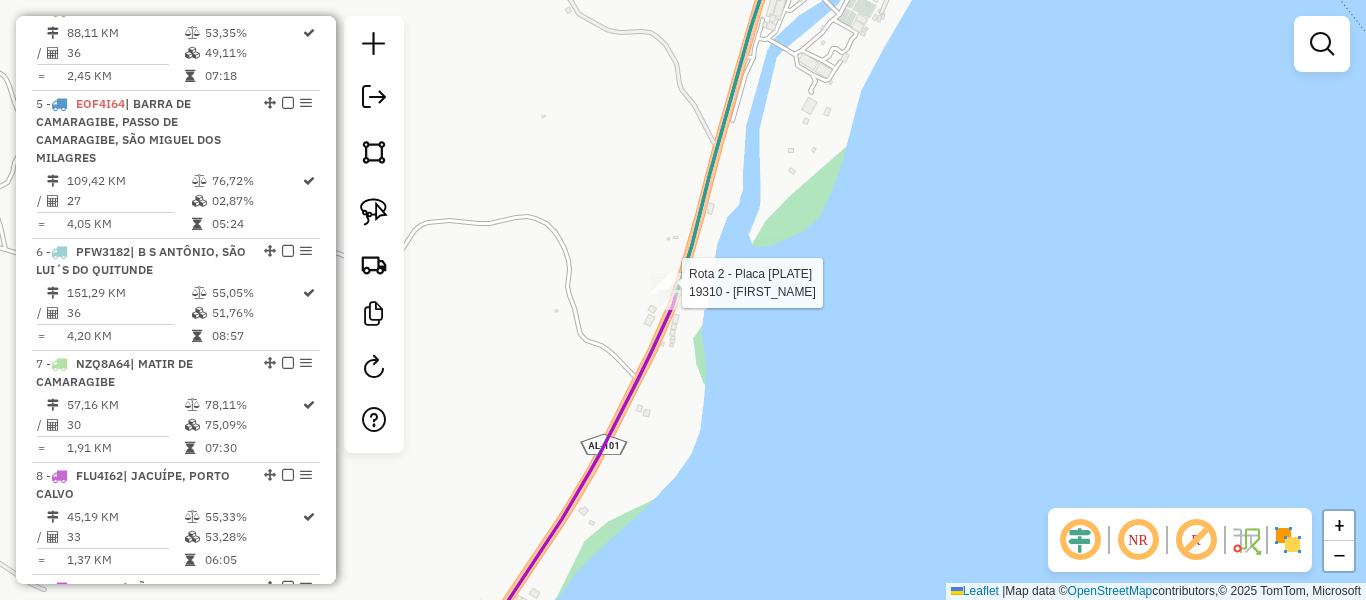 select on "**********" 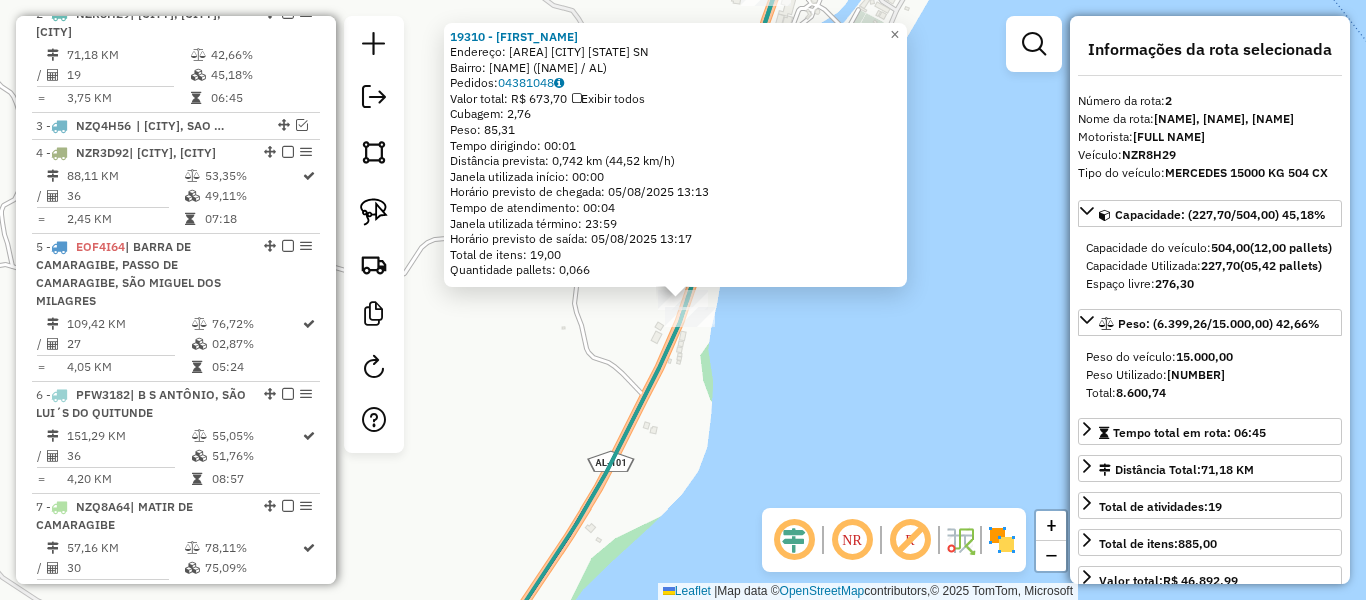 scroll, scrollTop: 886, scrollLeft: 0, axis: vertical 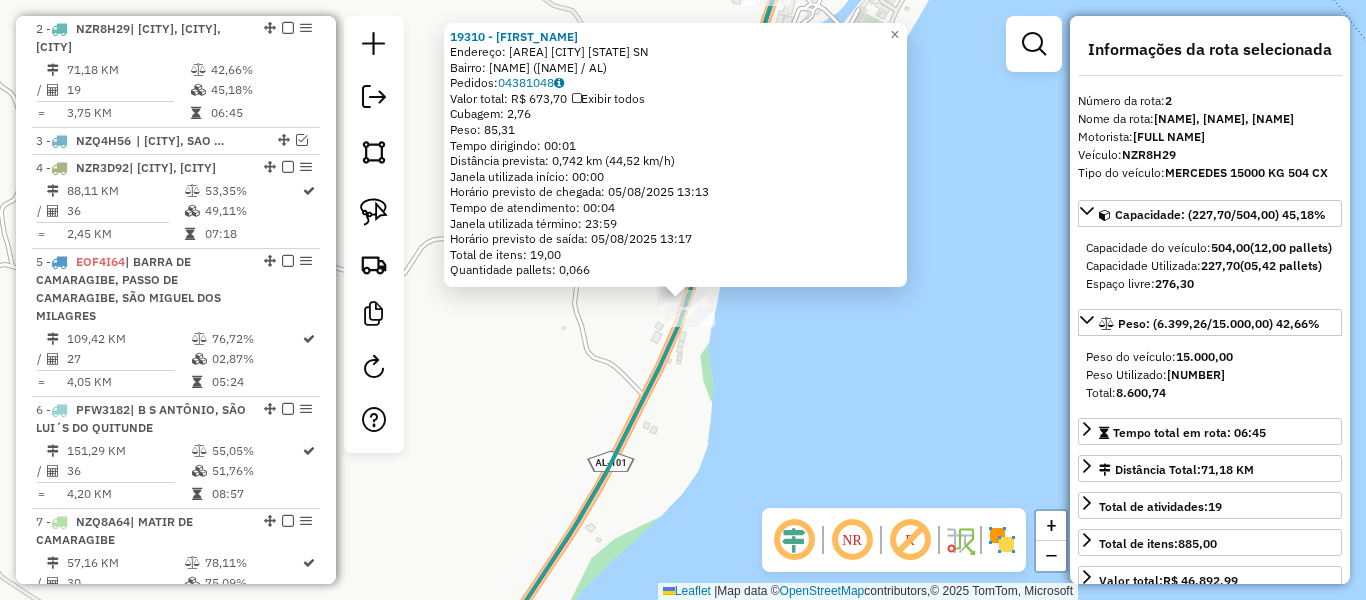 click on "[NUMBER] - [FULL NAME]  Endereço:  risca faca Maragogi Alagoas SN   Bairro: CENTRO ([CITY] / AL)   Pedidos:  [NUMBER]   Valor total: [NUMBER]   Exibir todos   Cubagem: [NUMBER]  Peso: [NUMBER]  Tempo dirigindo: [TIME]   Distância prevista: [NUMBER] km ([NUMBER] km/h)   Janela utilizada início: [TIME]   Horário previsto de chegada: [DATE] [TIME]   Tempo de atendimento: [TIME]   Janela utilizada término: [TIME]   Horário previsto de saída: [DATE] [TIME]   Total de itens: [NUMBER]   Quantidade pallets: [NUMBER]  × Janela de atendimento Grade de atendimento Capacidade Transportadoras Veículos Cliente Pedidos  Rotas Selecione os dias de semana para filtrar as janelas de atendimento  Seg   Ter   Qua   Qui   Sex   Sáb   Dom  Informe o período da janela de atendimento: De: Até:  Filtrar exatamente a janela do cliente  Considerar janela de atendimento padrão  Selecione os dias de semana para filtrar as grades de atendimento  Seg   Ter   Qua   Qui   Sex   Sáb   Dom   Clientes fora do dia de atendimento selecionado De:" 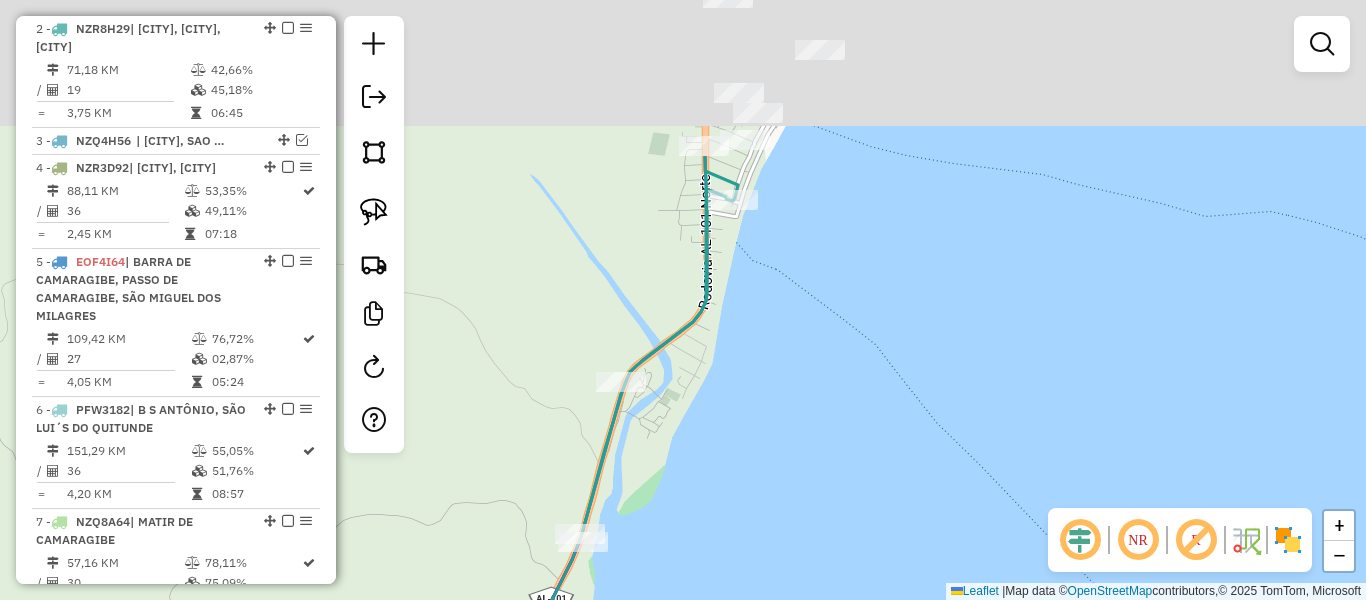drag, startPoint x: 783, startPoint y: 262, endPoint x: 700, endPoint y: 501, distance: 253.00198 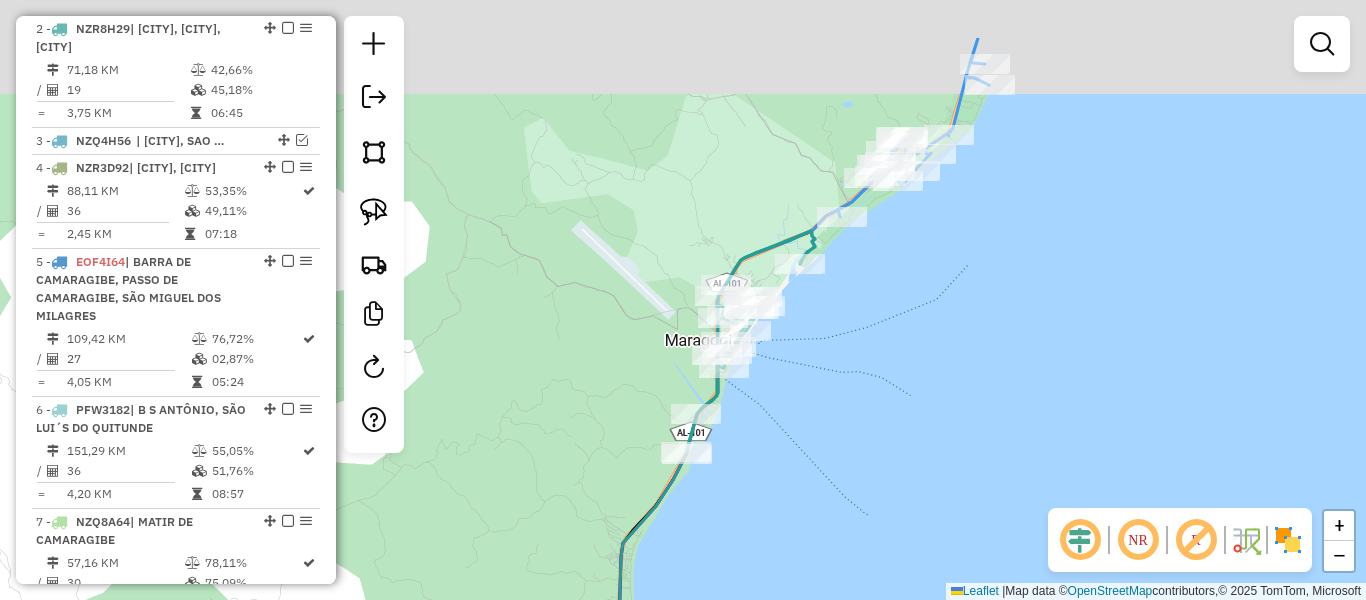 drag, startPoint x: 839, startPoint y: 229, endPoint x: 762, endPoint y: 353, distance: 145.96233 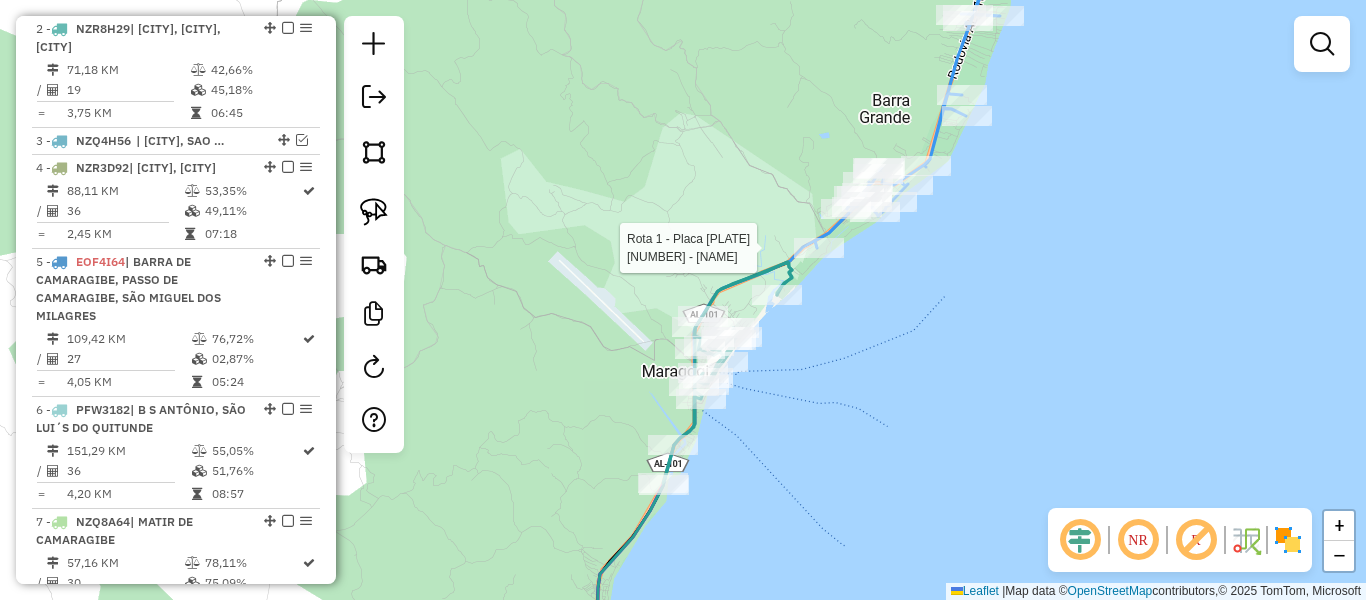 select on "**********" 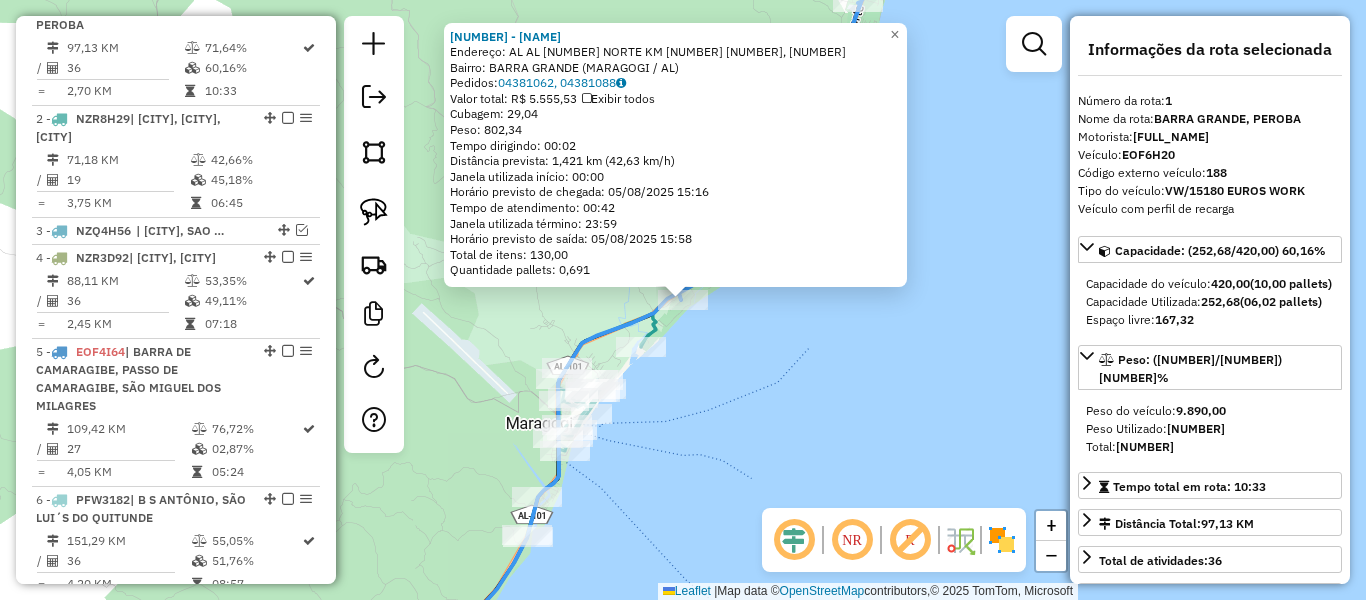 scroll, scrollTop: 774, scrollLeft: 0, axis: vertical 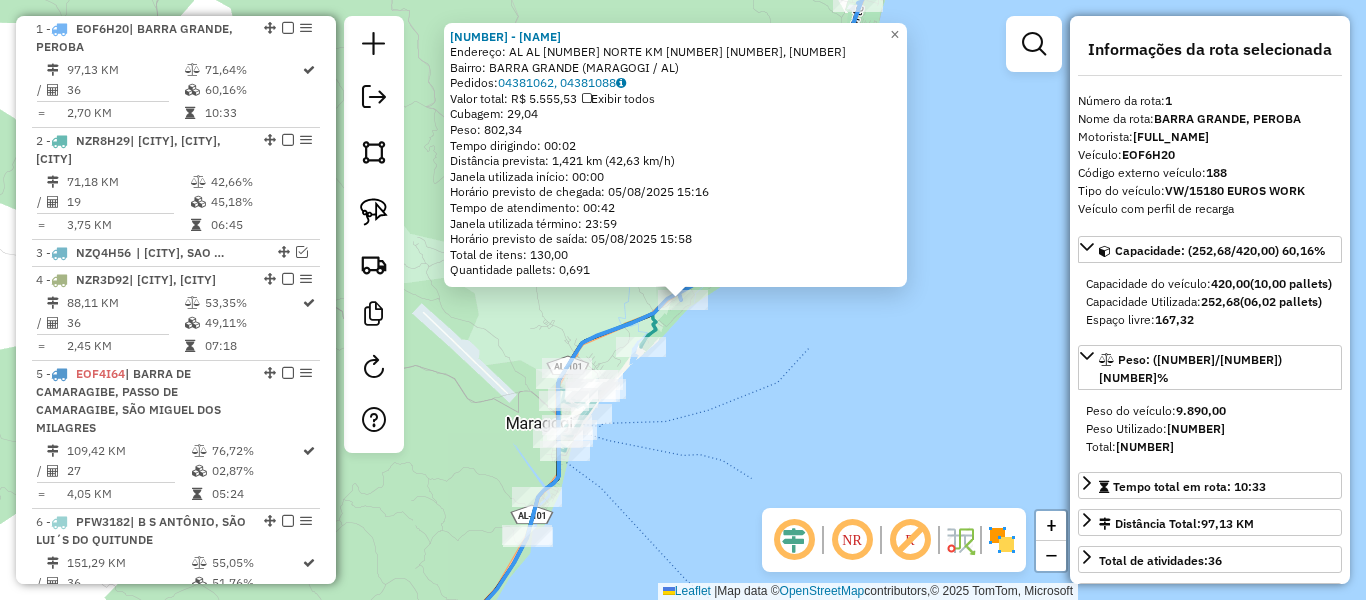 click on "[NUMBER] - HOTEL PRAIA DOURADA Endereço: AL AL [NUMBER] NORTE KM [NUMBER] [NUMBER], [NUMBER] Bairro: BARRA GRANDE (MARAGOGI / [STATE]) Pedidos: [NUMBER], [NUMBER] Valor total: [CURRENCY] [AMOUNT] Exibir todos Cubagem: [NUMBER] Peso: [NUMBER] Tempo dirigindo: [TIME] Distância prevista: [NUMBER] km ([NUMBER] km/h) Janela utilizada início: [TIME] Horário previsto de chegada: [DATE] [TIME] Tempo de atendimento: [TIME] Janela utilizada término: [TIME] Horário previsto de saída: [DATE] [TIME] Total de itens: [NUMBER] Quantidade pallets: [NUMBER] × Janela de atendimento Grade de atendimento Capacidade Transportadoras Veículos Cliente Pedidos Rotas Selecione os dias de semana para filtrar as janelas de atendimento Seg Ter Qua Qui Sex Sáb Dom Informe o período da janela de atendimento: De: Até: Filtrar exatamente a janela do cliente Considerar janela de atendimento padrão Selecione os dias de semana para filtrar as grades de atendimento Seg Ter Qua Qui Sex Sáb Dom Peso mínimo: De: +" 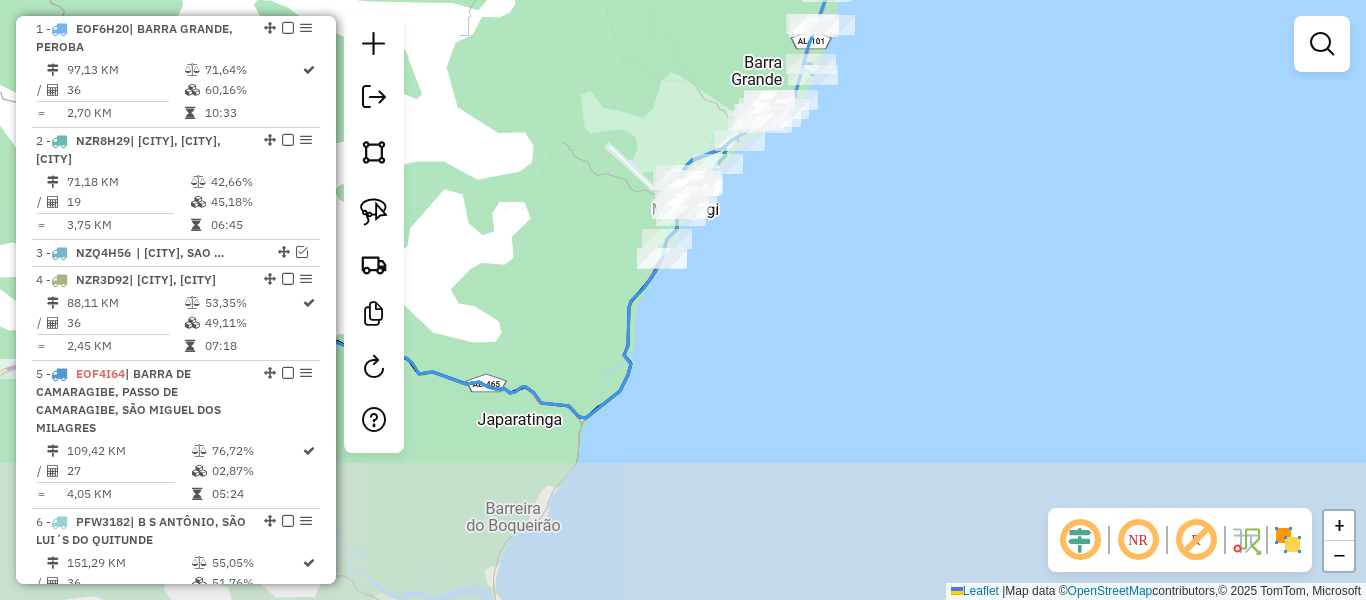 drag, startPoint x: 699, startPoint y: 440, endPoint x: 751, endPoint y: 227, distance: 219.25555 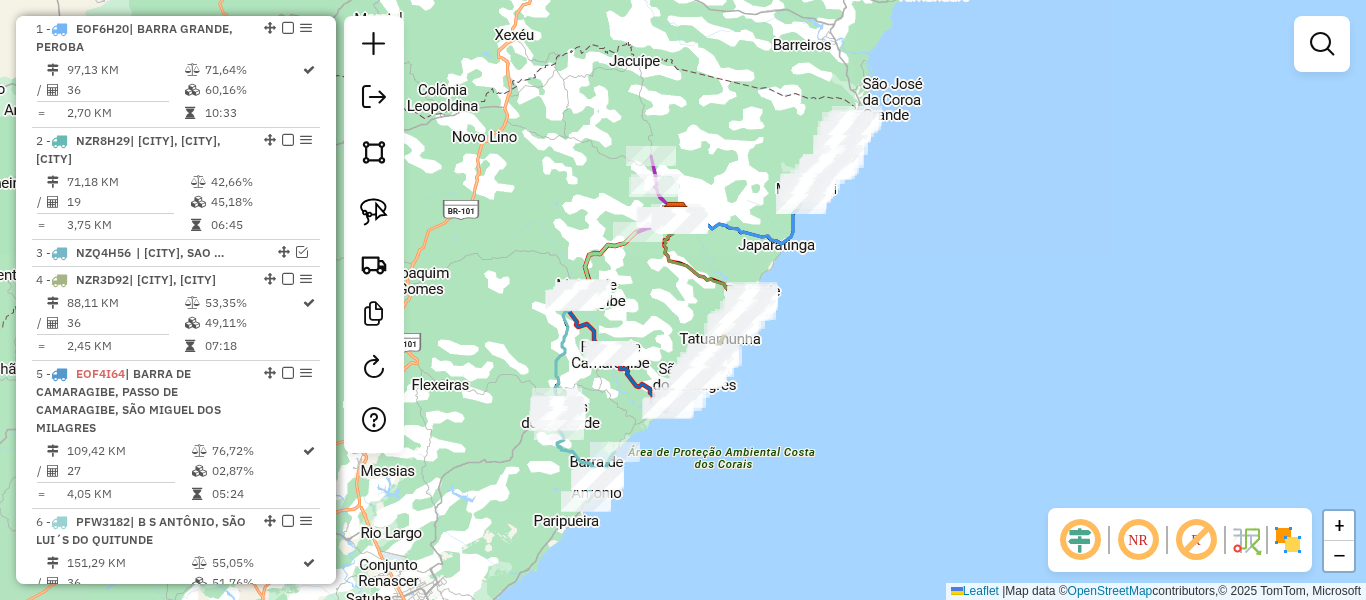 drag, startPoint x: 579, startPoint y: 254, endPoint x: 751, endPoint y: 197, distance: 181.19879 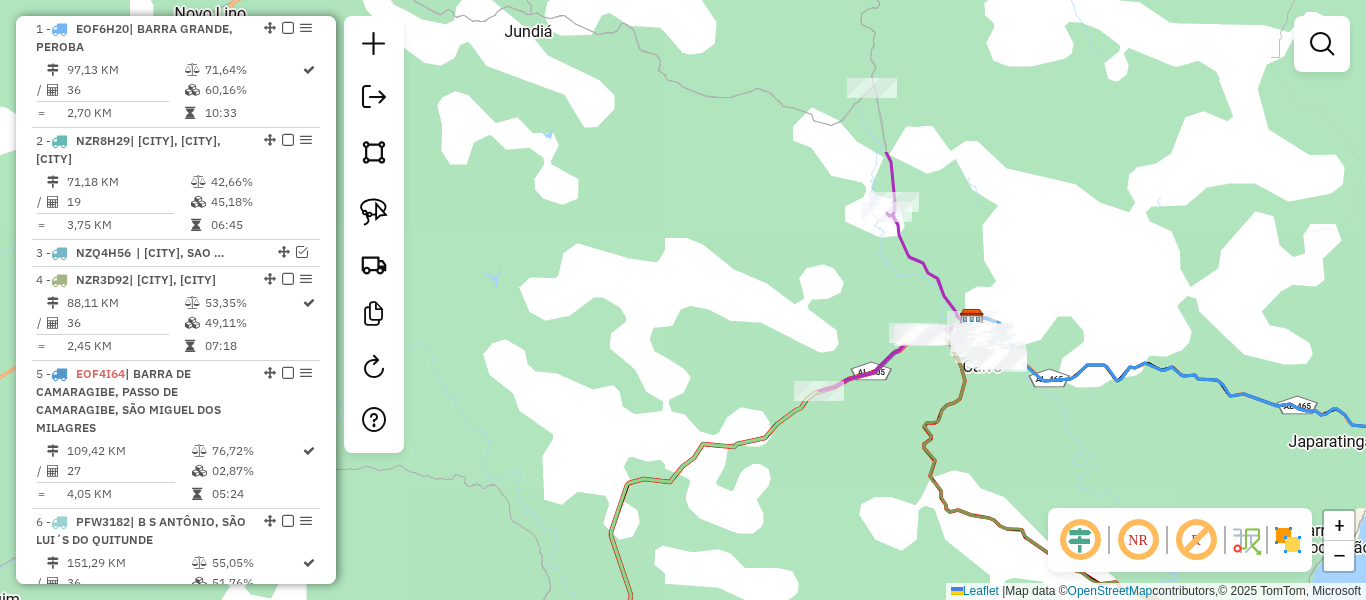 drag, startPoint x: 1010, startPoint y: 169, endPoint x: 873, endPoint y: 415, distance: 281.57593 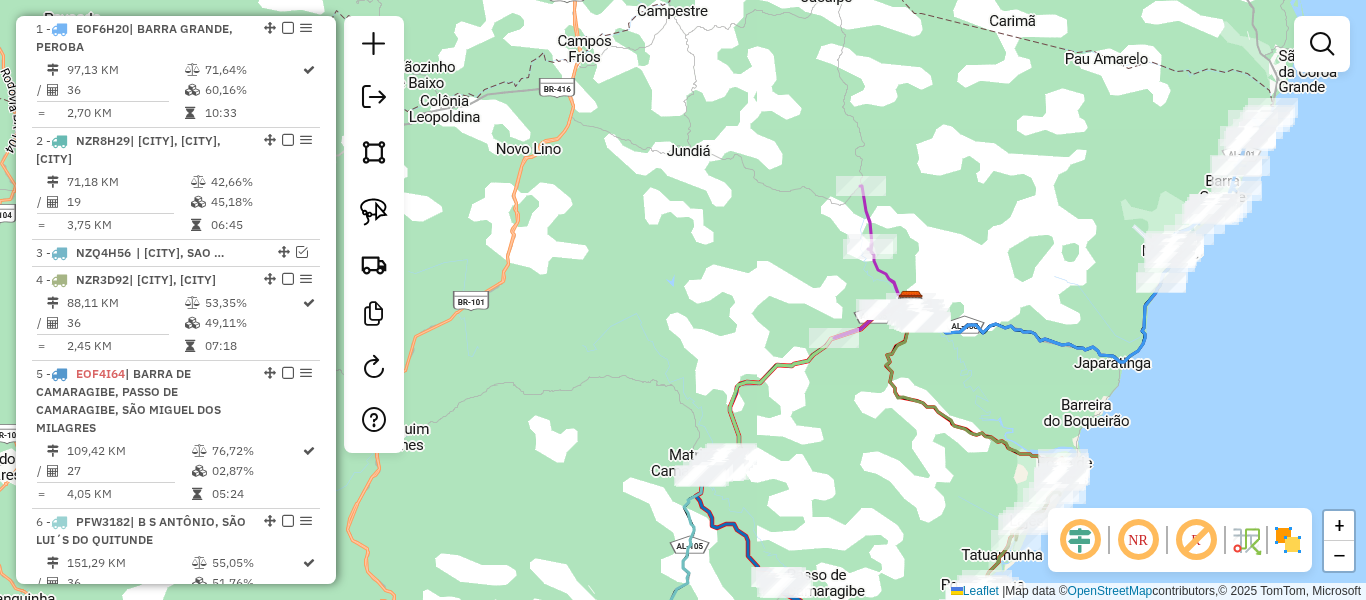 drag, startPoint x: 781, startPoint y: 267, endPoint x: 758, endPoint y: 211, distance: 60.53924 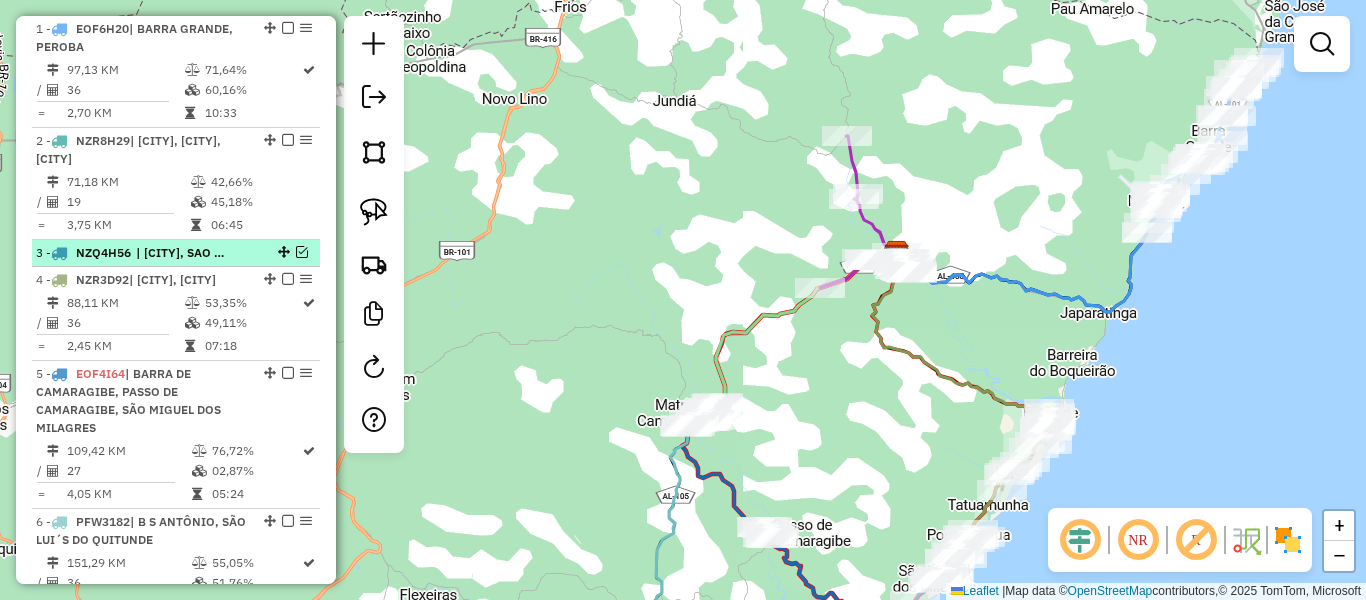 click at bounding box center [302, 252] 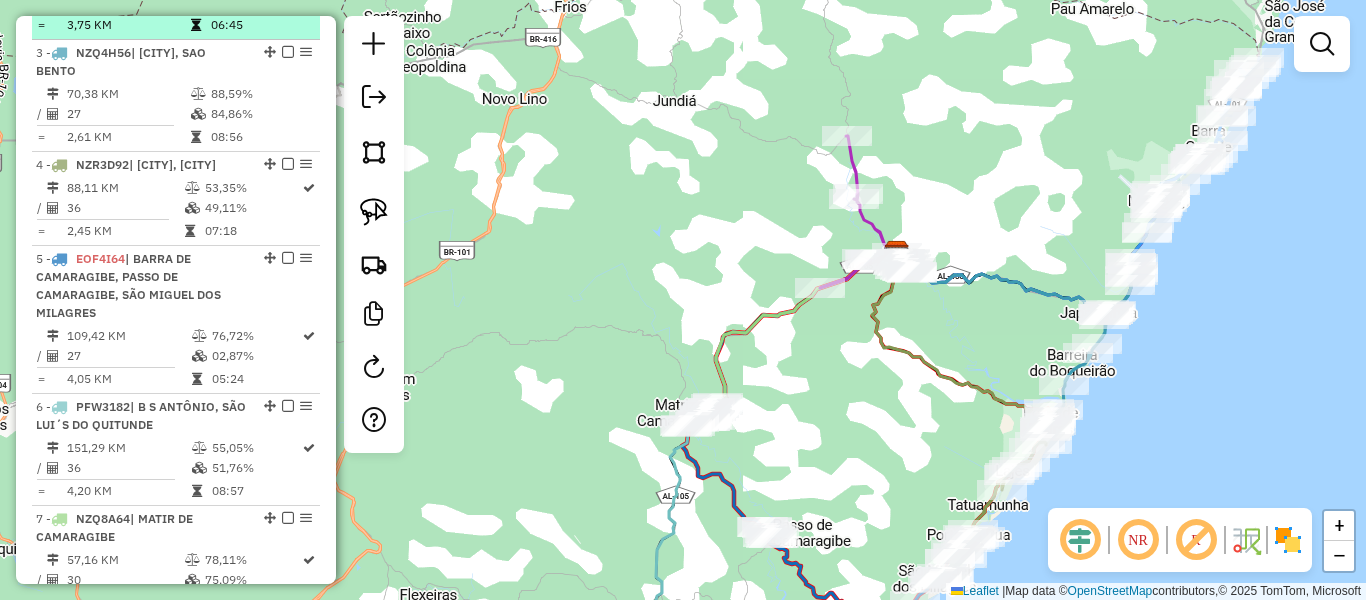 scroll, scrollTop: 1174, scrollLeft: 0, axis: vertical 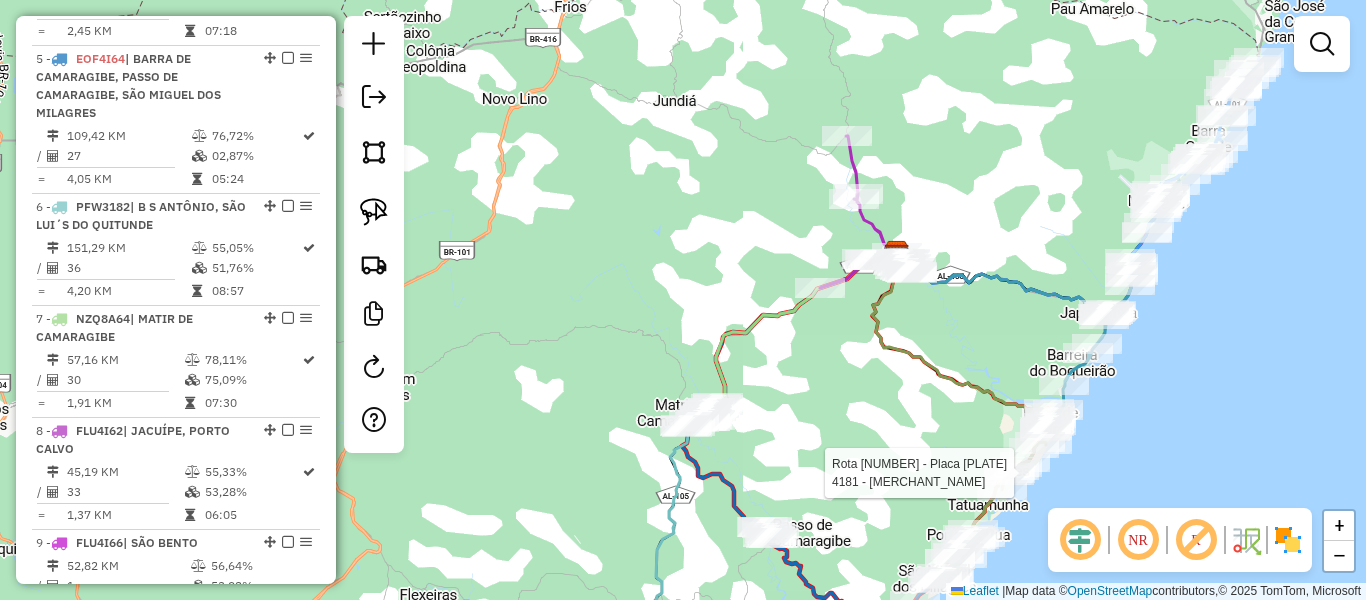 select on "**********" 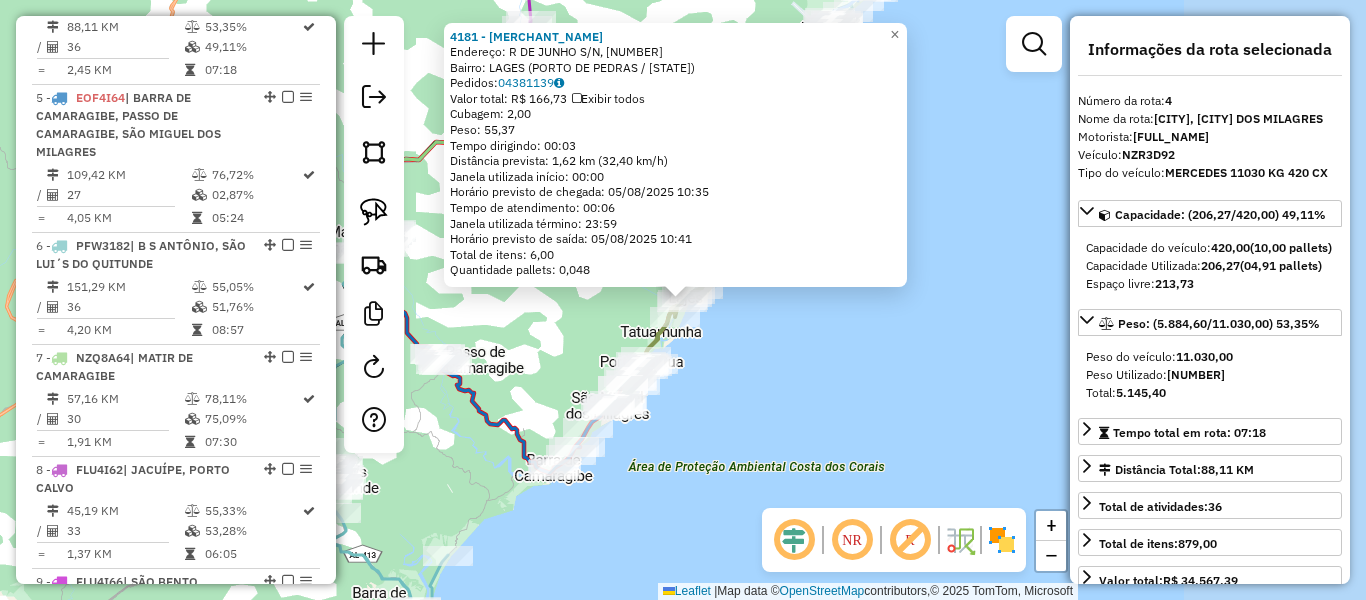 scroll, scrollTop: 1110, scrollLeft: 0, axis: vertical 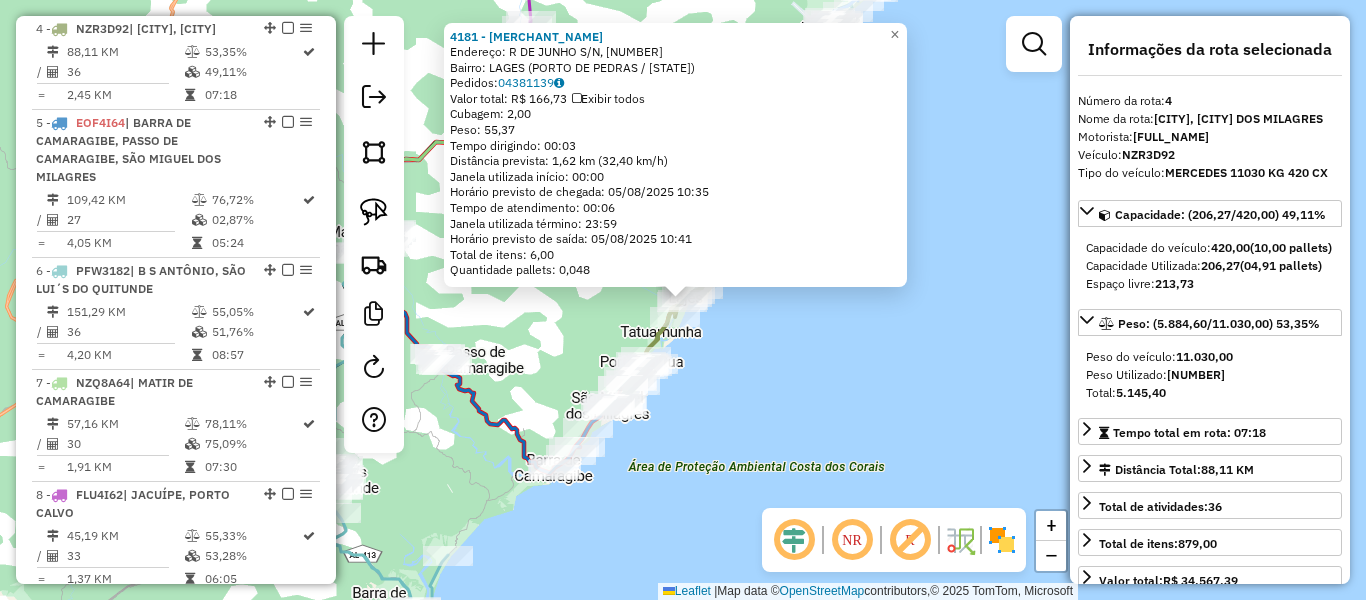 click on "[NUMBER] - [NAME]  Endereço: [STREET_NAME] S/N, [NUMBER]   Bairro: [AREA] ([CITY] / [STATE])   Pedidos:  [NUMBER]   Valor total: R$ [AMOUNT]   Exibir todos   Cubagem: [NUMBER]  Peso: [NUMBER]  Tempo dirigindo: [TIME]   Distância prevista: [NUMBER] km ([NUMBER] km/h)   Janela utilizada início: [TIME]   Horário previsto de chegada: [DATE] [TIME]   Tempo de atendimento: [TIME]   Janela utilizada término: [TIME]   Horário previsto de saída: [DATE] [TIME]   Total de itens: [NUMBER]   Quantidade pallets: [NUMBER]  × Janela de atendimento Grade de atendimento Capacidade Transportadoras Veículos Cliente Pedidos  Rotas Selecione os dias de semana para filtrar as janelas de atendimento  Seg   Ter   Qua   Qui   Sex   Sáb   Dom  Informe o período da janela de atendimento: De: Até:  Filtrar exatamente a janela do cliente  Considerar janela de atendimento padrão  Selecione os dias de semana para filtrar as grades de atendimento  Seg   Ter   Qua   Qui   Sex   Sáb   Dom   Considerar clientes sem dia de atendimento cadastrado +" 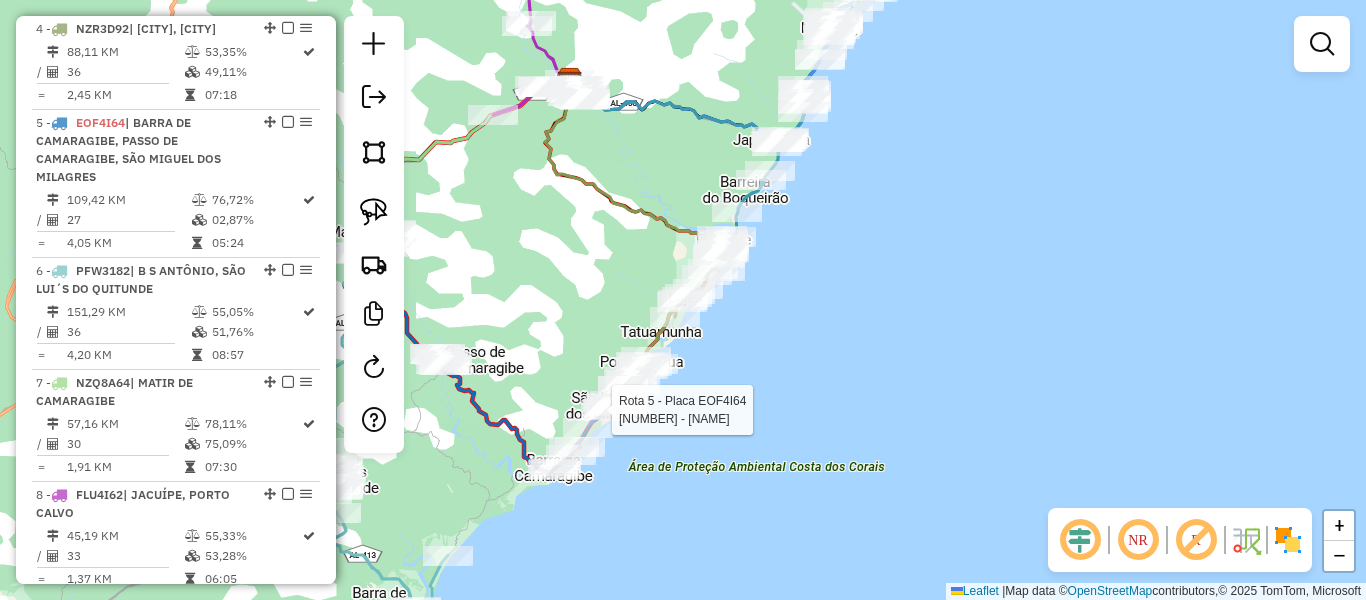 select on "**********" 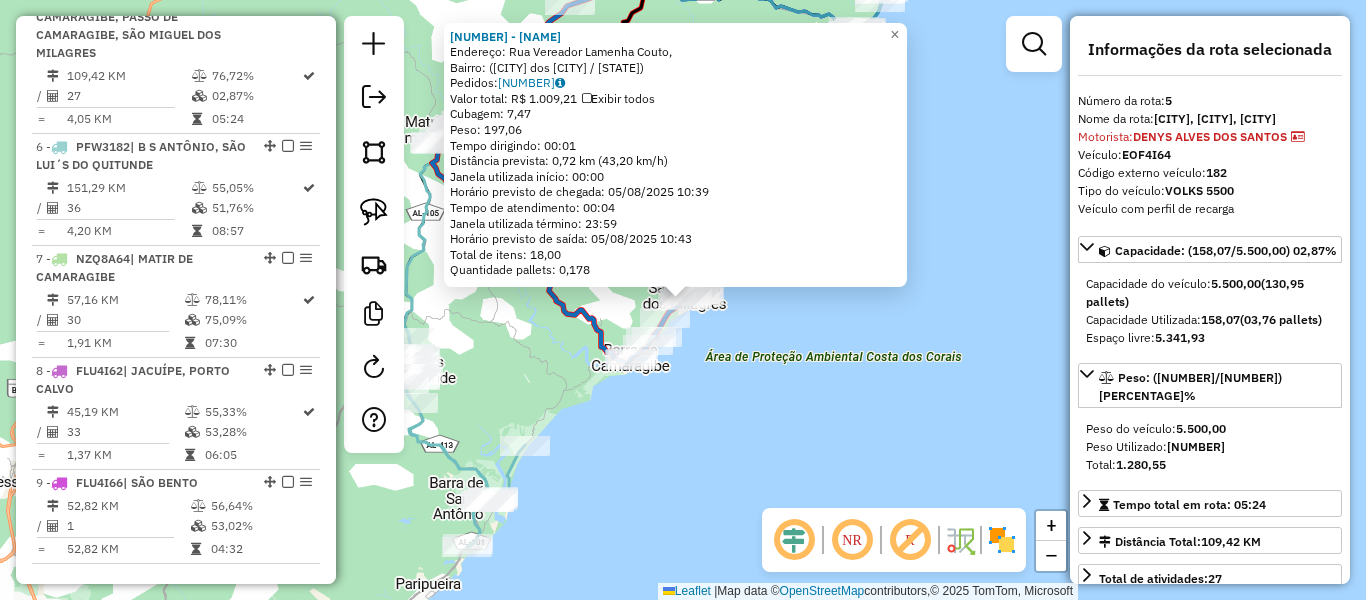 scroll, scrollTop: 1240, scrollLeft: 0, axis: vertical 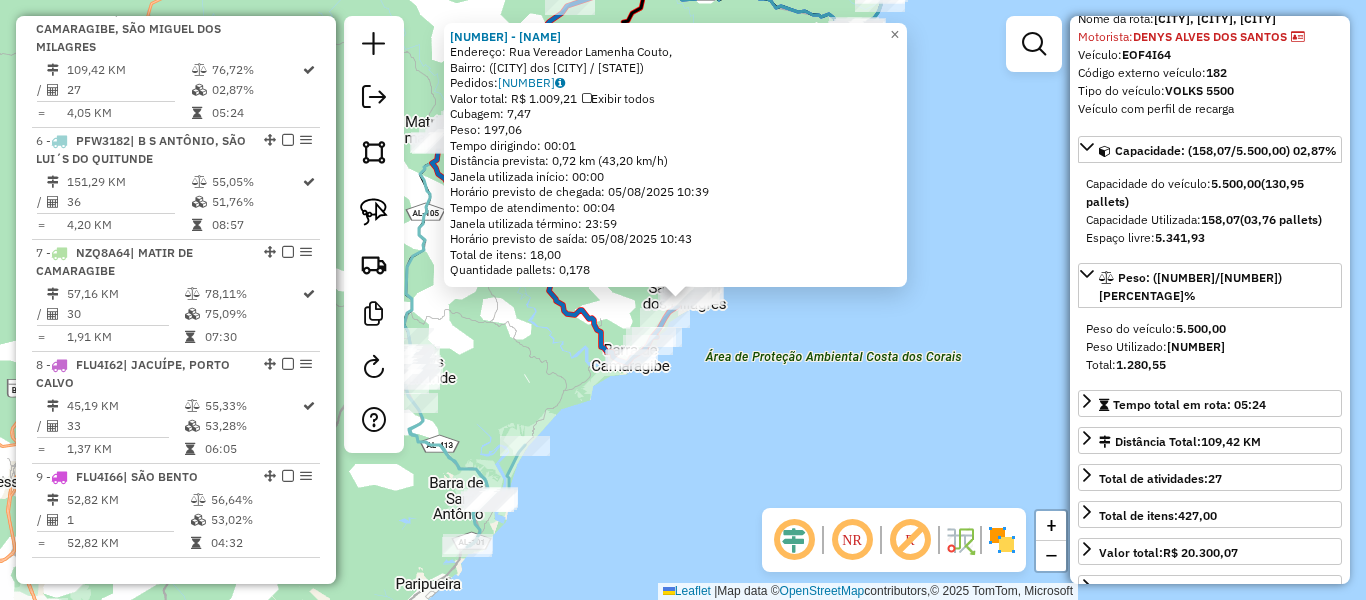 click on "[NAME]  Endereço: [STREET_NAME],    Bairro:  ([CITY] / [STATE])   Pedidos:  [NUMBER]   Valor total: R$ [AMOUNT]   Exibir todos   Cubagem: [NUMBER]  Peso: [NUMBER]  Tempo dirigindo: [TIME]   Distância prevista: [NUMBER] km ([NUMBER] km/h)   Janela utilizada início: [TIME]   Horário previsto de chegada: [DATE] [TIME]   Tempo de atendimento: [TIME]   Janela utilizada término: [TIME]   Horário previsto de saída: [DATE] [TIME]   Total de itens: [NUMBER]   Quantidade pallets: [NUMBER]  × Janela de atendimento Grade de atendimento Capacidade Transportadoras Veículos Cliente Pedidos  Rotas Selecione os dias de semana para filtrar as janelas de atendimento  Seg   Ter   Qua   Qui   Sex   Sáb   Dom  Informe o período da janela de atendimento: De: Até:  Filtrar exatamente a janela do cliente  Considerar janela de atendimento padrão  Selecione os dias de semana para filtrar as grades de atendimento  Seg   Ter   Qua   Qui   Sex   Sáb   Dom   Peso mínimo:   Peso máximo:   De:   De:" 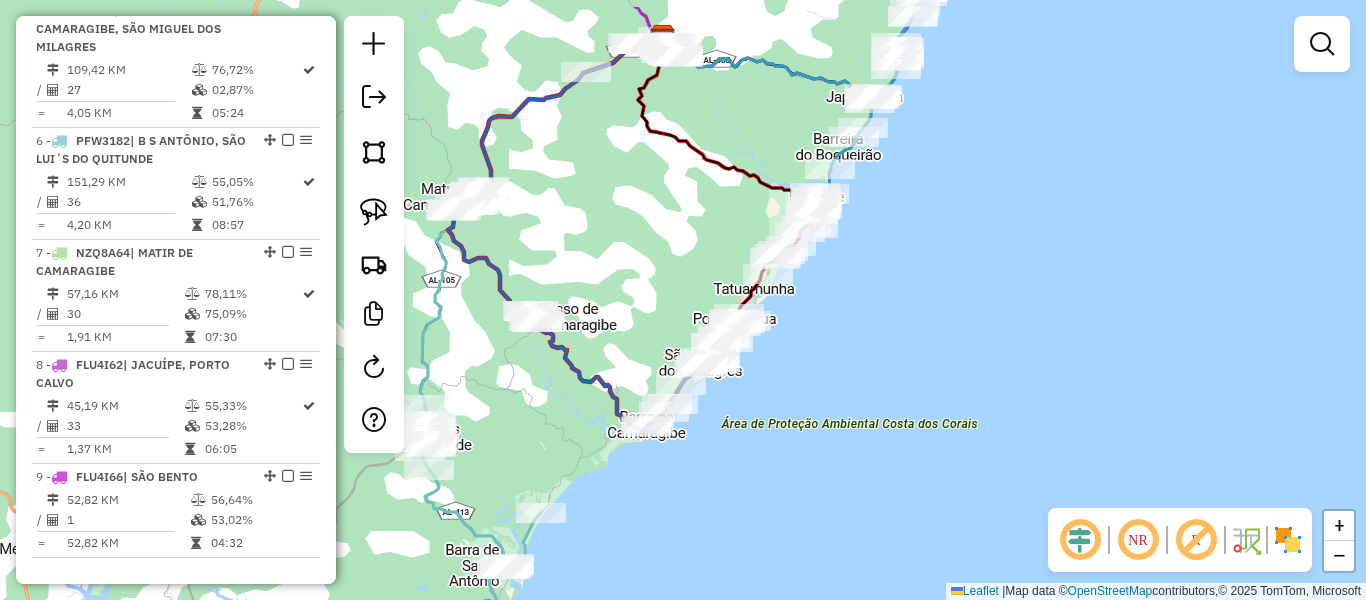 drag, startPoint x: 773, startPoint y: 295, endPoint x: 789, endPoint y: 368, distance: 74.73286 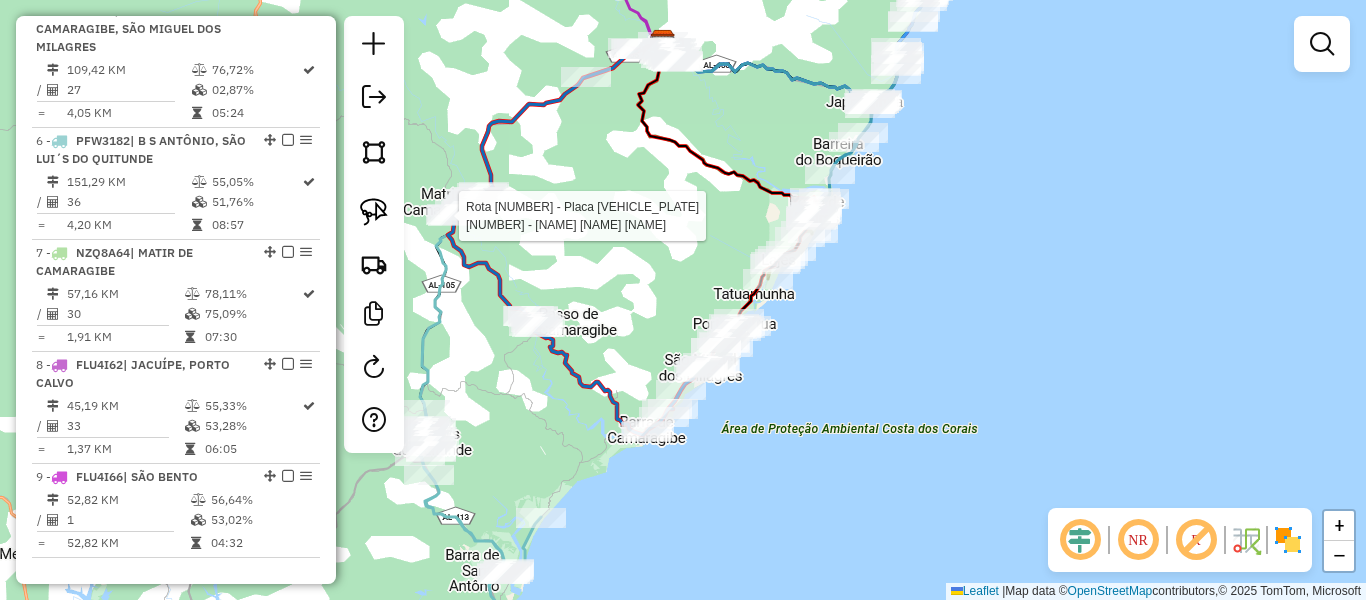 select on "**********" 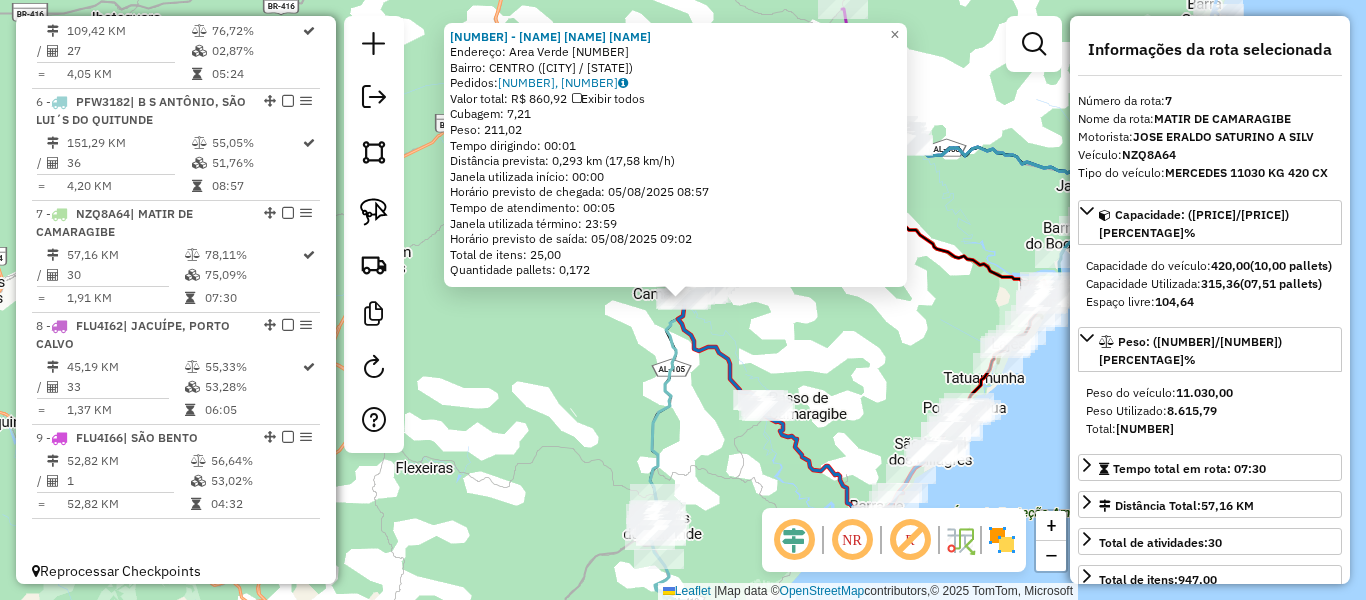 scroll, scrollTop: 1329, scrollLeft: 0, axis: vertical 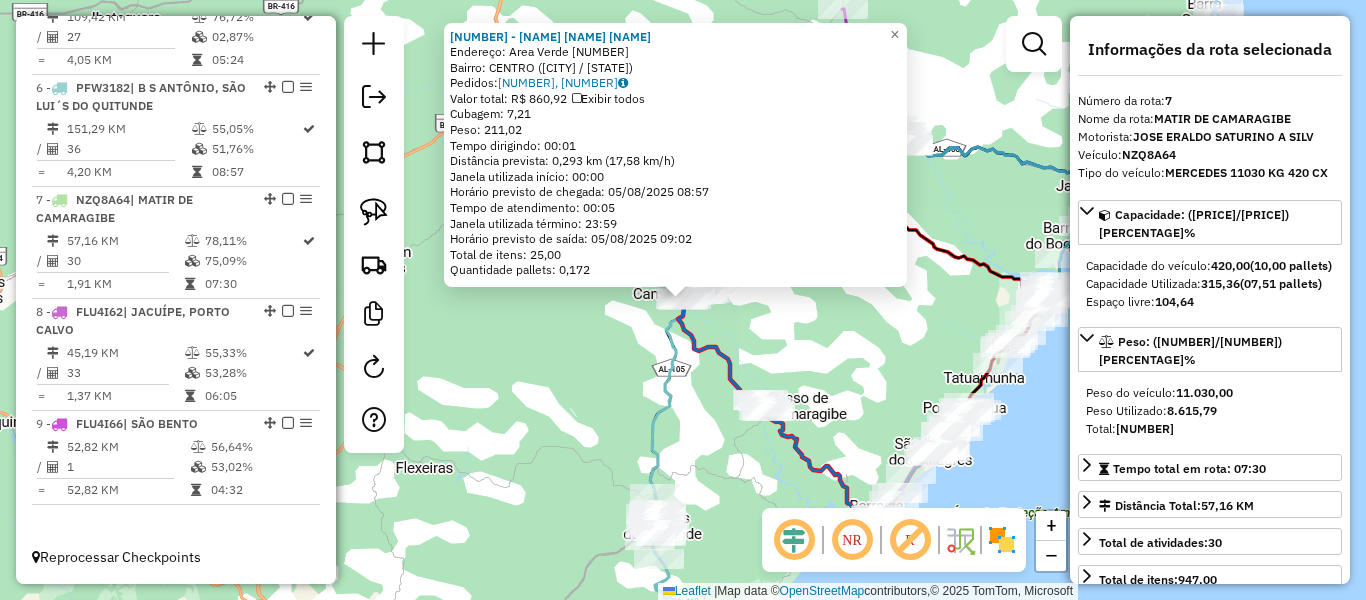 click on "[NUMBER] - [NAME]  Endereço: [AREA] [NUMBER]   Bairro: [AREA] ([CITY] / [STATE])   Pedidos:  [NUMBER], [NUMBER]   Valor total: R$ [AMOUNT]   Exibir todos   Cubagem: [NUMBER]  Peso: [NUMBER]  Tempo dirigindo: [TIME]   Distância prevista: [NUMBER] km ([NUMBER] km/h)   Janela utilizada início: [TIME]   Horário previsto de chegada: [DATE] [TIME]   Tempo de atendimento: [TIME]   Janela utilizada término: [TIME]   Horário previsto de saída: [DATE] [TIME]   Total de itens: [NUMBER]   Quantidade pallets: [NUMBER]  × Janela de atendimento Grade de atendimento Capacidade Transportadoras Veículos Cliente Pedidos  Rotas Selecione os dias de semana para filtrar as janelas de atendimento  Seg   Ter   Qua   Qui   Sex   Sáb   Dom  Informe o período da janela de atendimento: De: Até:  Filtrar exatamente a janela do cliente  Considerar janela de atendimento padrão  Selecione os dias de semana para filtrar as grades de atendimento  Seg   Ter   Qua   Qui   Sex   Sáb   Dom   Peso mínimo:   Peso máximo:   De:  De:" 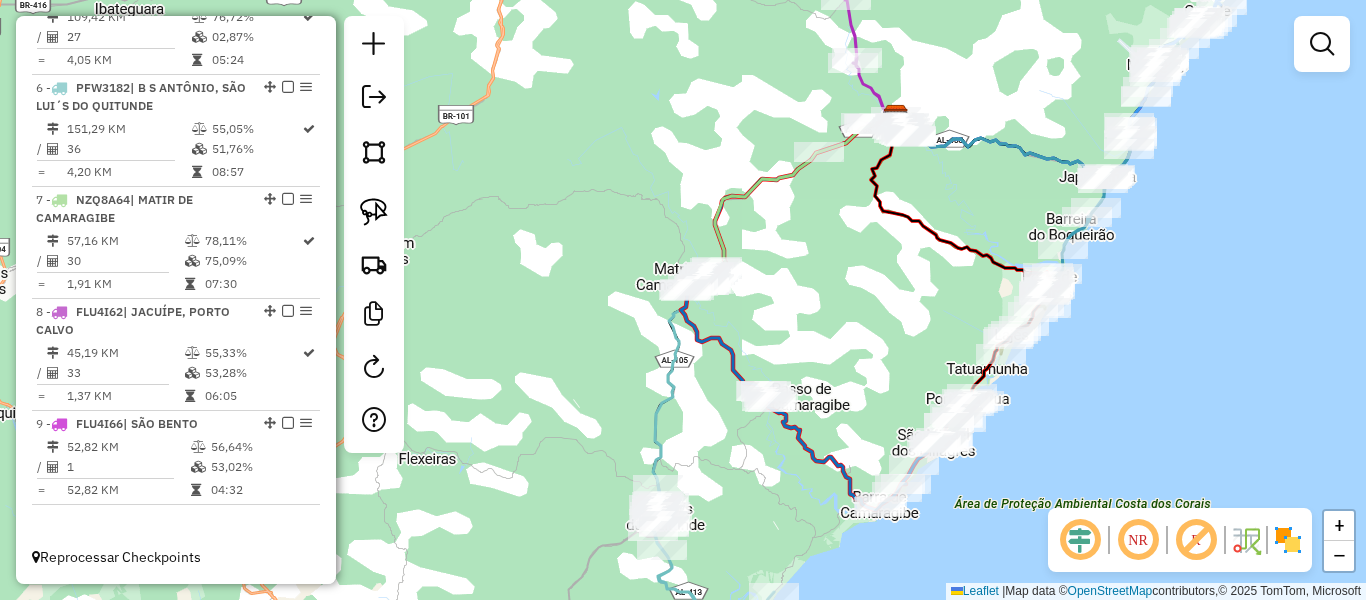 drag, startPoint x: 625, startPoint y: 306, endPoint x: 647, endPoint y: 247, distance: 62.968246 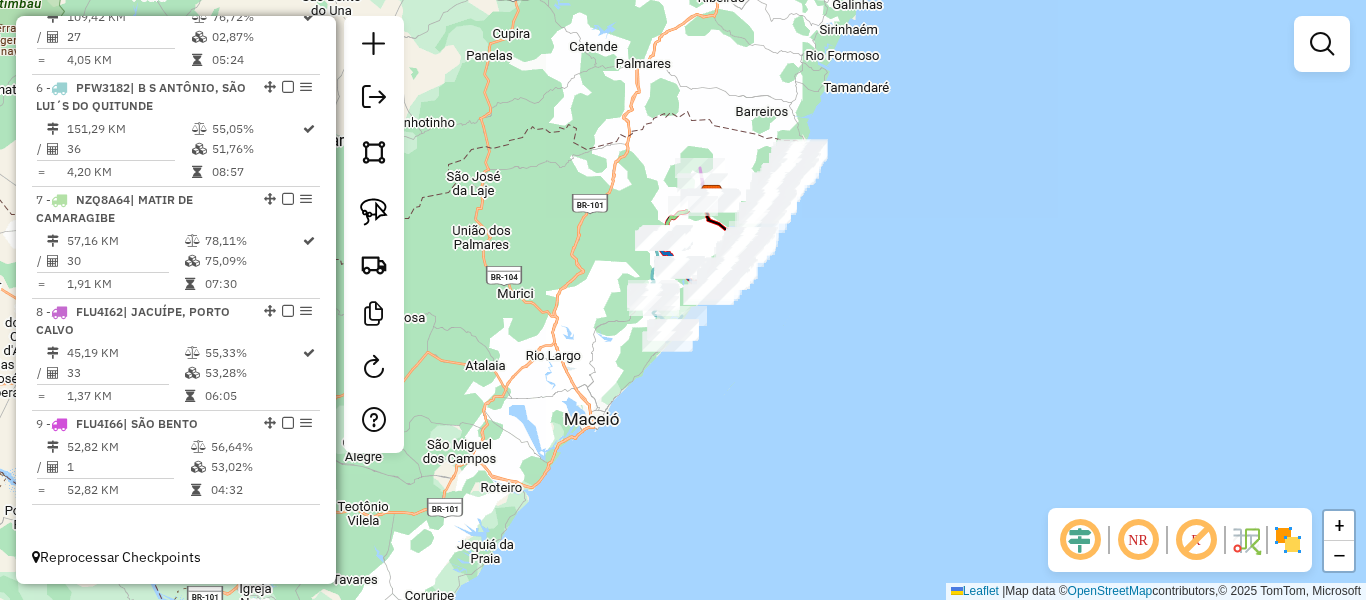 drag, startPoint x: 598, startPoint y: 288, endPoint x: 598, endPoint y: 275, distance: 13 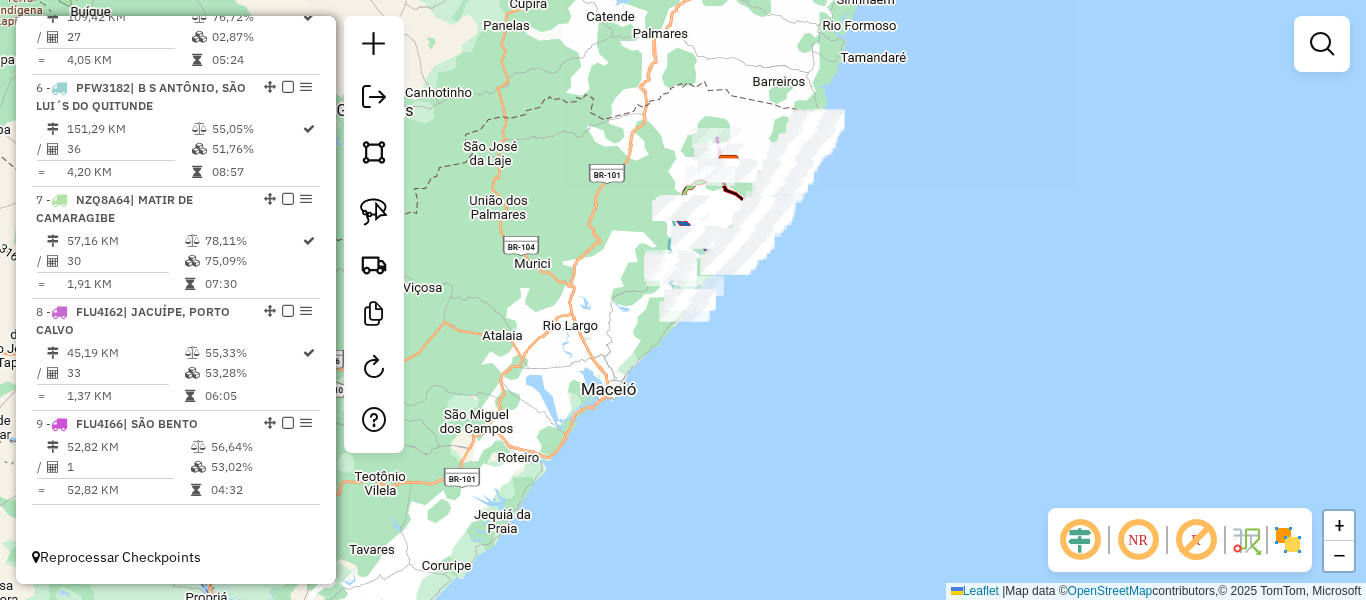 drag, startPoint x: 598, startPoint y: 275, endPoint x: 616, endPoint y: 242, distance: 37.589893 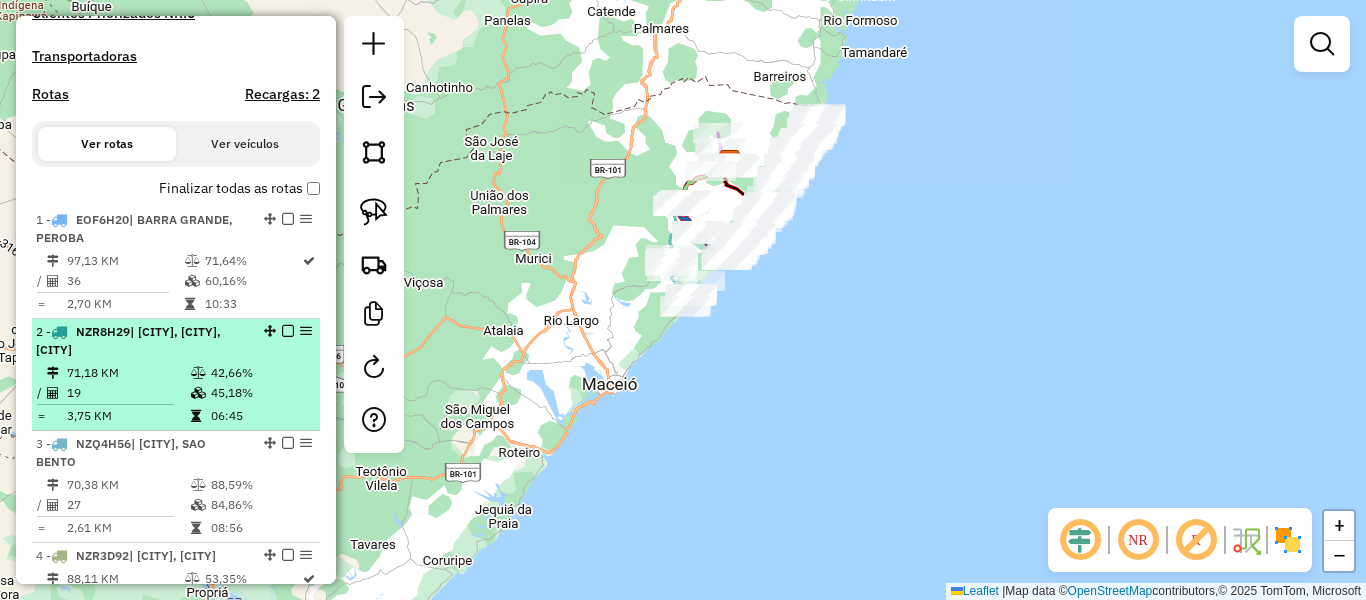 scroll, scrollTop: 529, scrollLeft: 0, axis: vertical 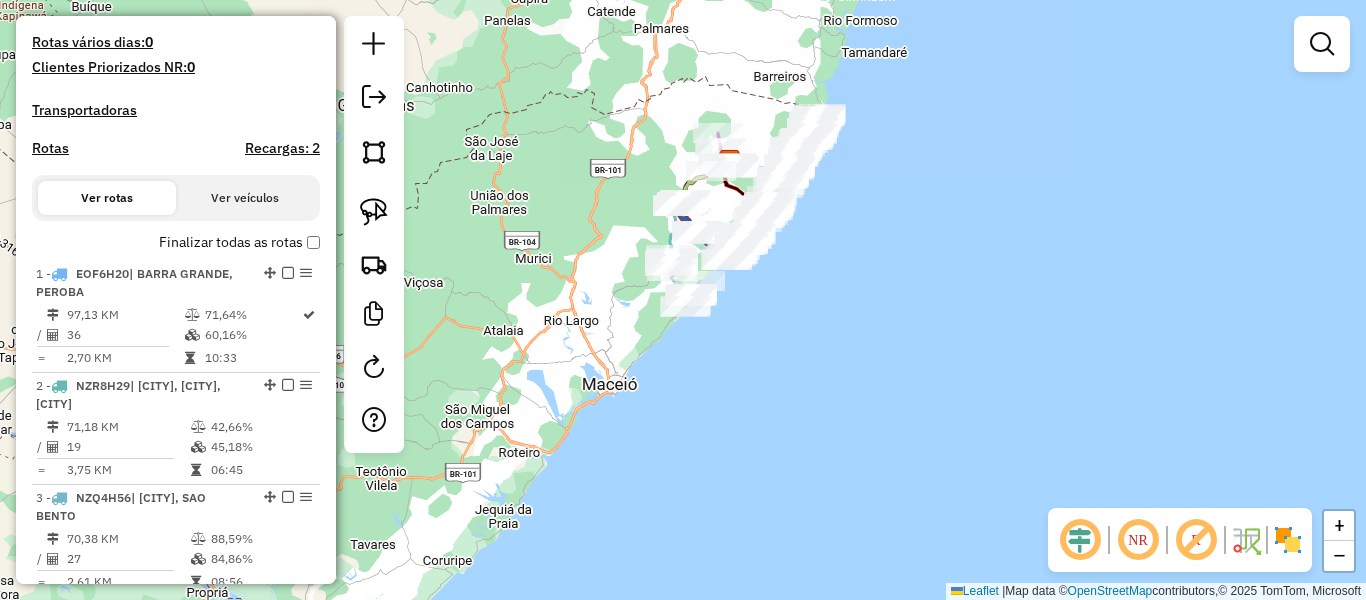 click on "Rotas" at bounding box center (50, 148) 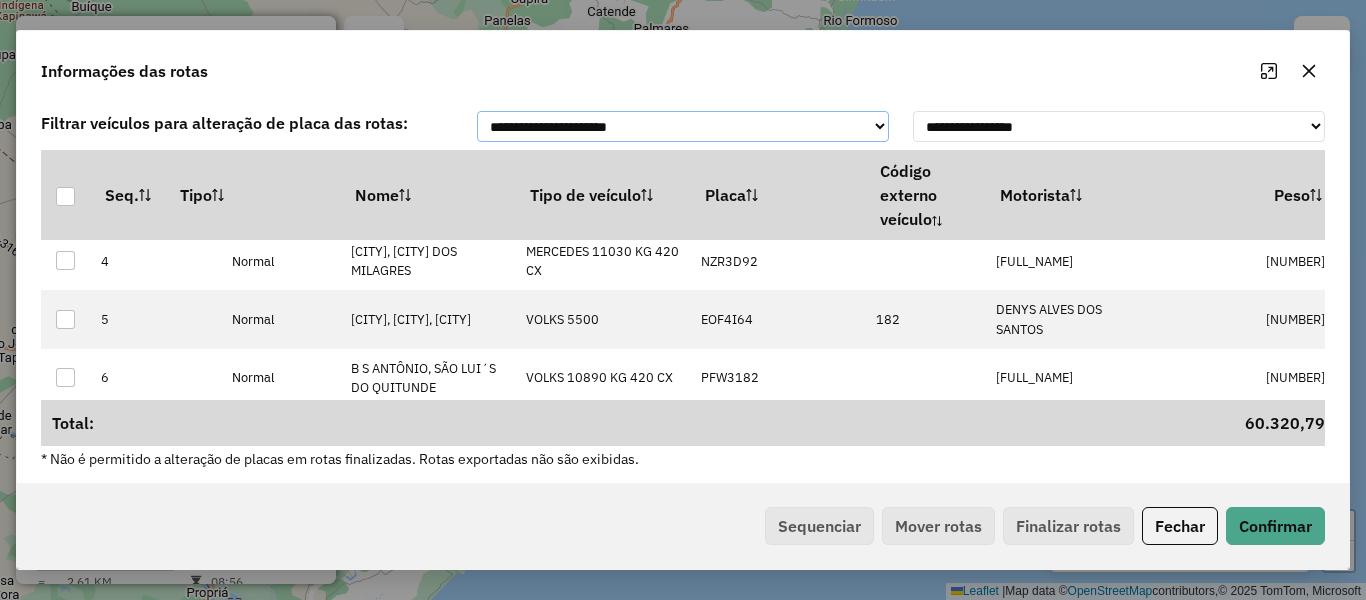 scroll, scrollTop: 200, scrollLeft: 0, axis: vertical 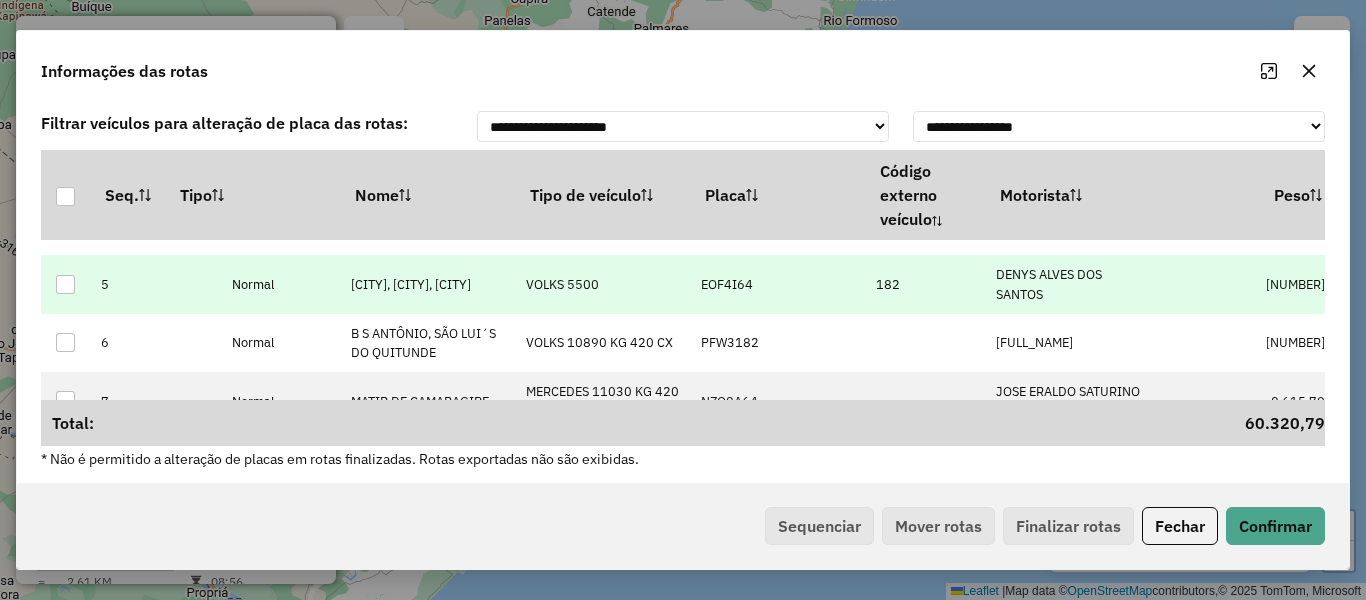click on "DENYS ALVES DOS SANTOS" at bounding box center (1073, 284) 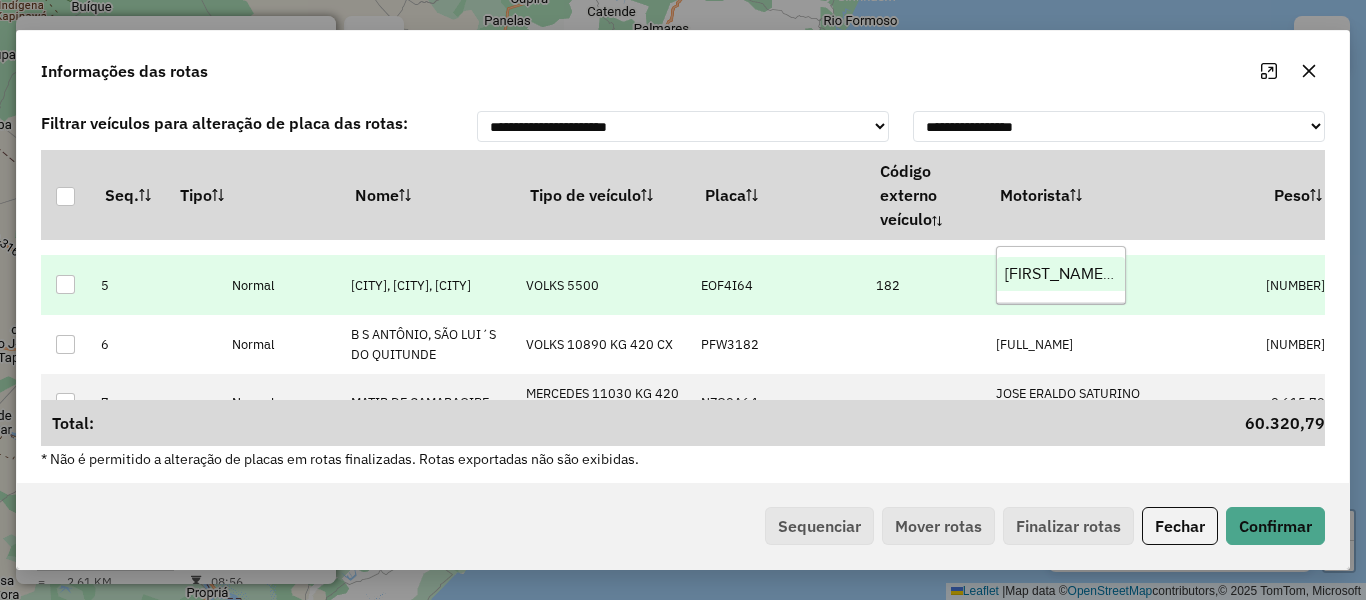 type on "*******" 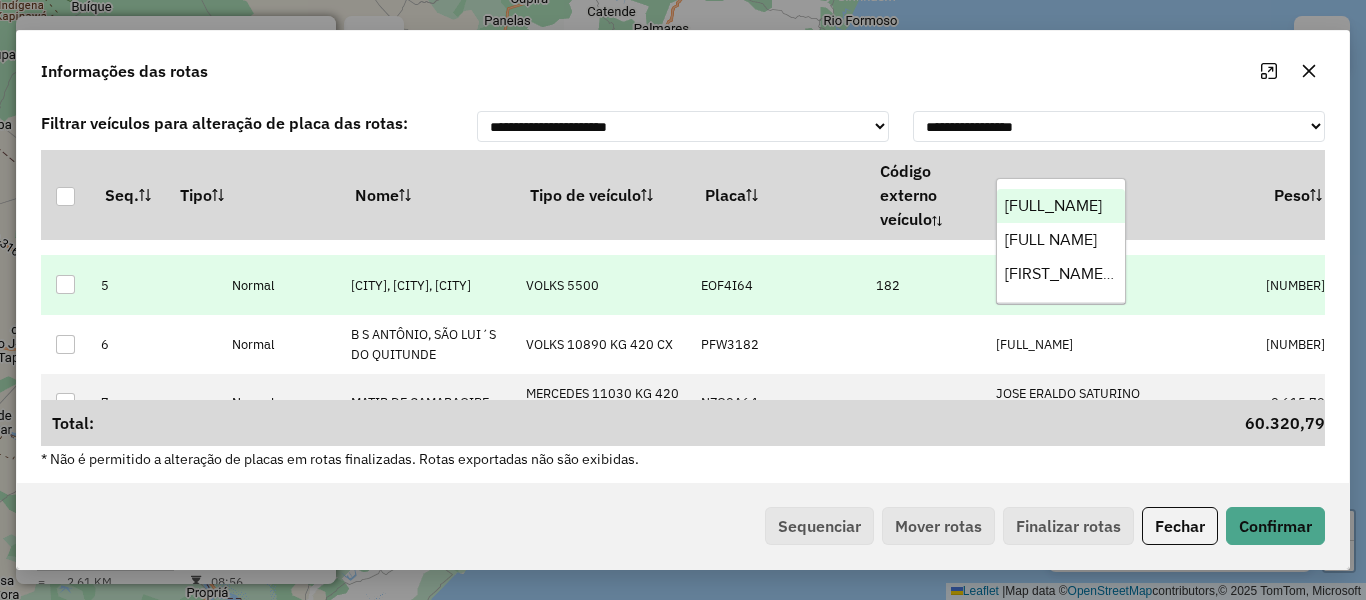 type on "**" 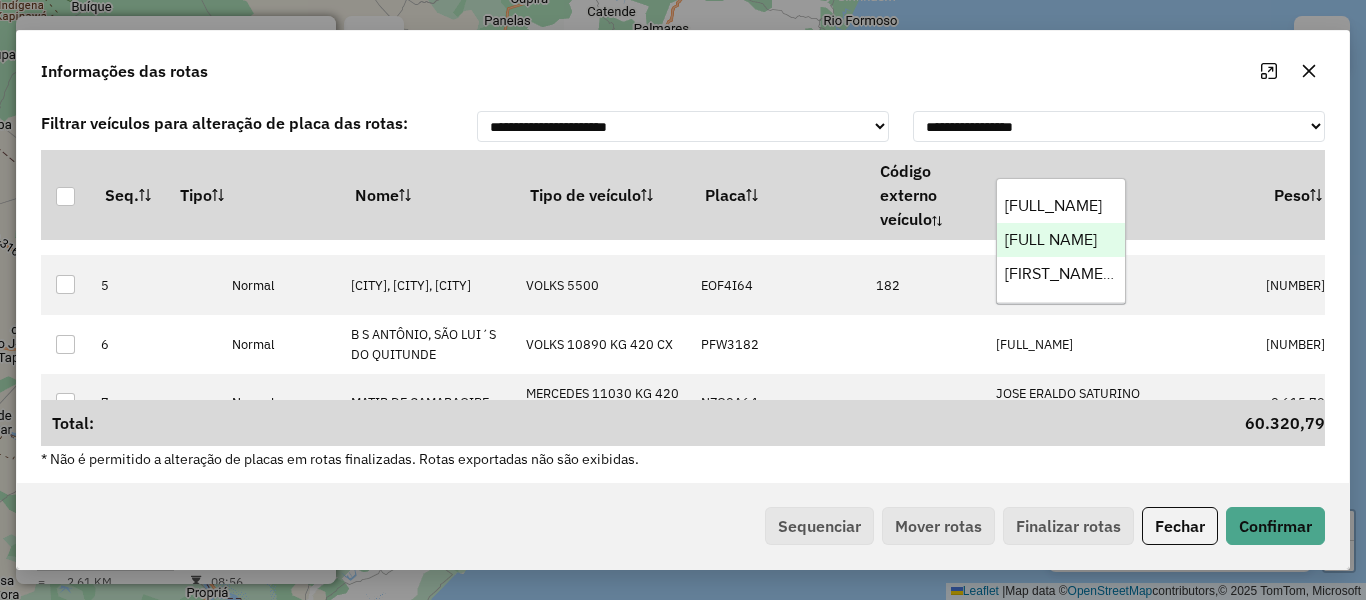 click on "[FULL NAME]" at bounding box center [1051, 239] 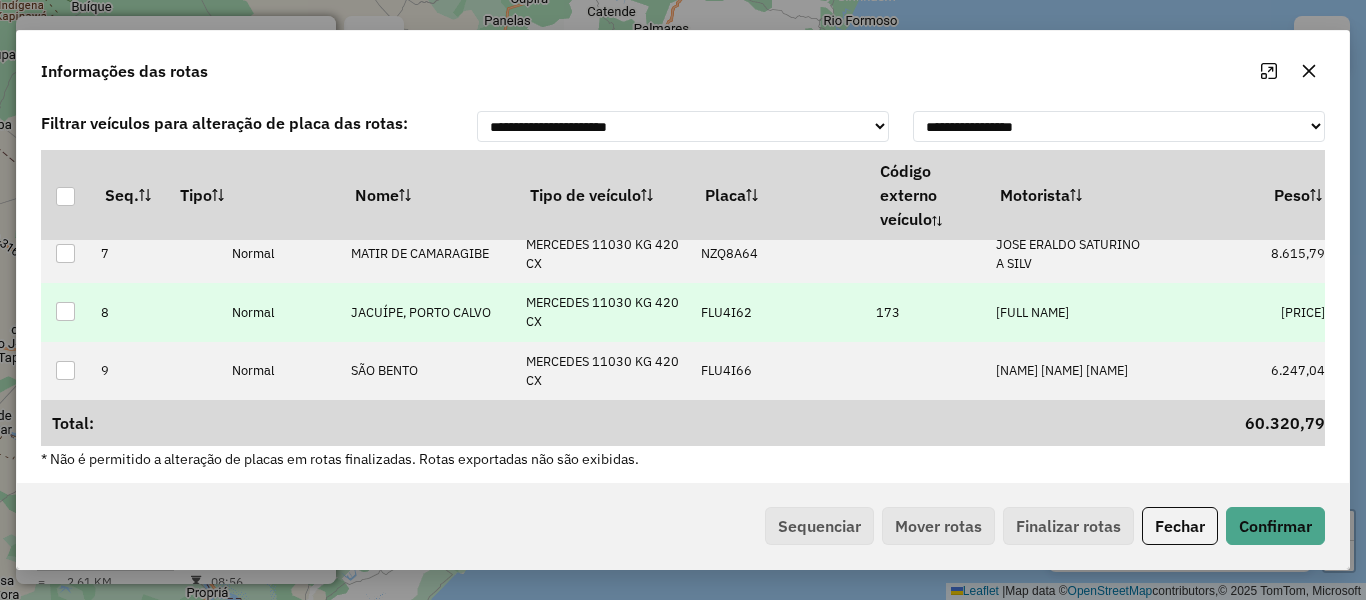 scroll, scrollTop: 410, scrollLeft: 0, axis: vertical 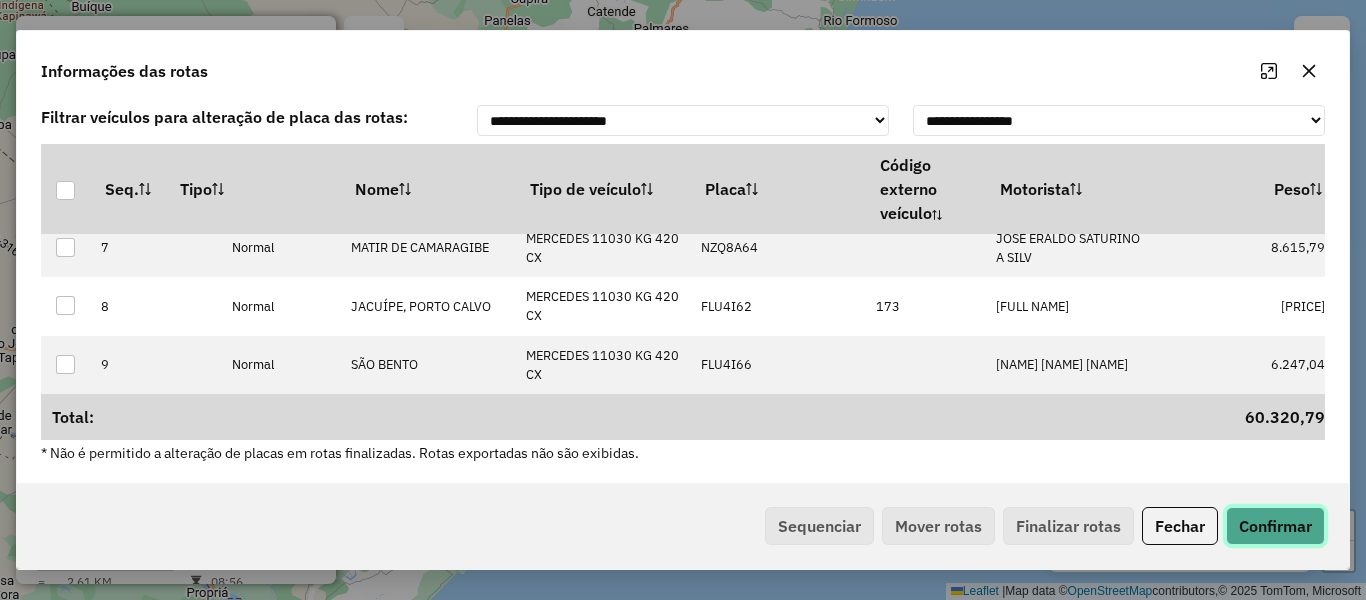click on "Confirmar" 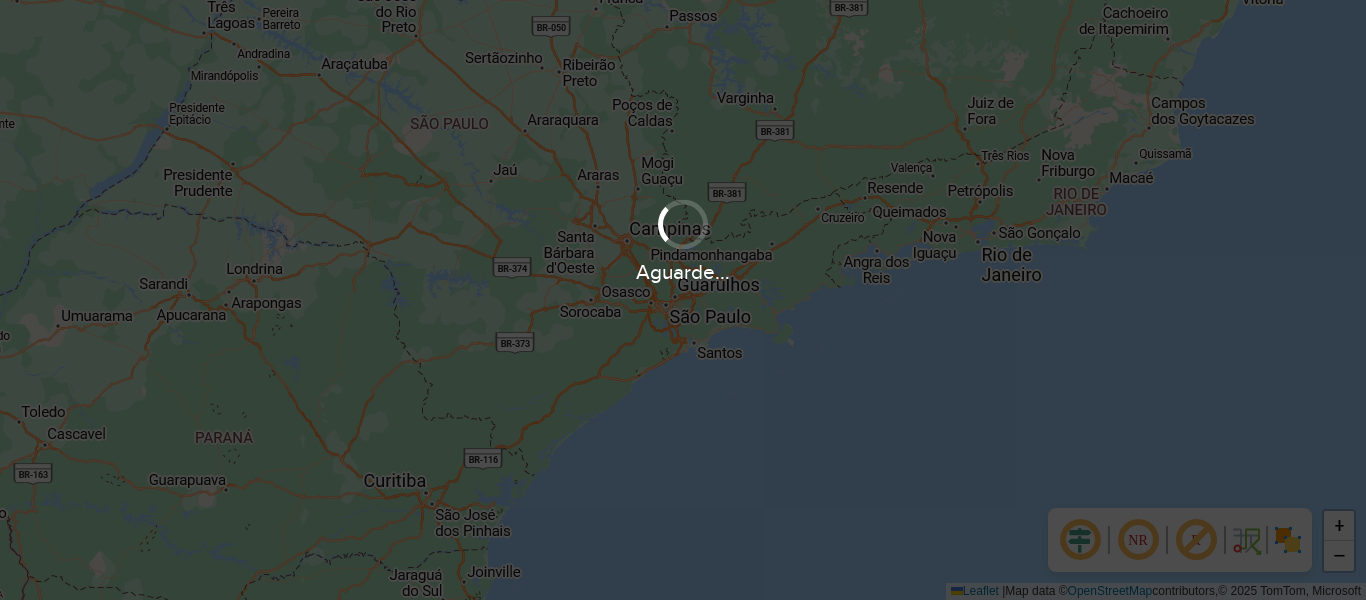 scroll, scrollTop: 0, scrollLeft: 0, axis: both 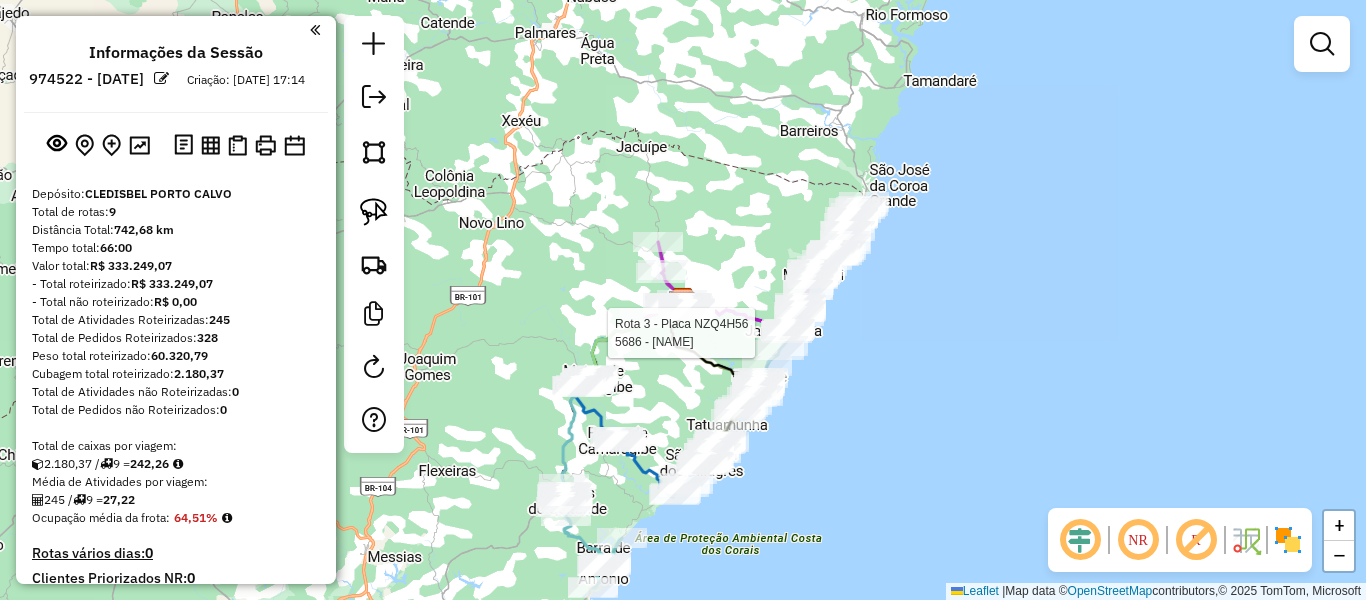 select on "**********" 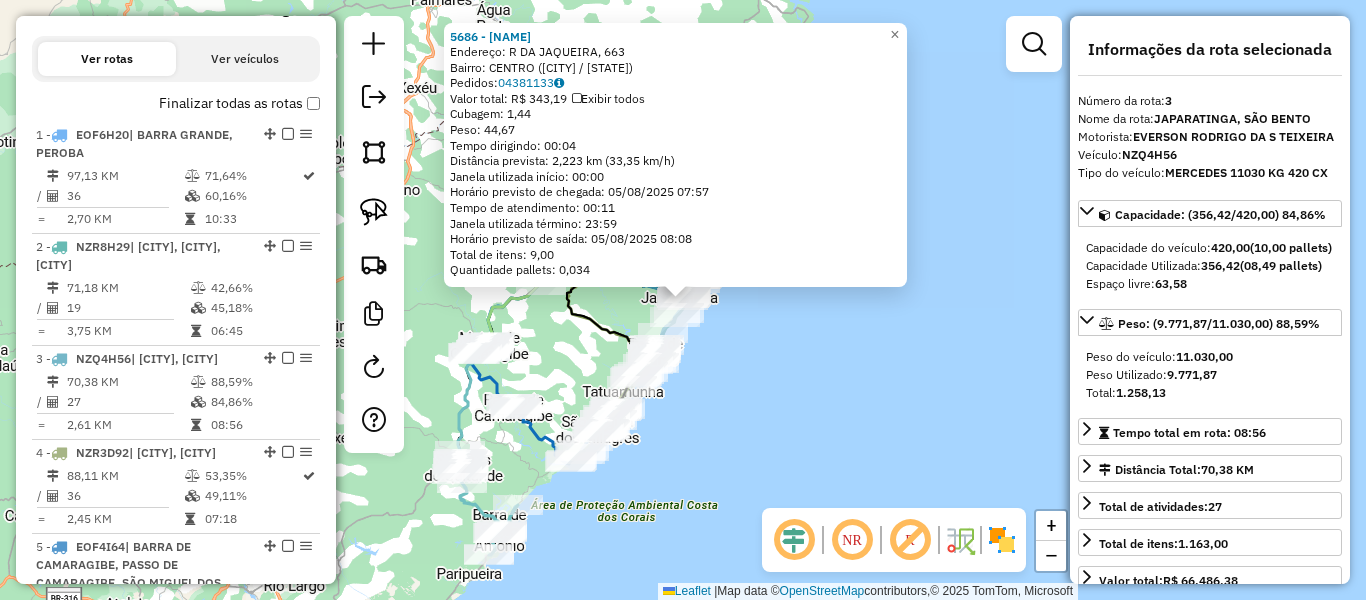 scroll, scrollTop: 998, scrollLeft: 0, axis: vertical 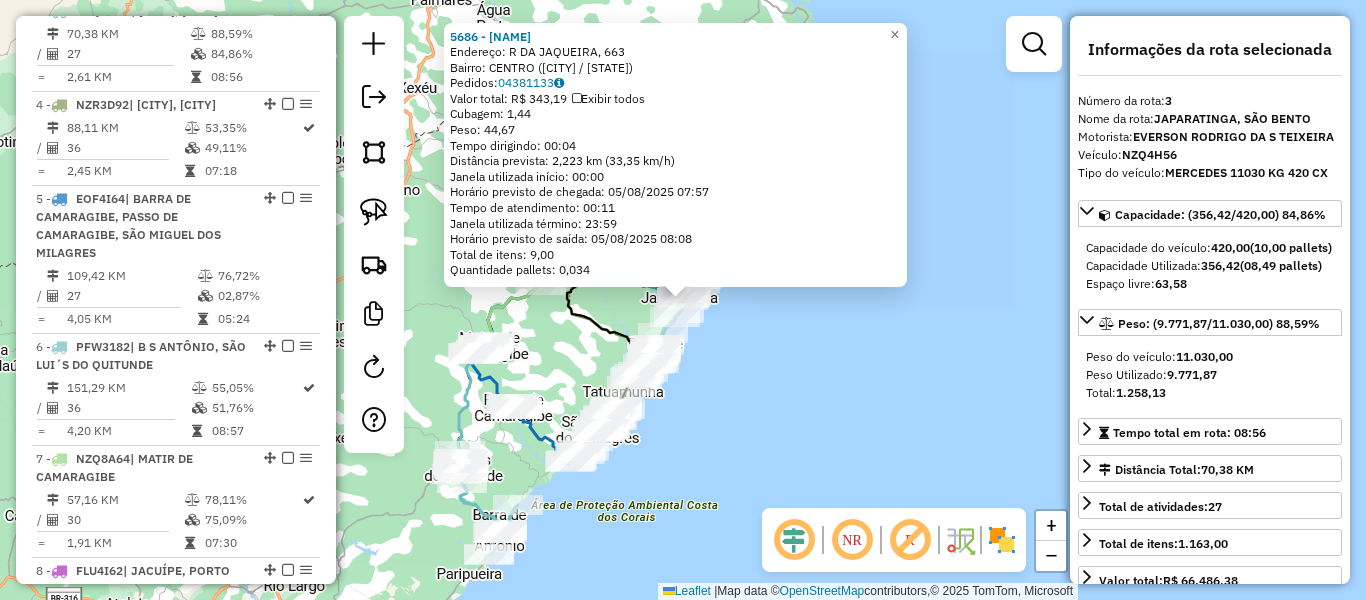 click on "5686 - [NAME]  Endereço: R   DA JAQUEIRA, 663   Bairro: CENTRO ([CITY] / [STATE])   Pedidos:  04381133   Valor total: R$ 343,19   Exibir todos   Cubagem: 1,44  Peso: 44,67  Tempo dirigindo: 00:04   Distância prevista: 2,223 km (33,35 km/h)   Janela utilizada início: 00:00   Horário previsto de chegada: [DATE] 07:57   Tempo de atendimento: 00:11   Janela utilizada término: 23:59   Horário previsto de saída: [DATE] 08:08   Total de itens: 9,00   Quantidade pallets: 0,034  × Janela de atendimento Grade de atendimento Capacidade Transportadoras Veículos Cliente Pedidos  Rotas Selecione os dias de semana para filtrar as janelas de atendimento  Seg   Ter   Qua   Qui   Sex   Sáb   Dom  Informe o período da janela de atendimento: De: Até:  Filtrar exatamente a janela do cliente  Considerar janela de atendimento padrão  Selecione os dias de semana para filtrar as grades de atendimento  Seg   Ter   Qua   Qui   Sex   Sáb   Dom   Considerar clientes sem dia de atendimento cadastrado  De:" 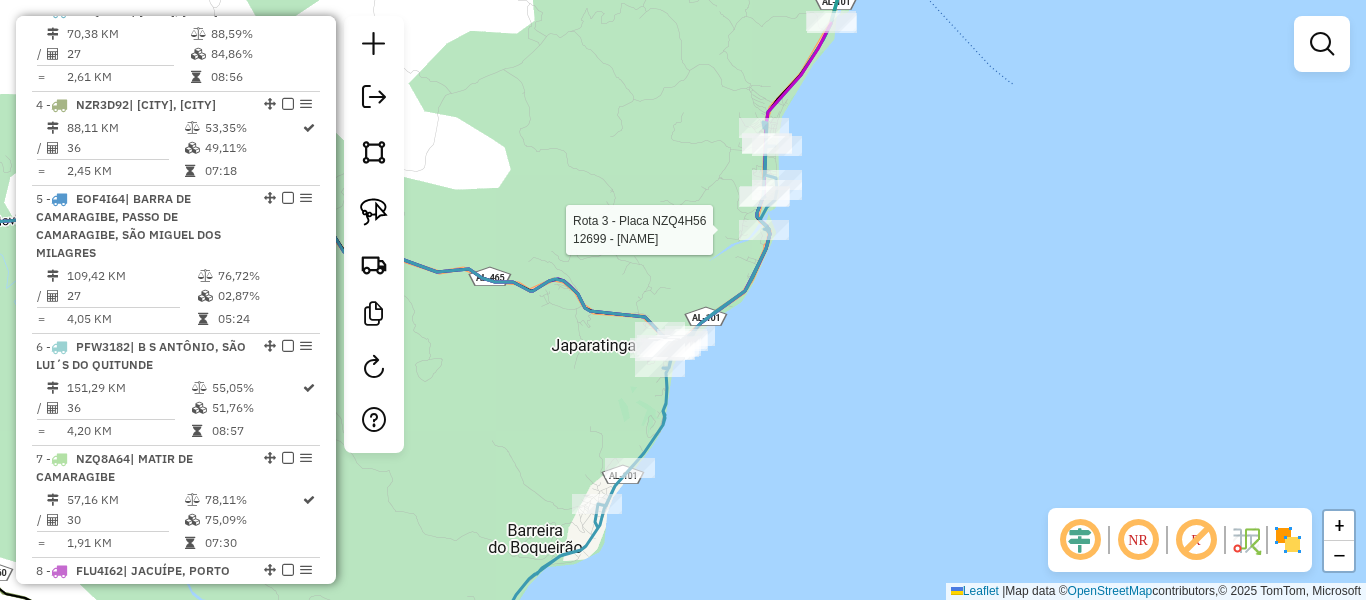 select on "**********" 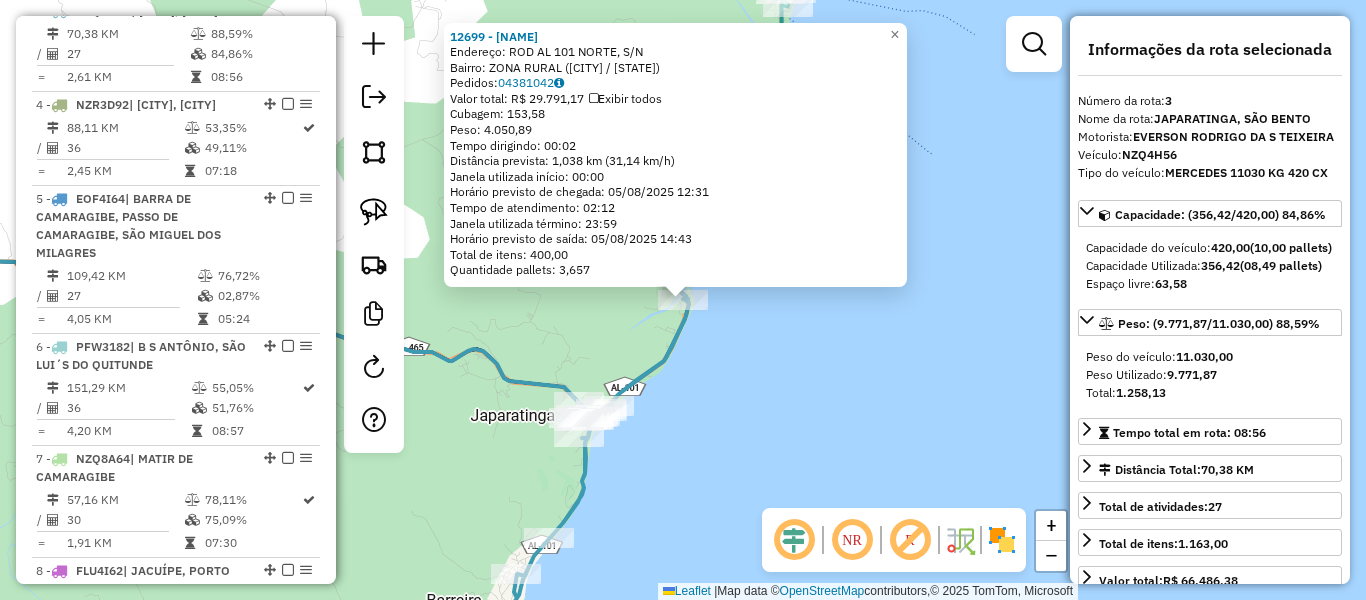 click on "12699 - JAPARATINGA RESORT  Endereço: ROD AL 101 NORTE, S/N   Bairro: ZONA RURAL (JAPARATINGA / AL)   Pedidos:  04381042   Valor total: R$ 29.791,17   Exibir todos   Cubagem: 153,58  Peso: 4.050,89  Tempo dirigindo: 00:02   Distância prevista: 1,038 km (31,14 km/h)   Janela utilizada início: 00:00   Horário previsto de chegada: 05/08/2025 12:31   Tempo de atendimento: 02:12   Janela utilizada término: 23:59   Horário previsto de saída: 05/08/2025 14:43   Total de itens: 400,00   Quantidade pallets: 3,657  × Janela de atendimento Grade de atendimento Capacidade Transportadoras Veículos Cliente Pedidos  Rotas Selecione os dias de semana para filtrar as janelas de atendimento  Seg   Ter   Qua   Qui   Sex   Sáb   Dom  Informe o período da janela de atendimento: De: Até:  Filtrar exatamente a janela do cliente  Considerar janela de atendimento padrão  Selecione os dias de semana para filtrar as grades de atendimento  Seg   Ter   Qua   Qui   Sex   Sáb   Dom   Peso mínimo:   Peso máximo:   De:   De:" 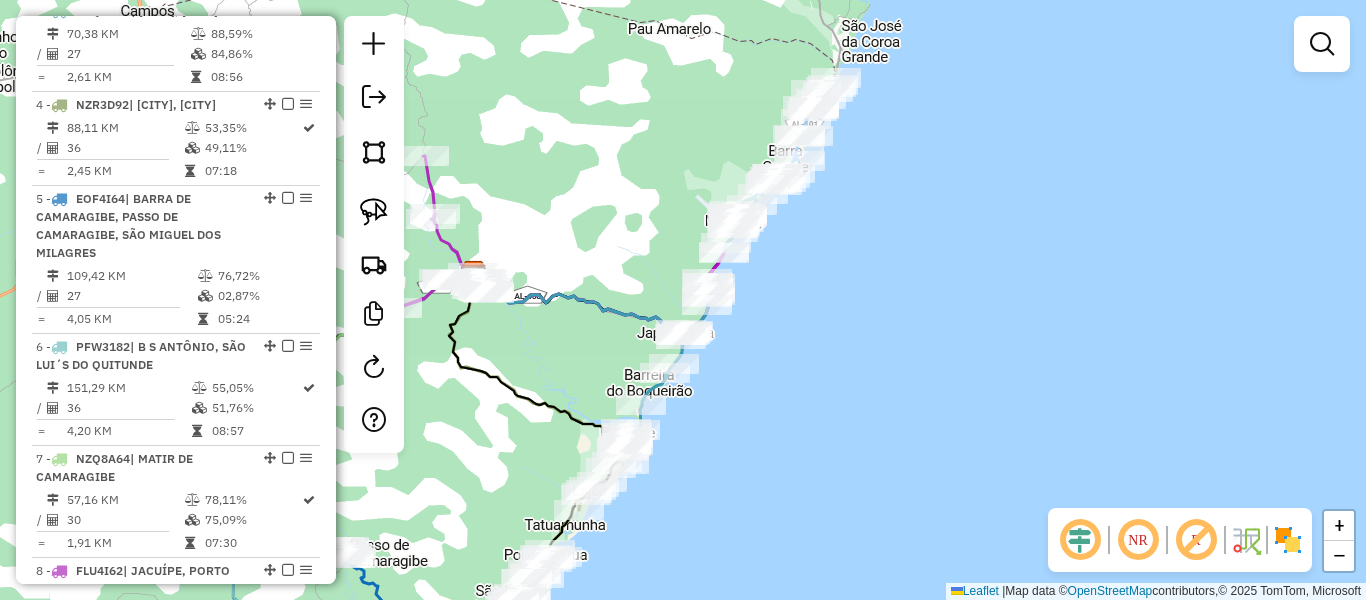 drag, startPoint x: 717, startPoint y: 385, endPoint x: 754, endPoint y: 312, distance: 81.84131 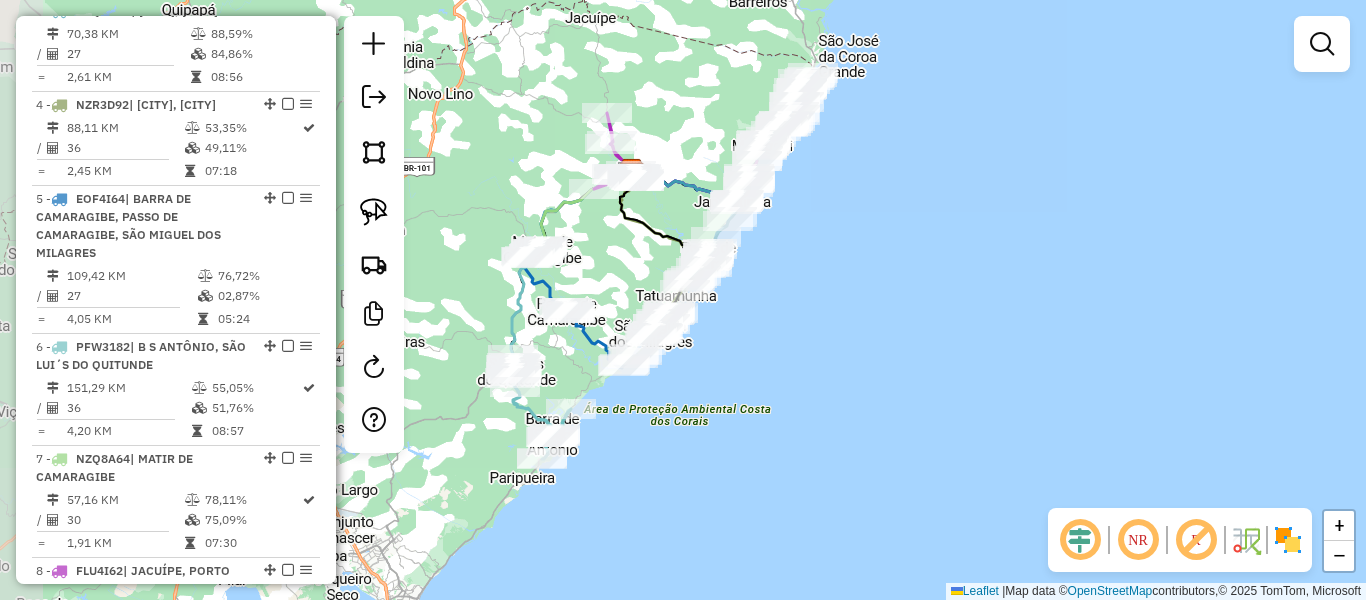 drag, startPoint x: 733, startPoint y: 386, endPoint x: 797, endPoint y: 301, distance: 106.400185 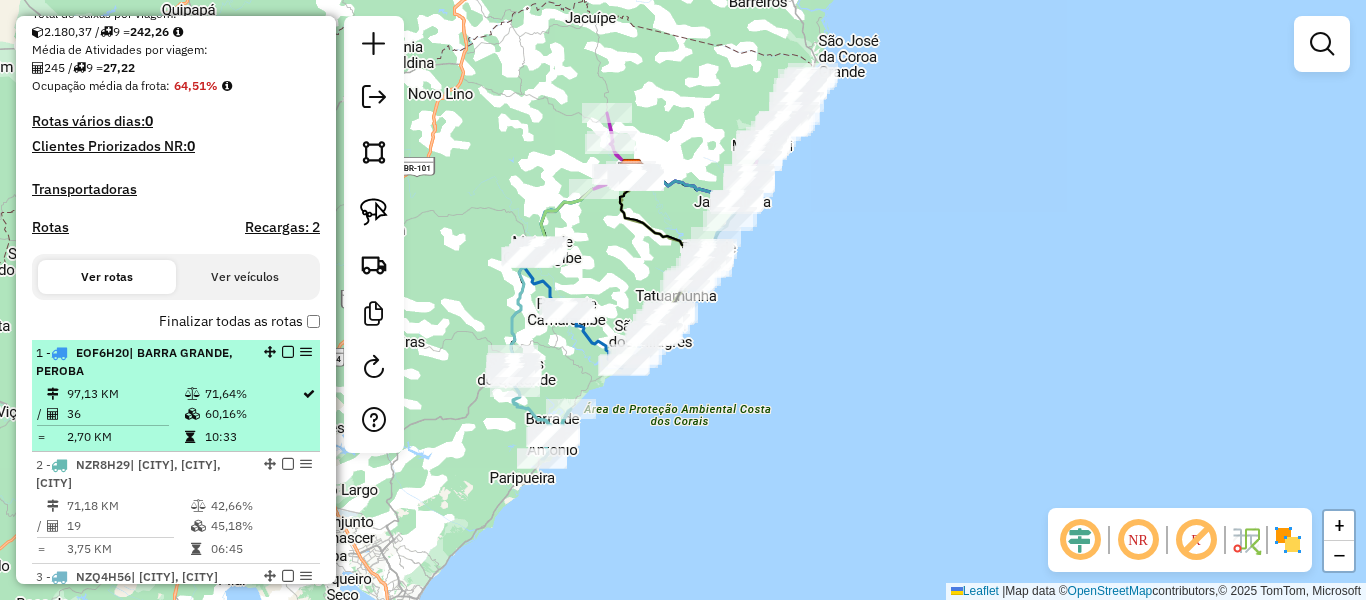 scroll, scrollTop: 429, scrollLeft: 0, axis: vertical 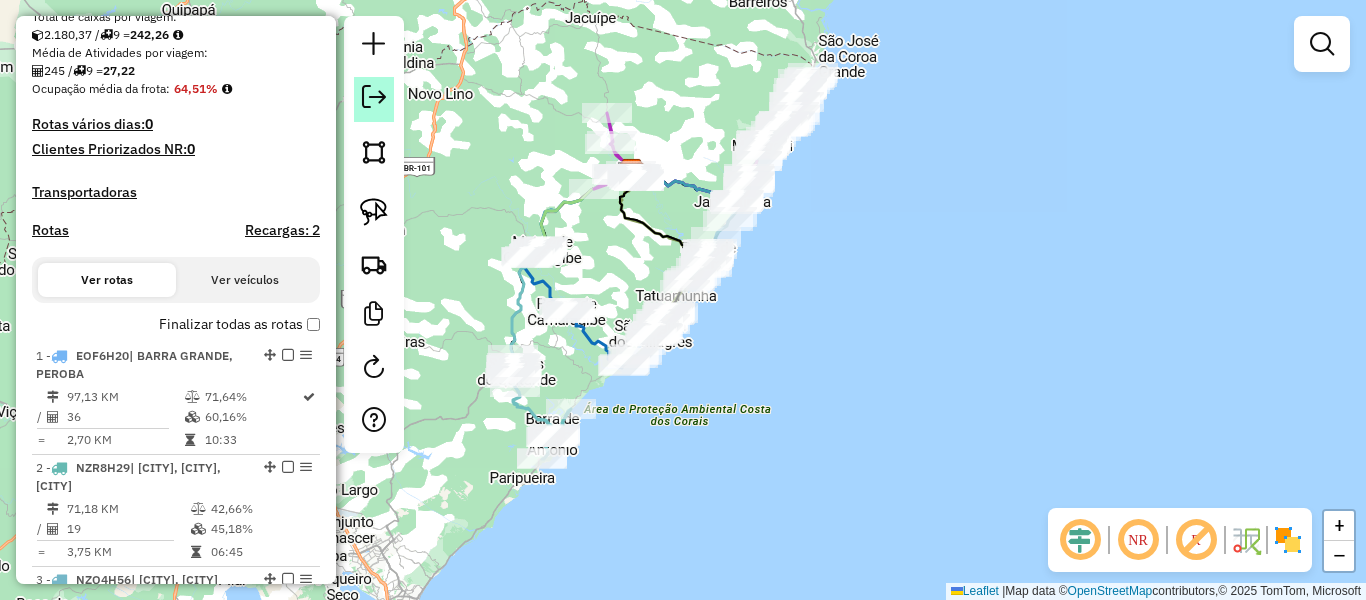 click 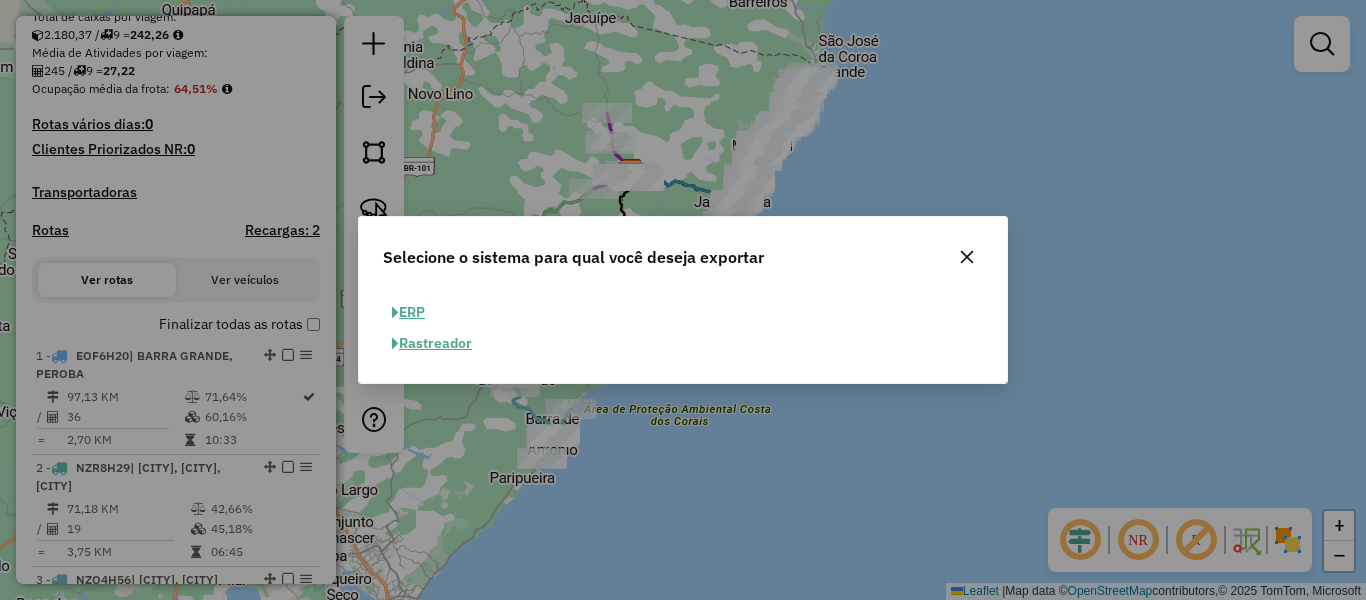 click on "ERP" 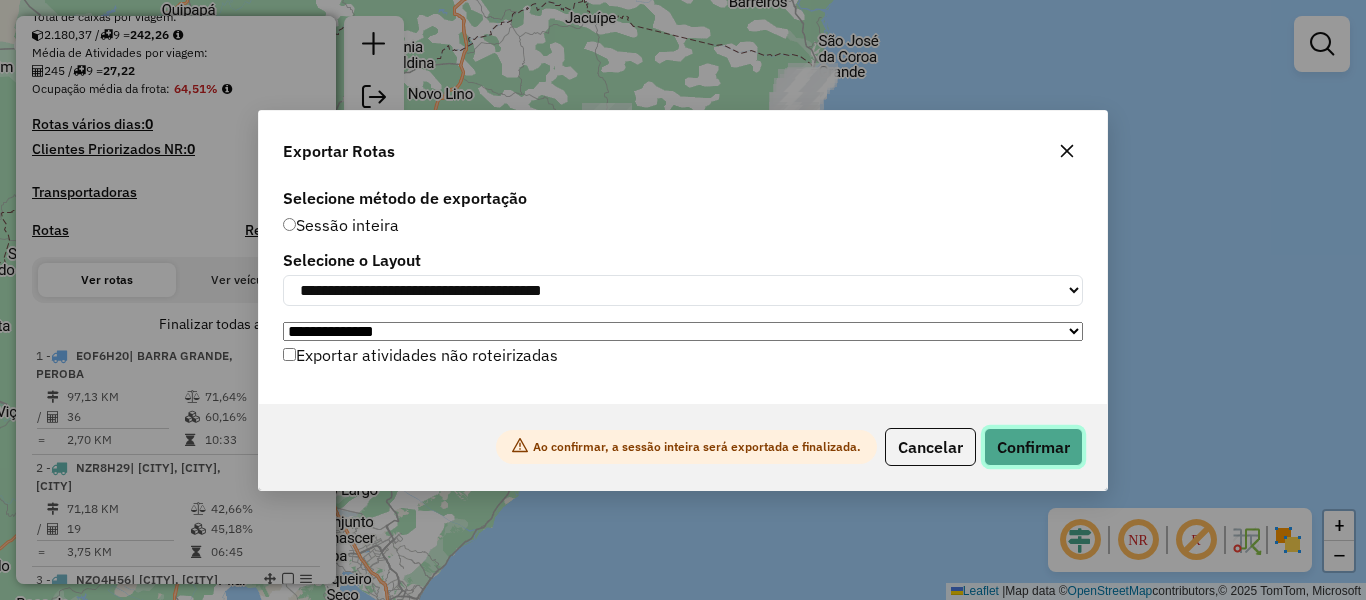 click on "Confirmar" 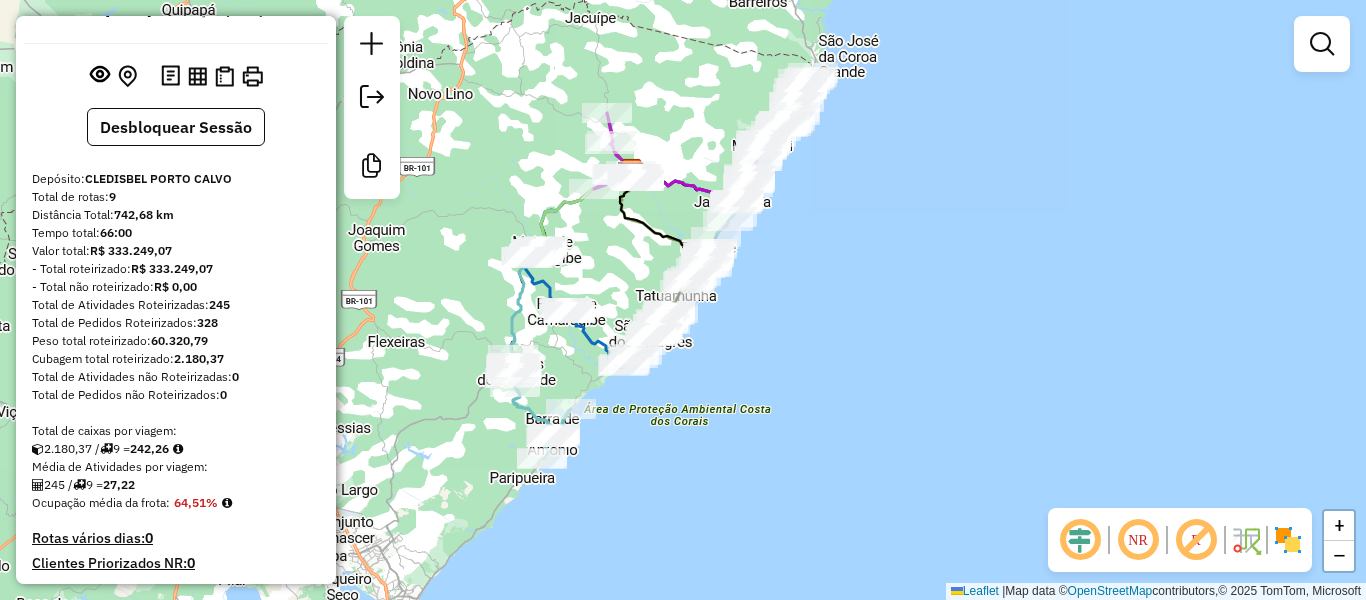 scroll, scrollTop: 0, scrollLeft: 0, axis: both 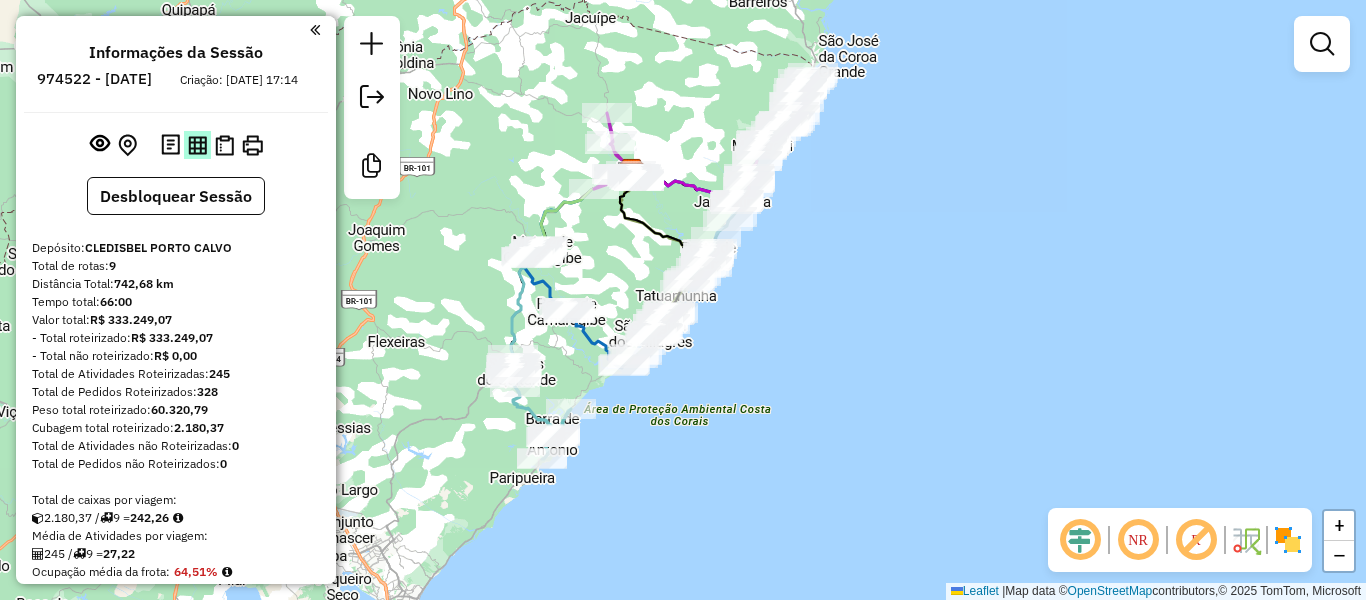 click at bounding box center (197, 145) 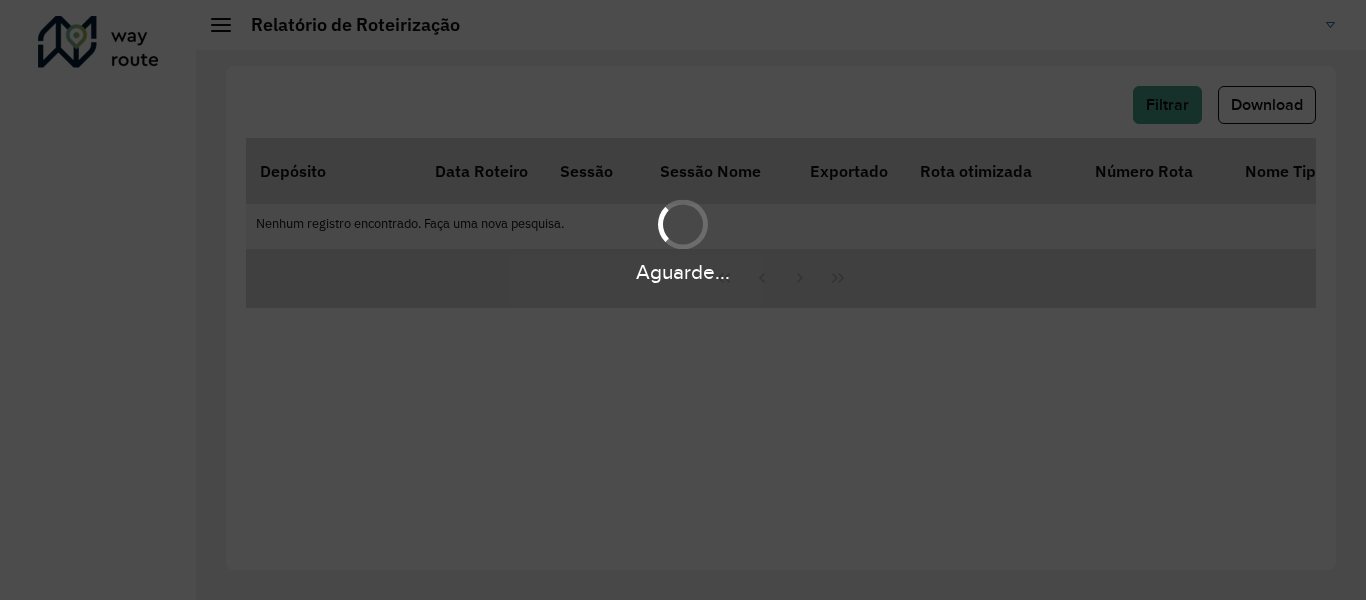 scroll, scrollTop: 0, scrollLeft: 0, axis: both 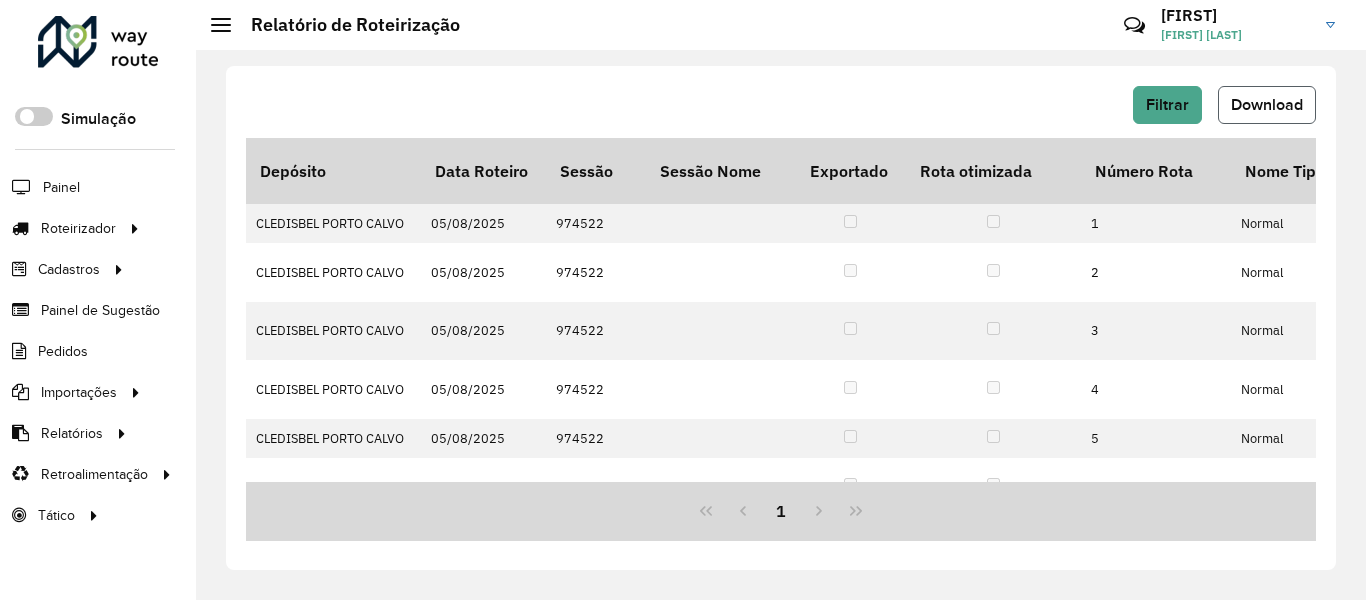 click on "Download" 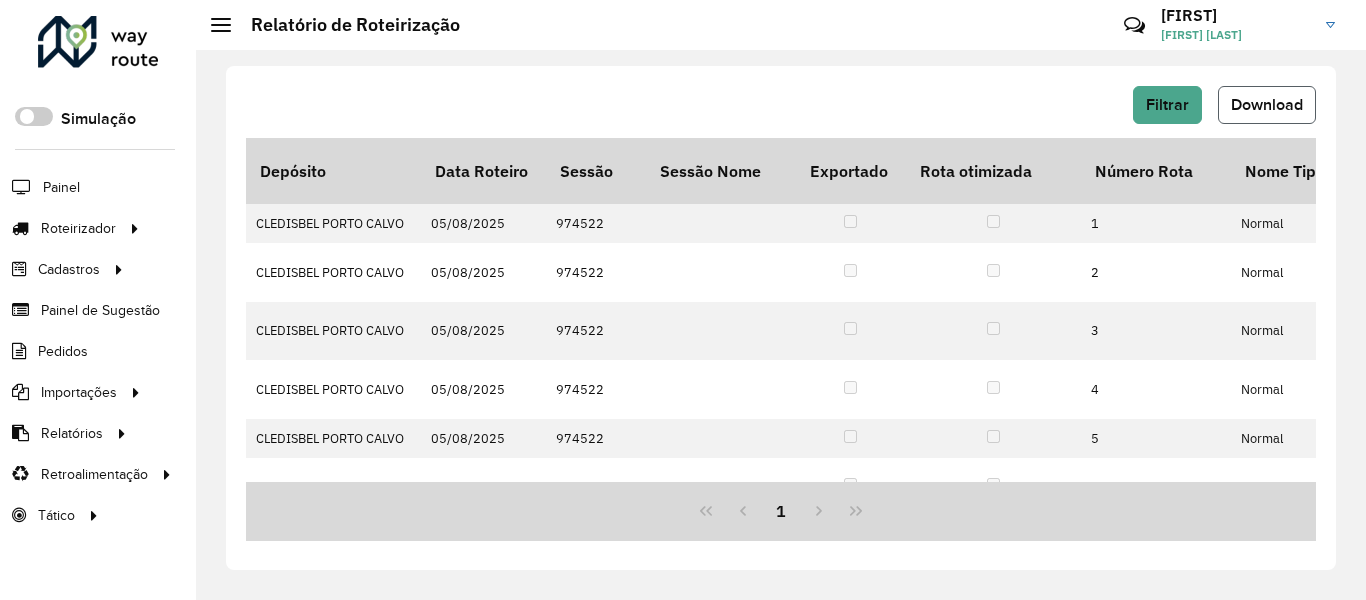 click on "Download" 